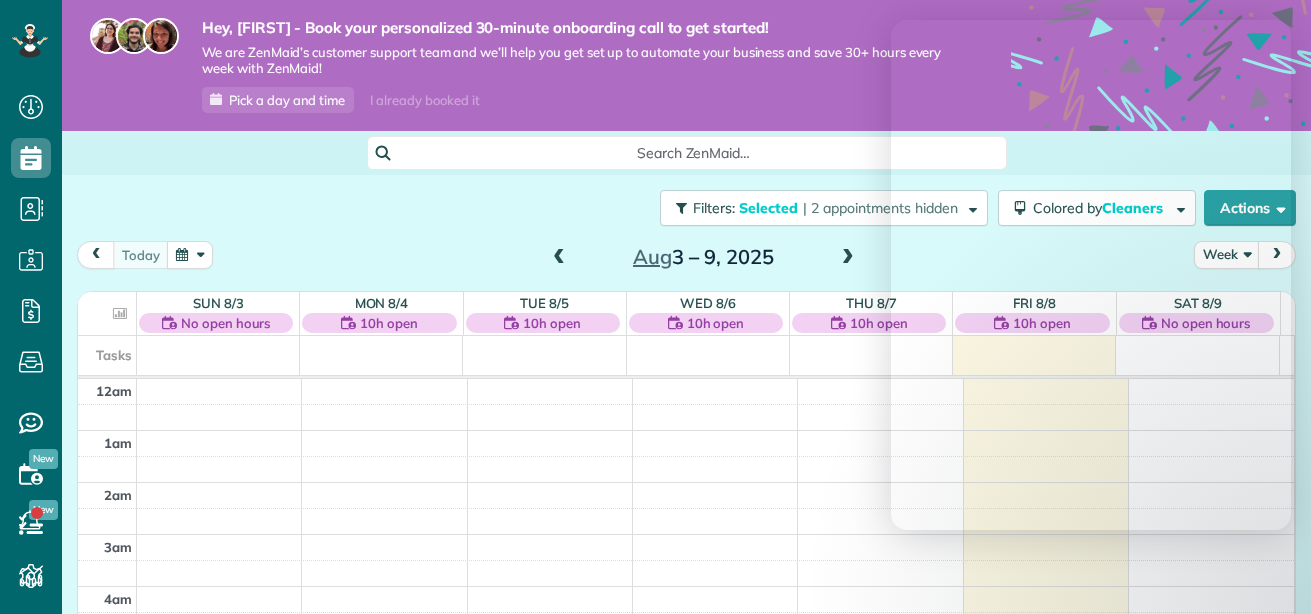 scroll, scrollTop: 0, scrollLeft: 0, axis: both 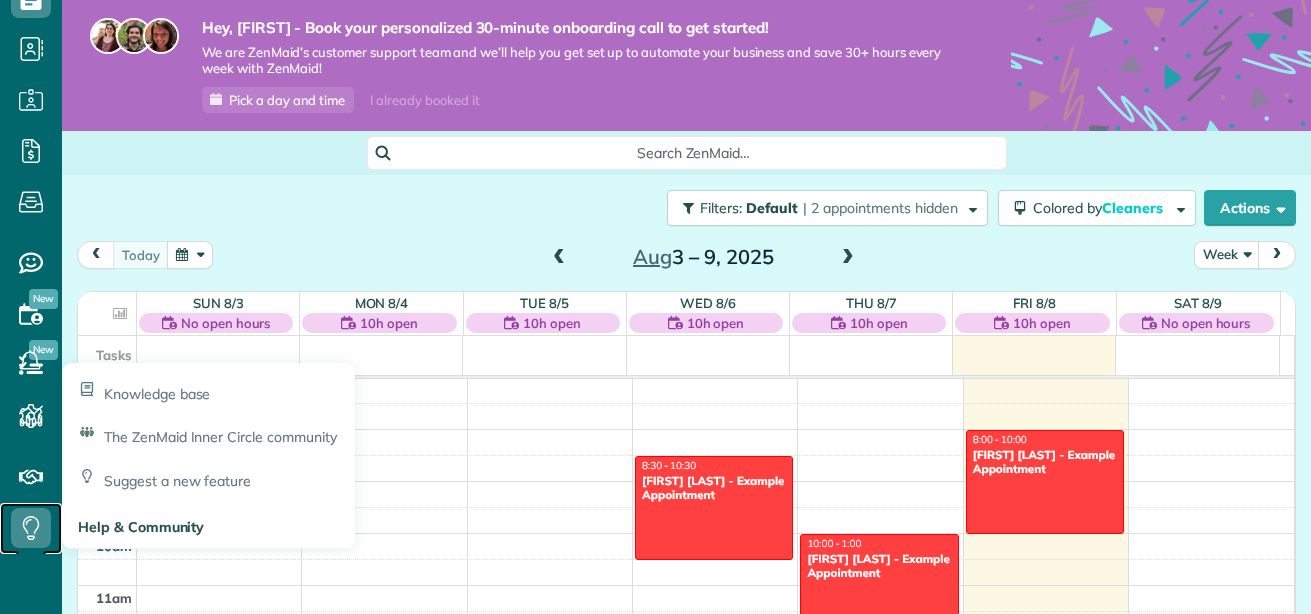 click 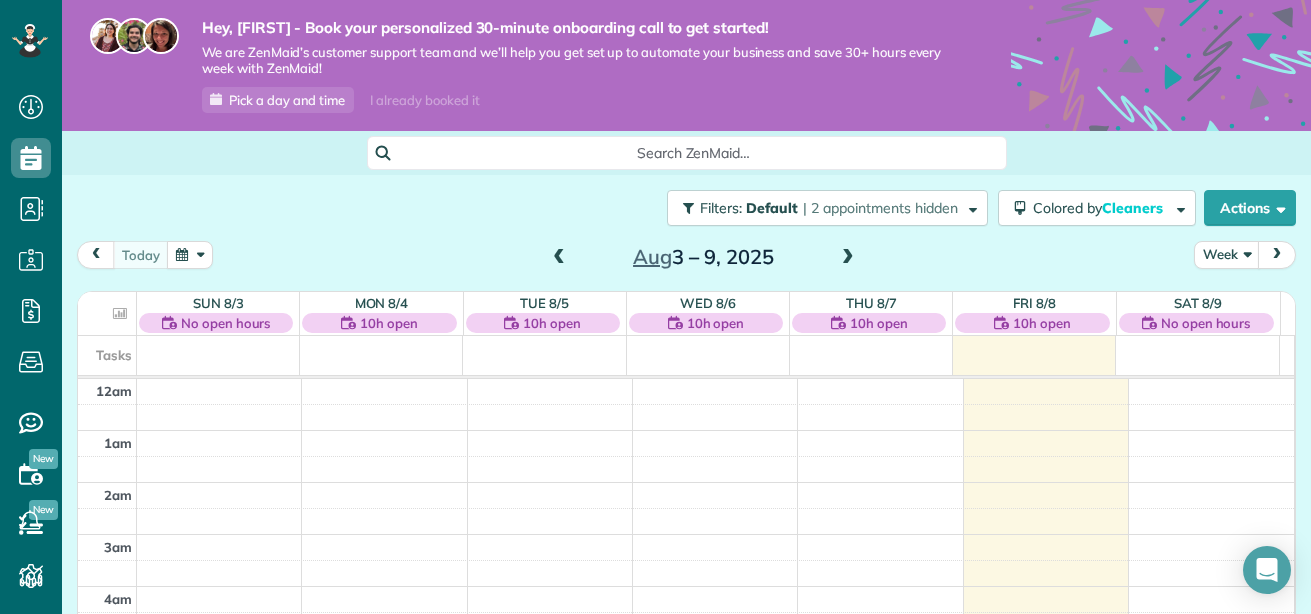 scroll, scrollTop: 0, scrollLeft: 0, axis: both 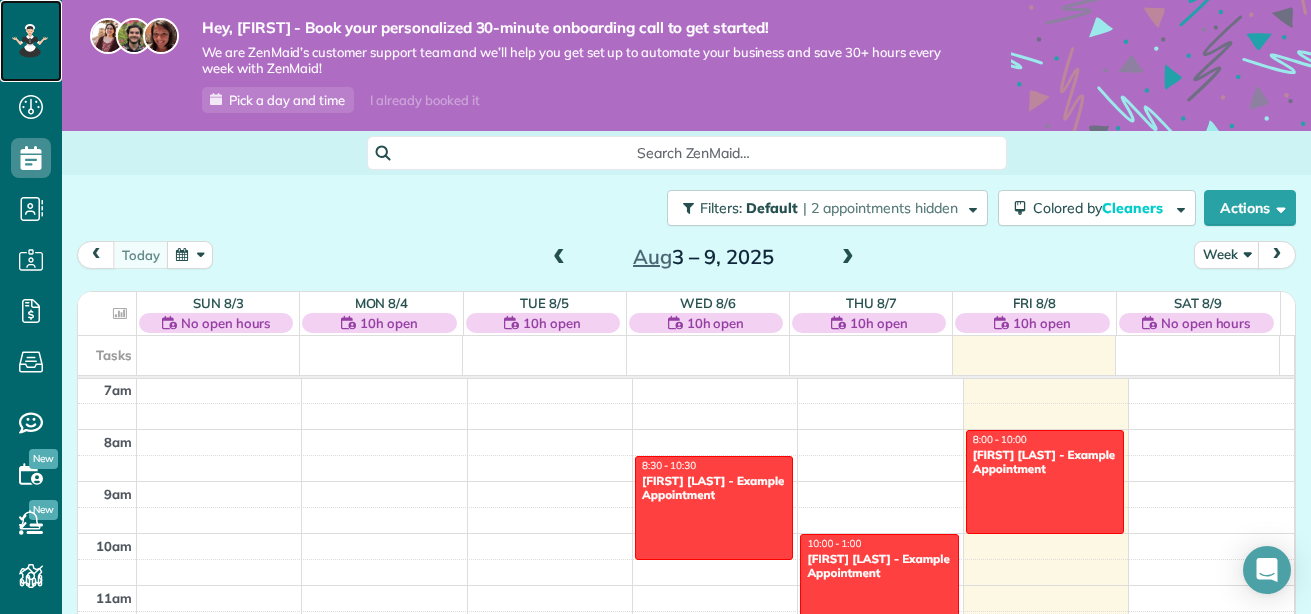 click at bounding box center (30, 41) 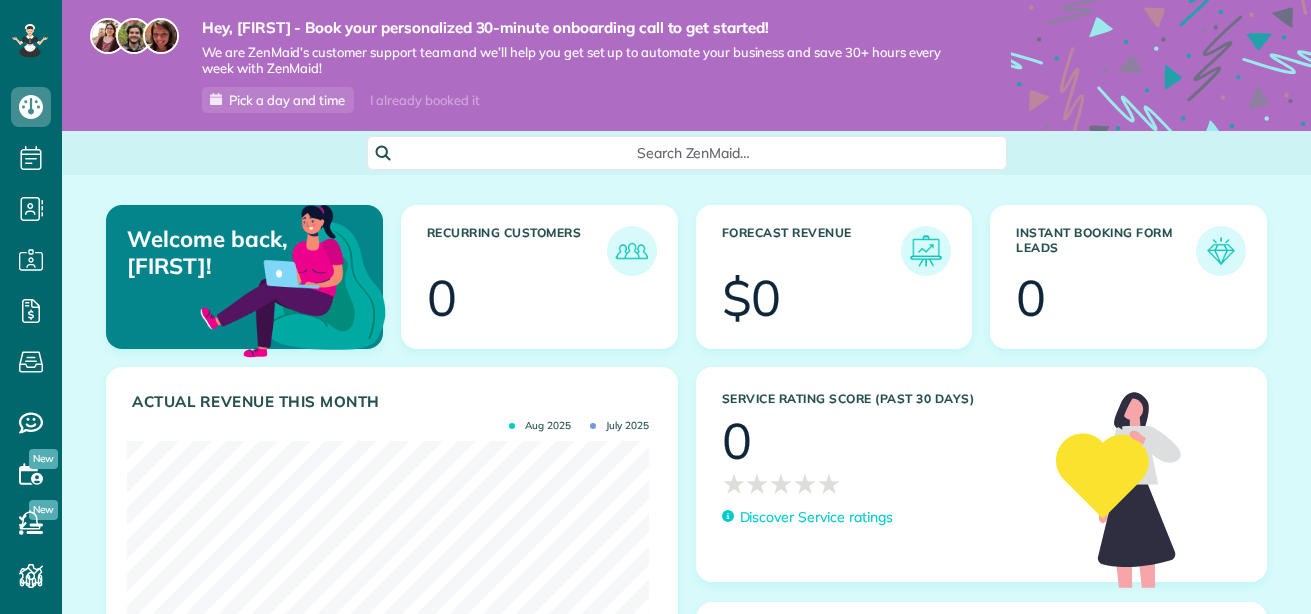 scroll, scrollTop: 0, scrollLeft: 0, axis: both 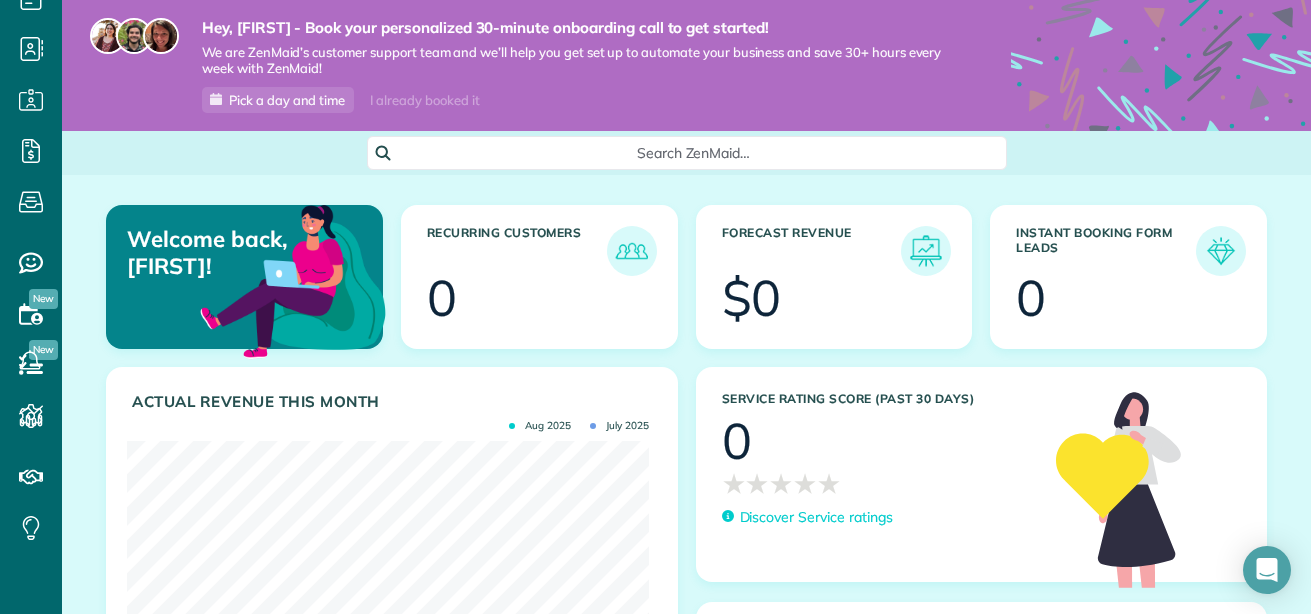 click on "Welcome back,
Ellen!" at bounding box center [209, 252] 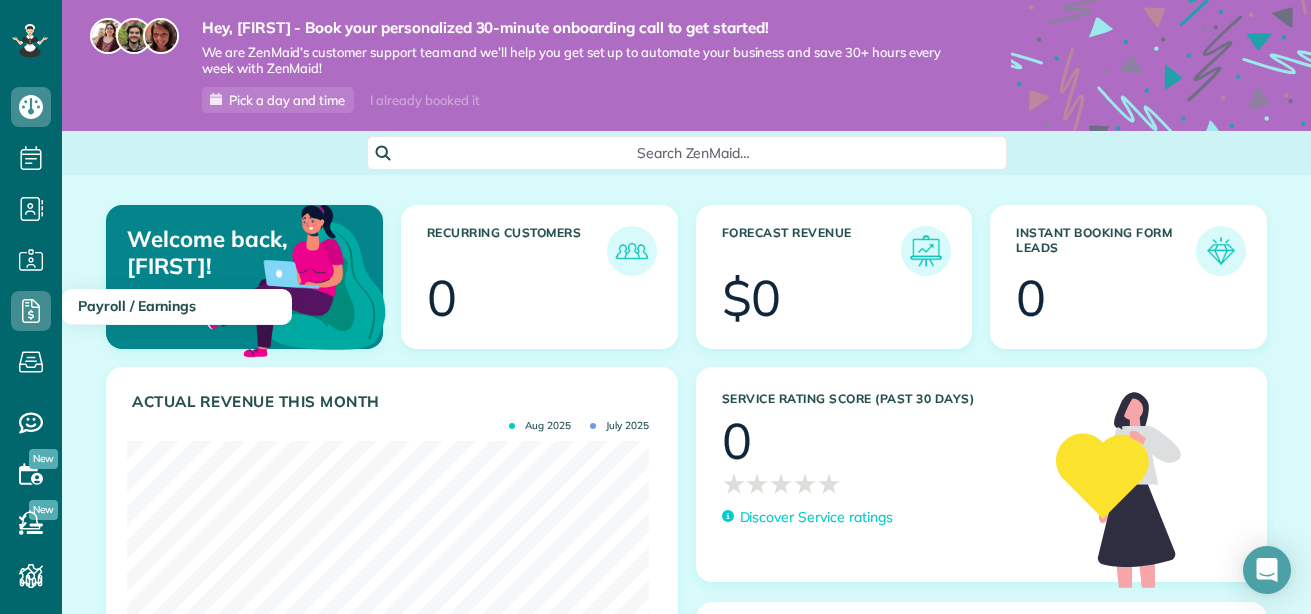 scroll, scrollTop: 160, scrollLeft: 0, axis: vertical 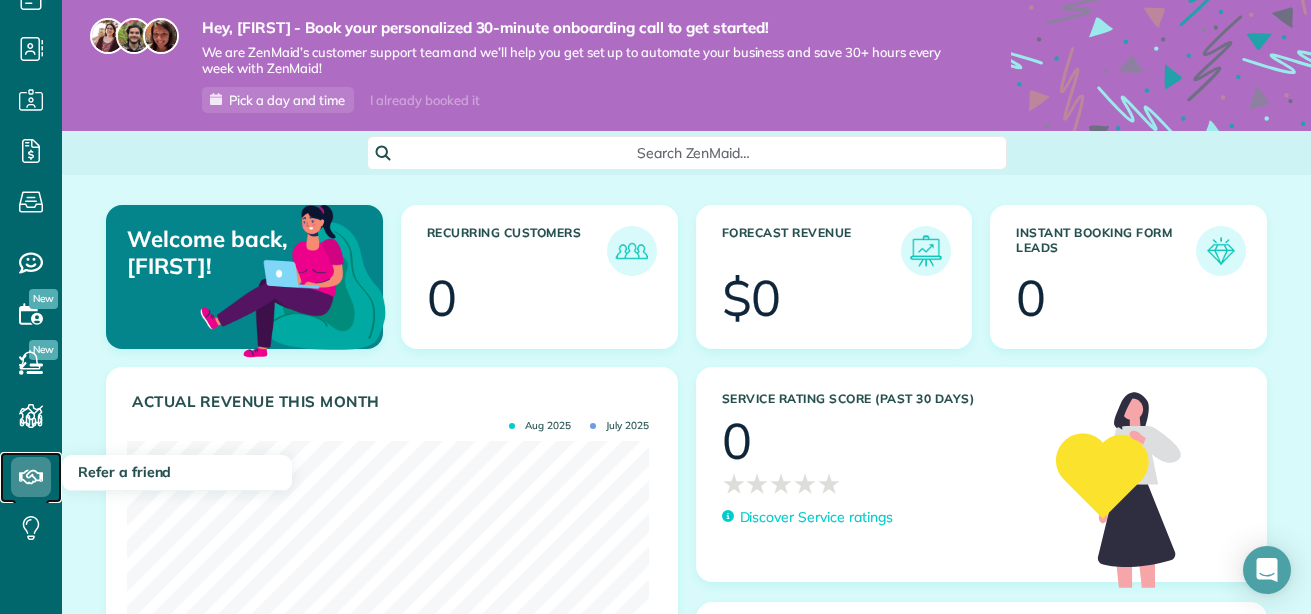 click 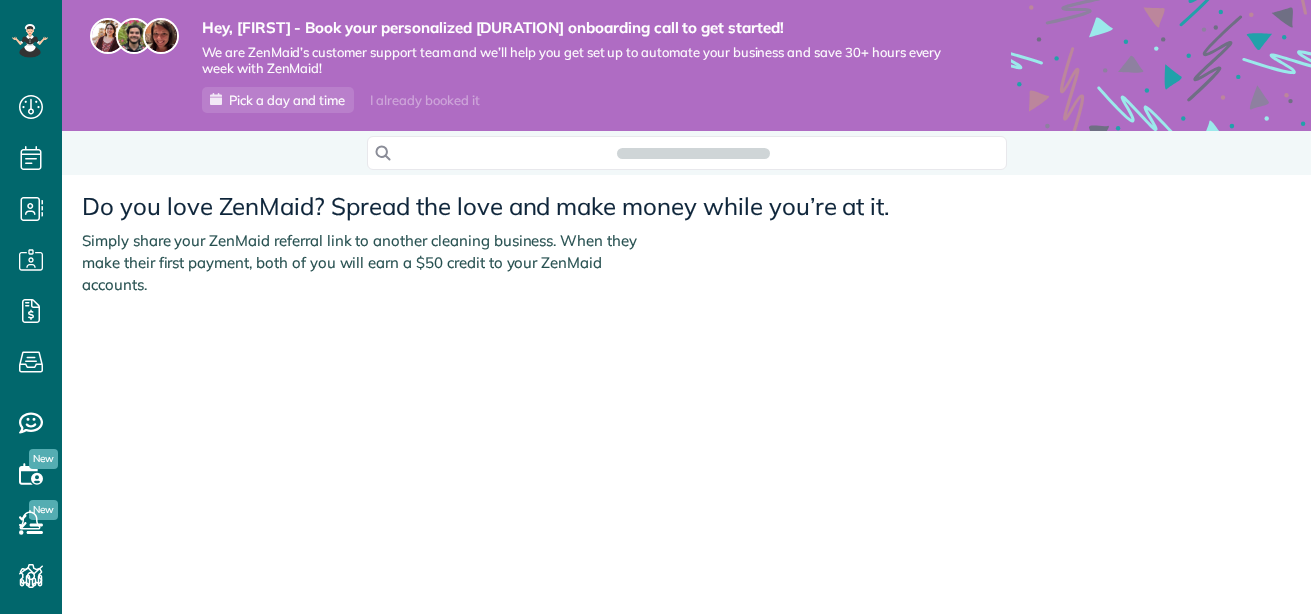 scroll, scrollTop: 0, scrollLeft: 0, axis: both 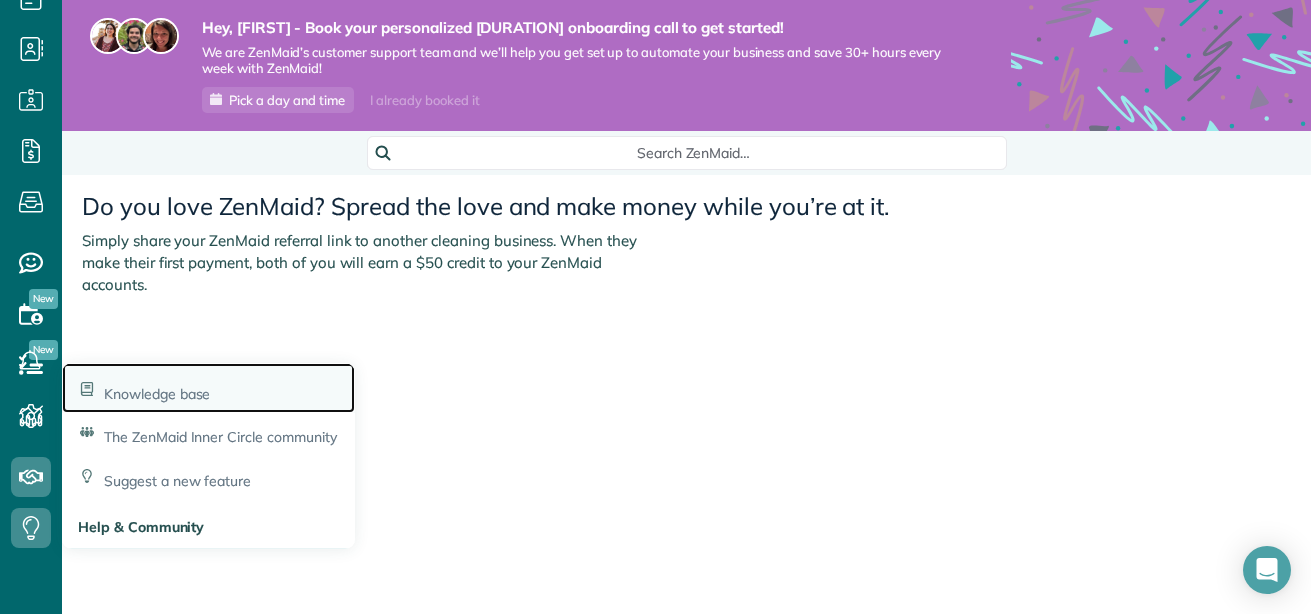 click on "Knowledge base" at bounding box center [208, 388] 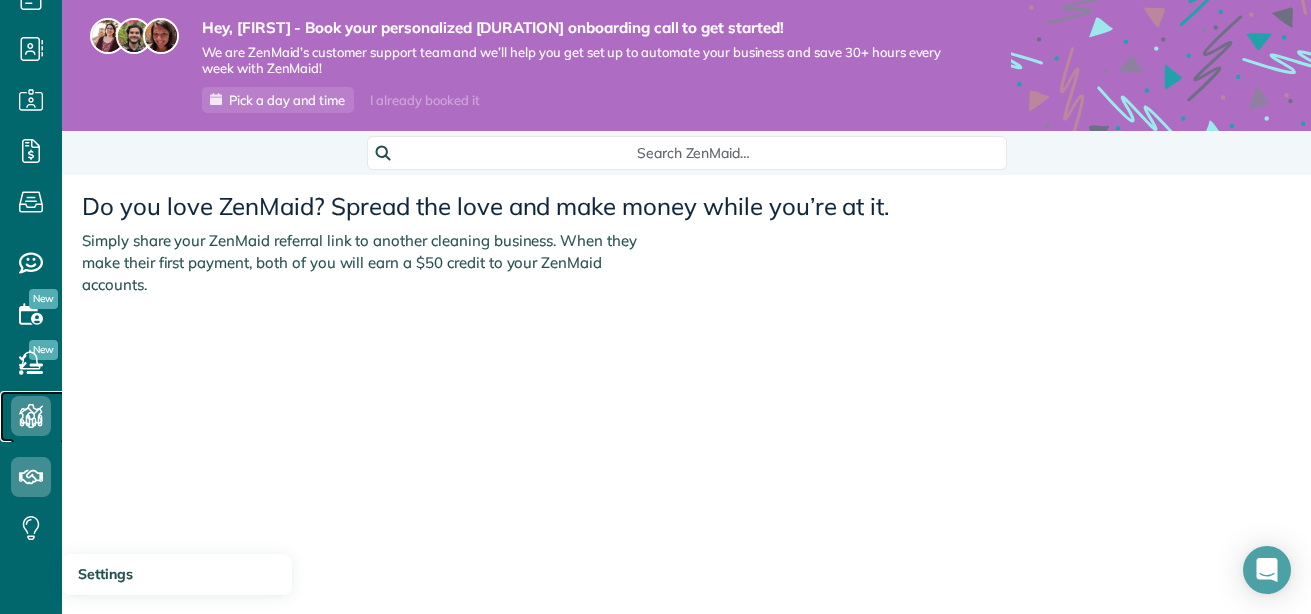 click 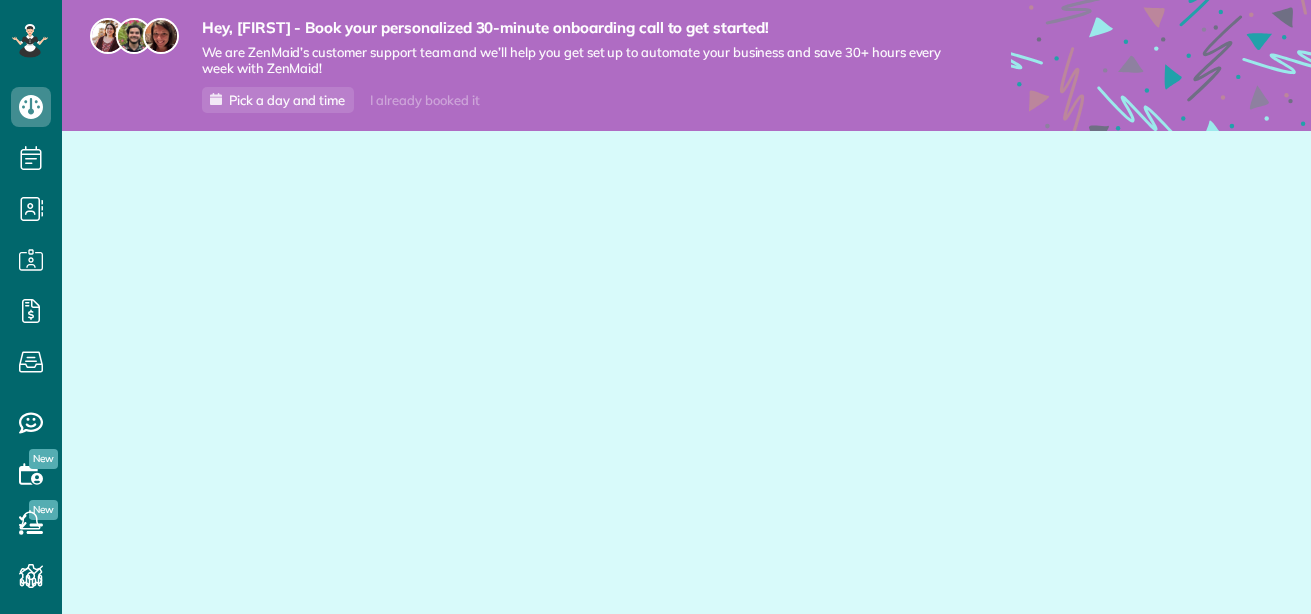 scroll, scrollTop: 0, scrollLeft: 0, axis: both 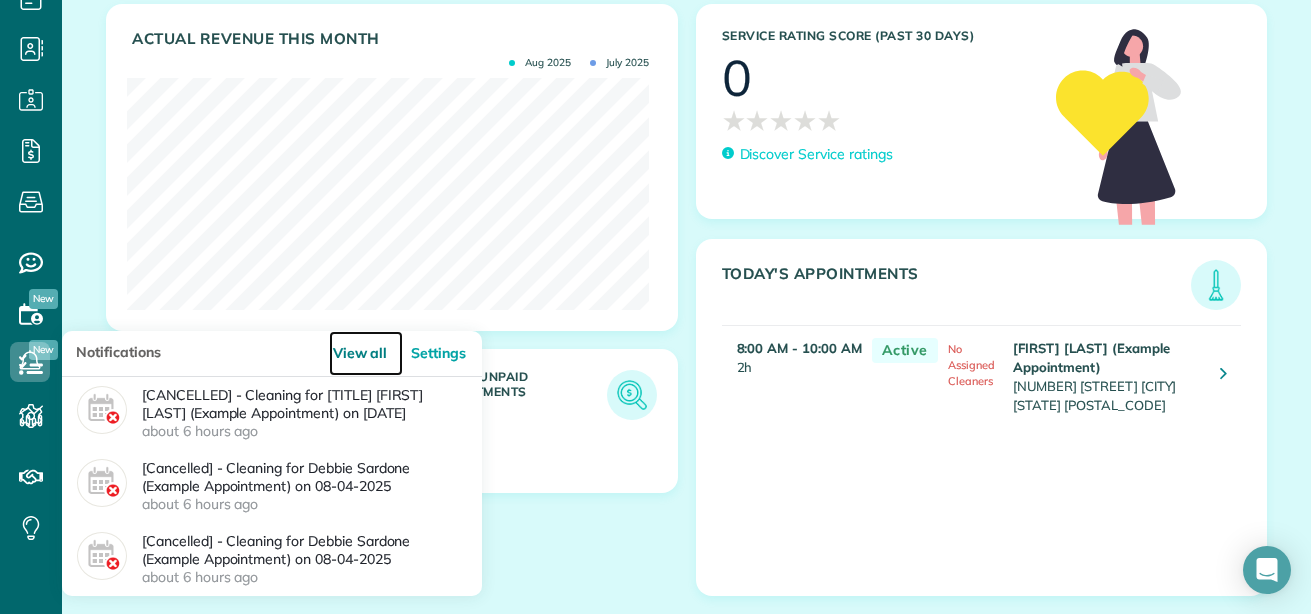 click on "View all" at bounding box center [366, 353] 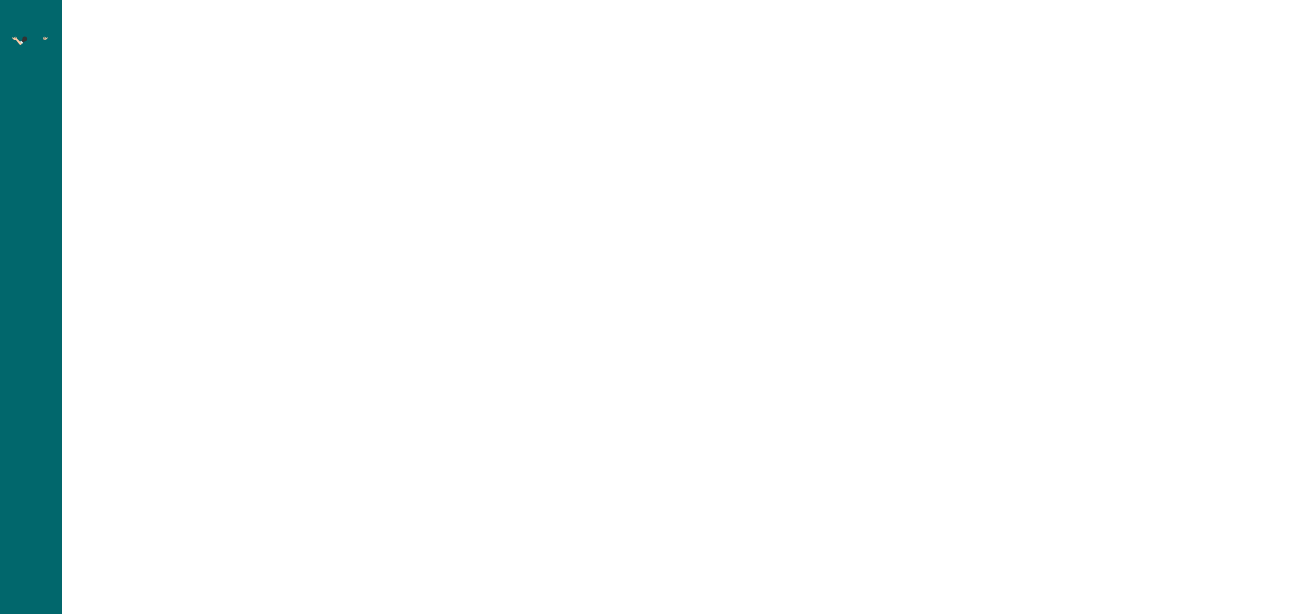 scroll, scrollTop: 0, scrollLeft: 0, axis: both 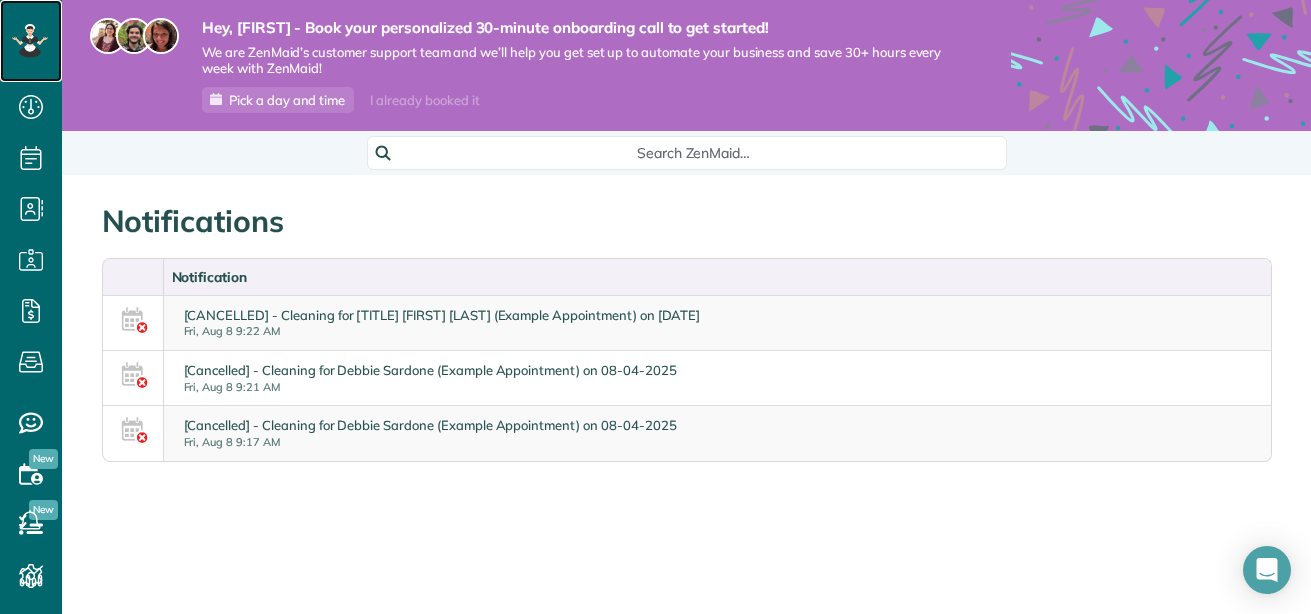 click 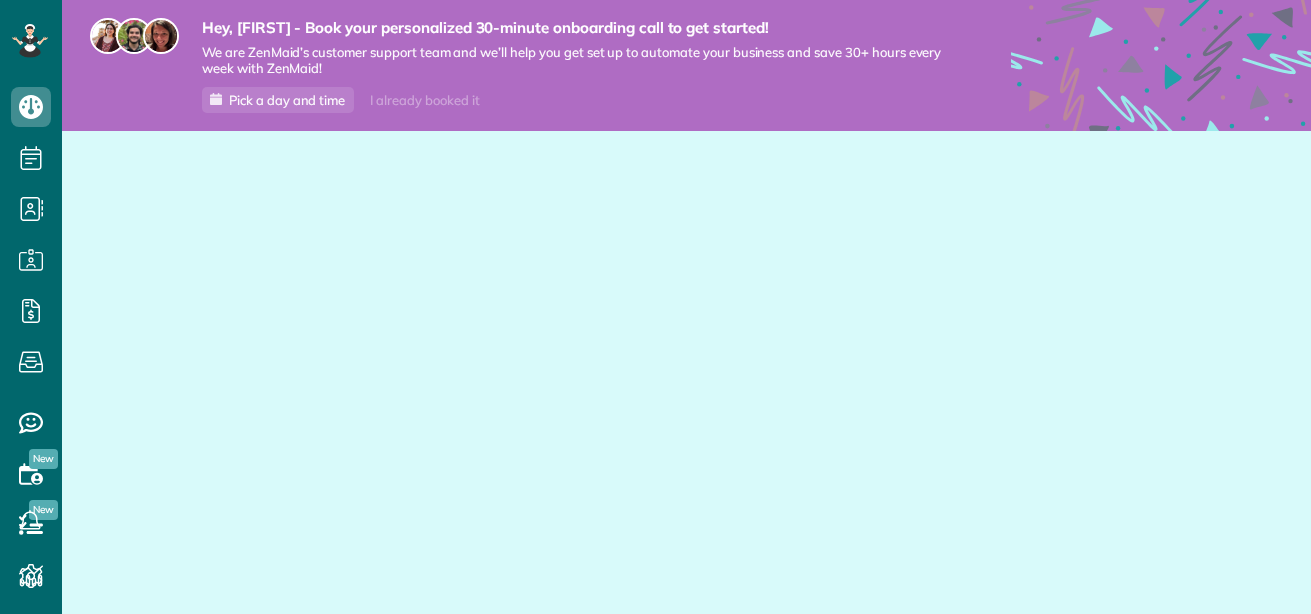 scroll, scrollTop: 0, scrollLeft: 0, axis: both 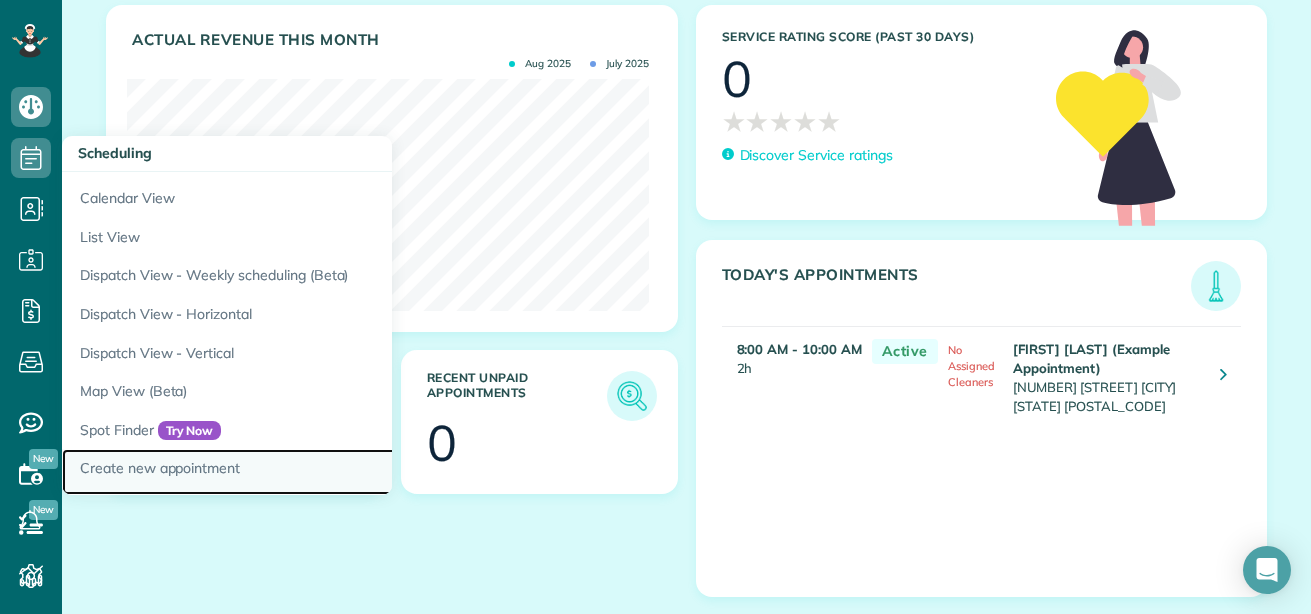 click on "Create new appointment" at bounding box center (312, 472) 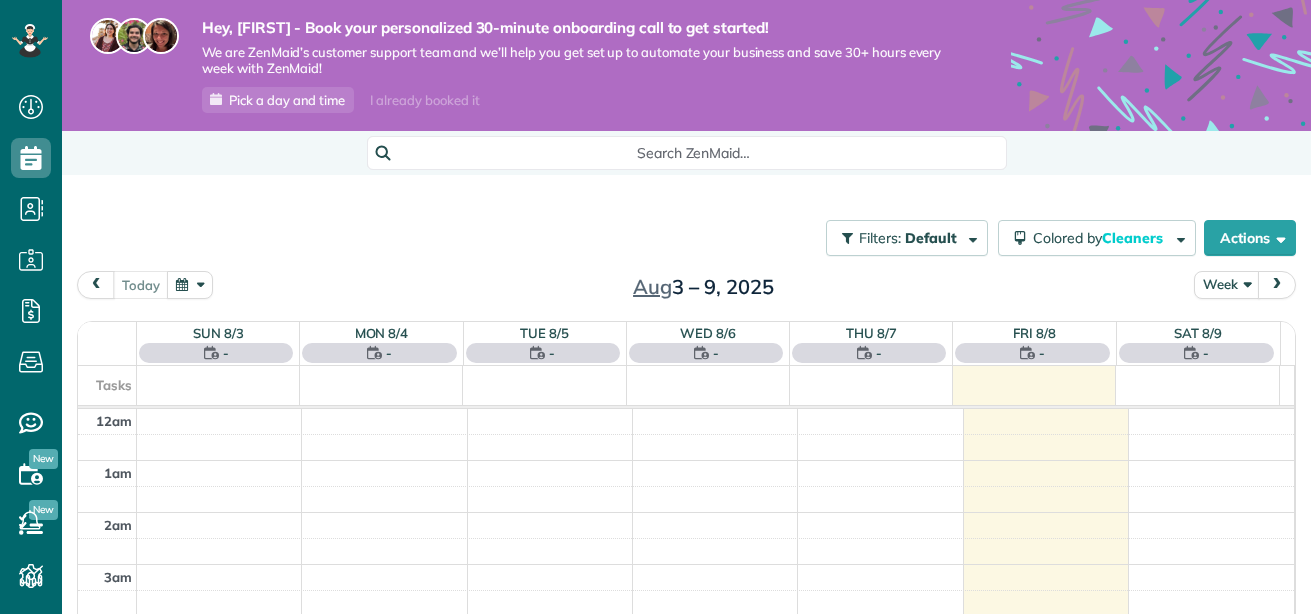 scroll, scrollTop: 0, scrollLeft: 0, axis: both 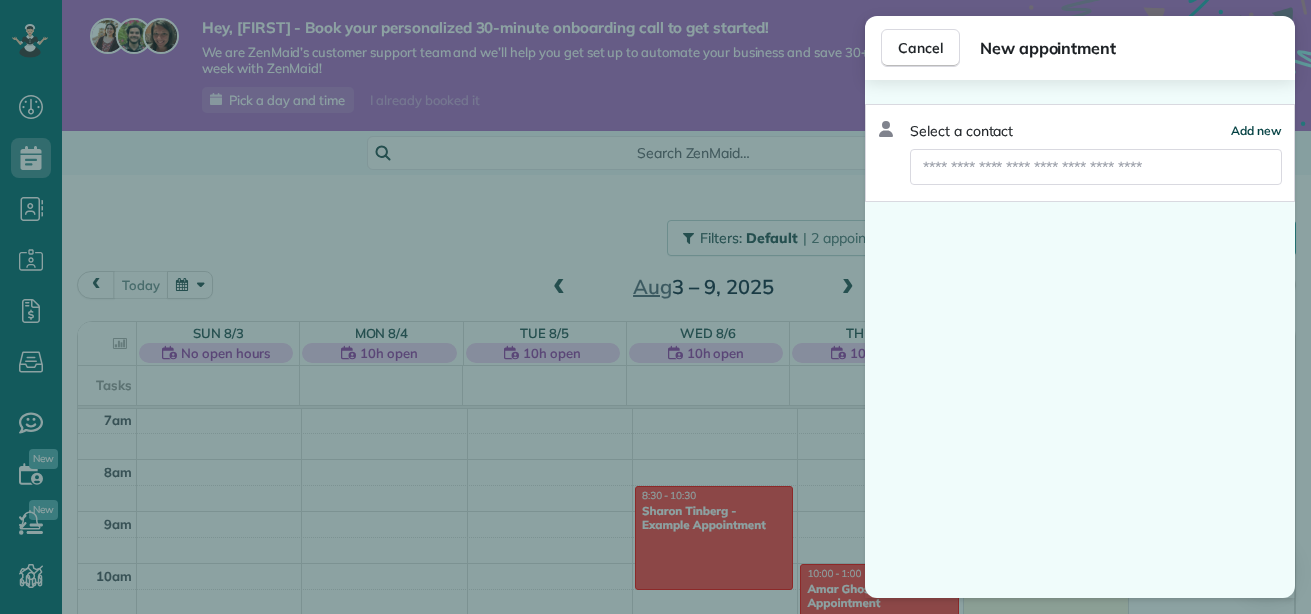click on "Add new" at bounding box center (1256, 130) 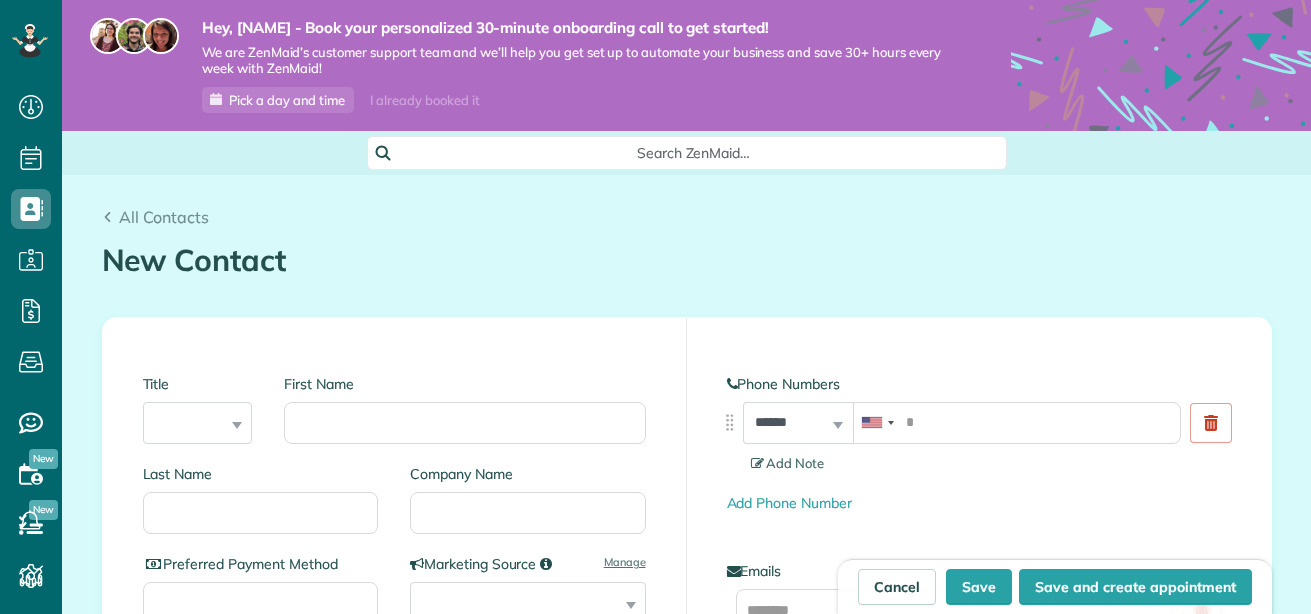 scroll, scrollTop: 0, scrollLeft: 0, axis: both 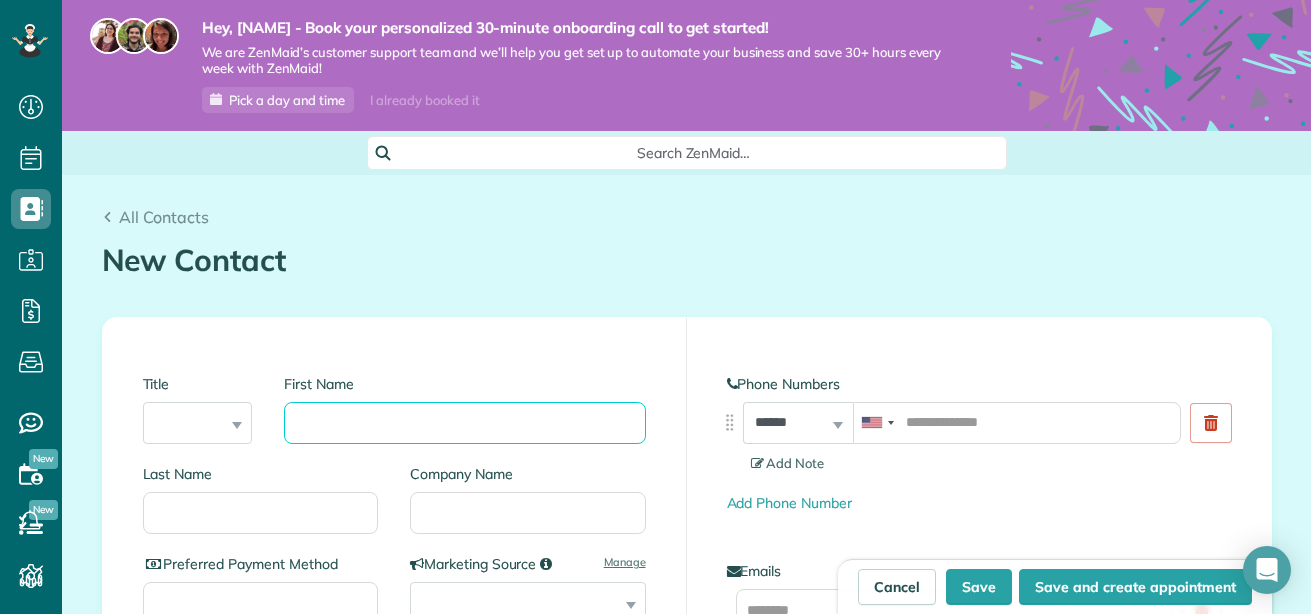 click on "First Name" at bounding box center [464, 423] 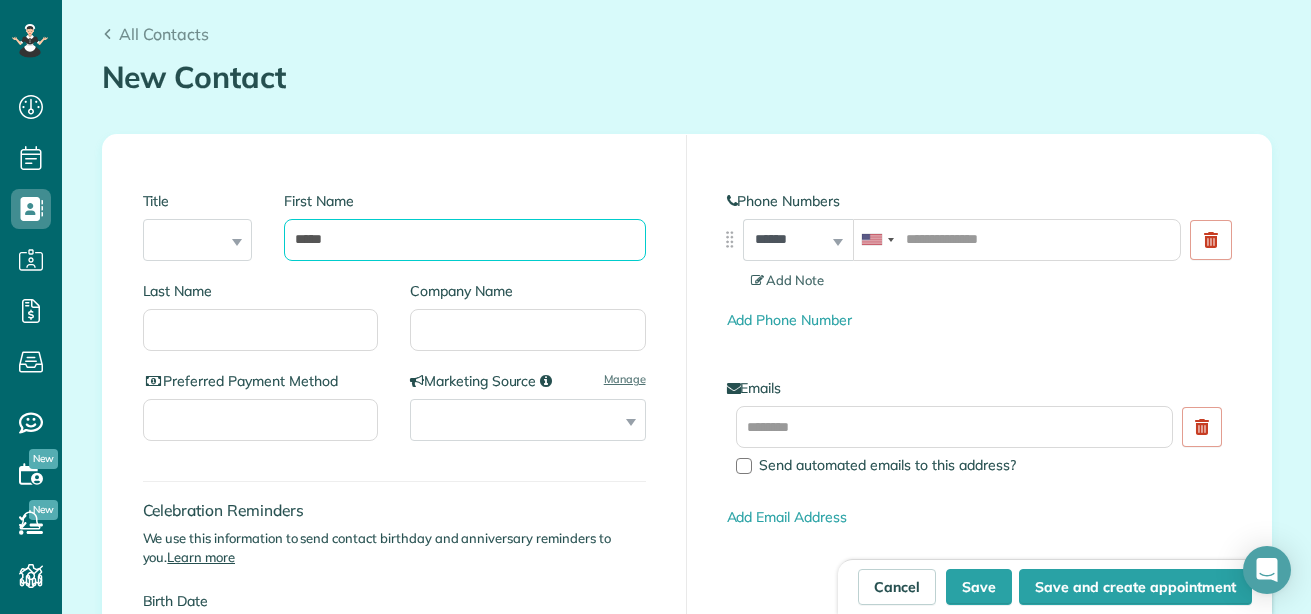 scroll, scrollTop: 185, scrollLeft: 0, axis: vertical 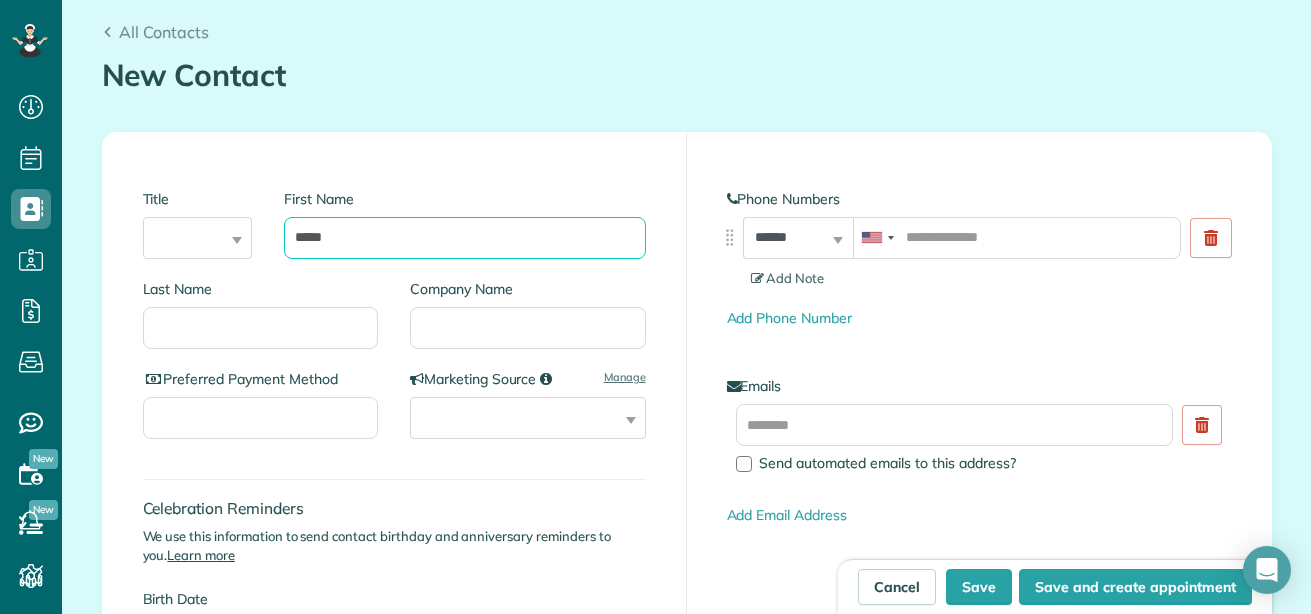 type on "*****" 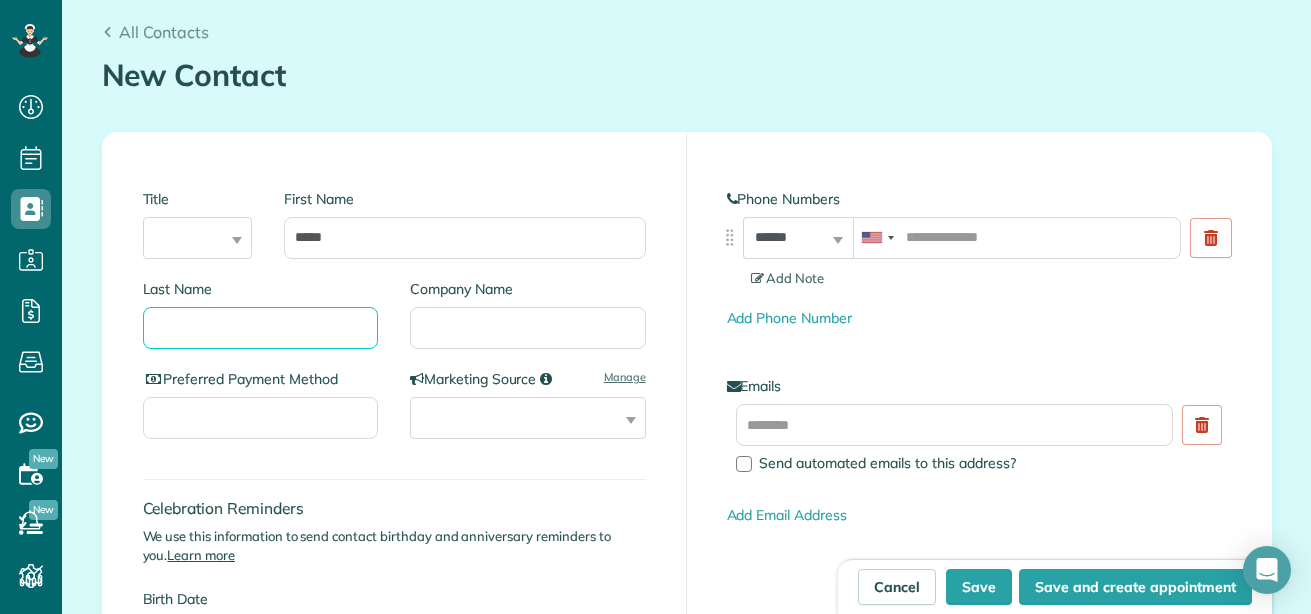 click on "Last Name" at bounding box center [261, 328] 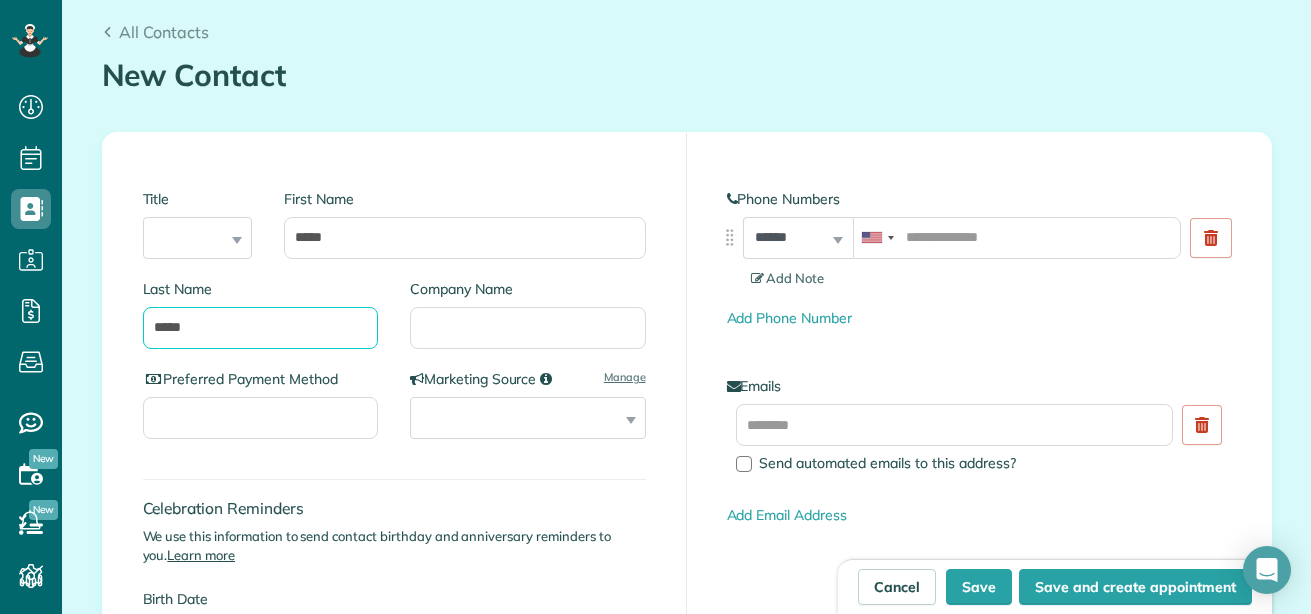 type on "*****" 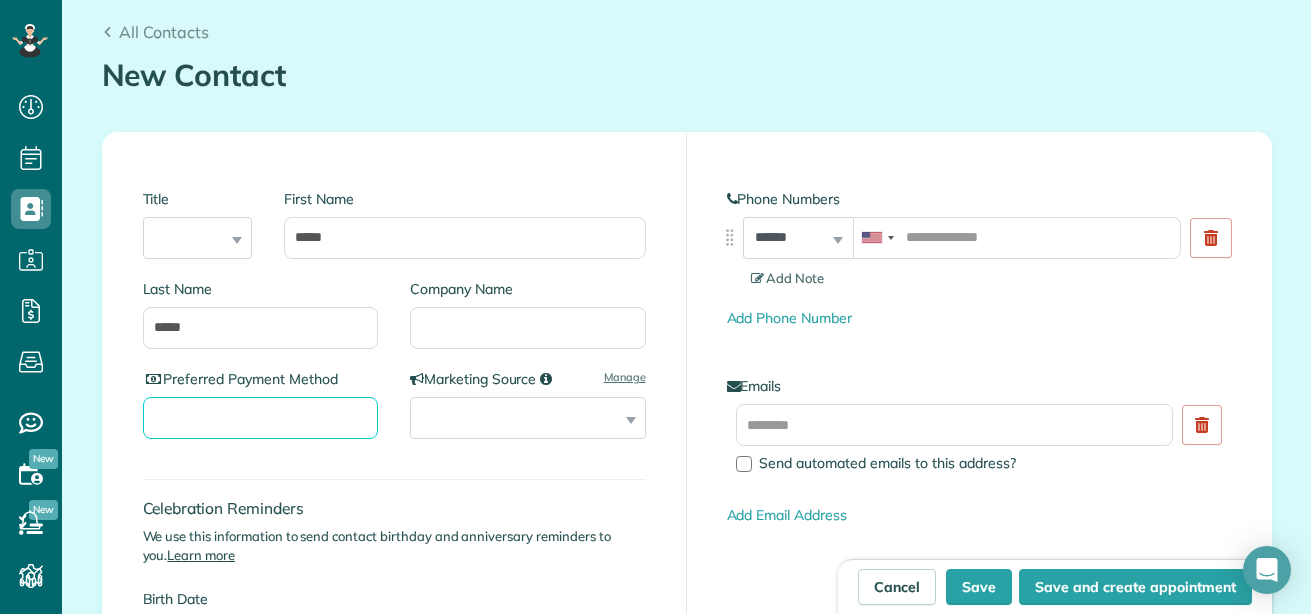 click on "Preferred Payment Method" at bounding box center [261, 418] 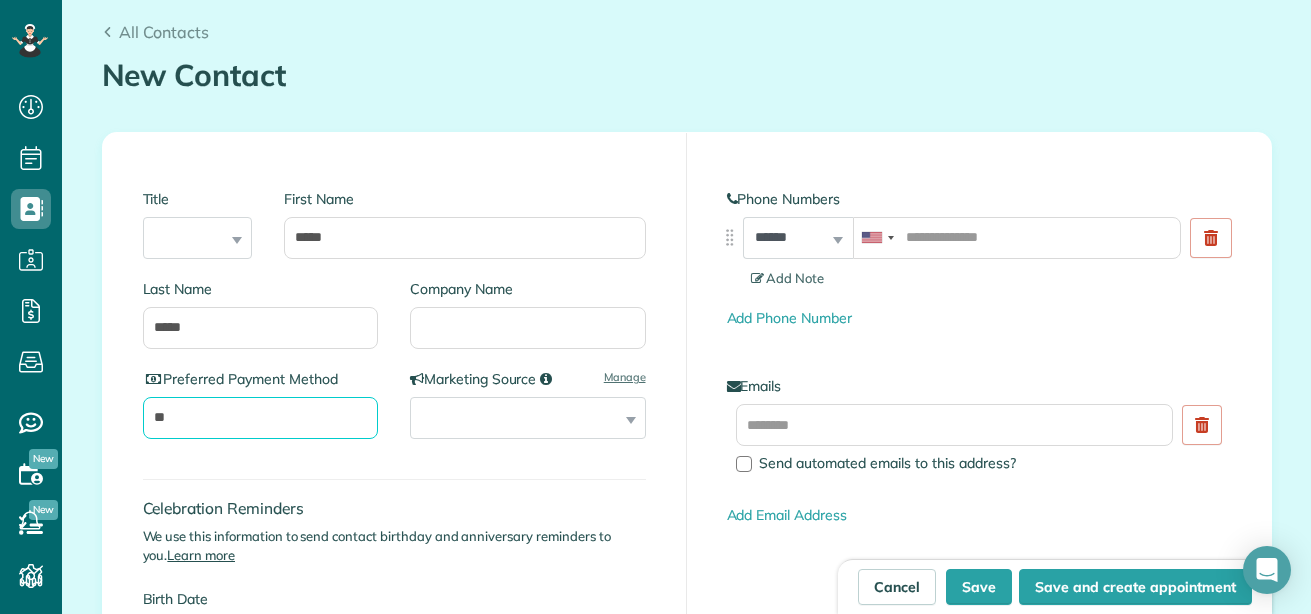 type on "*" 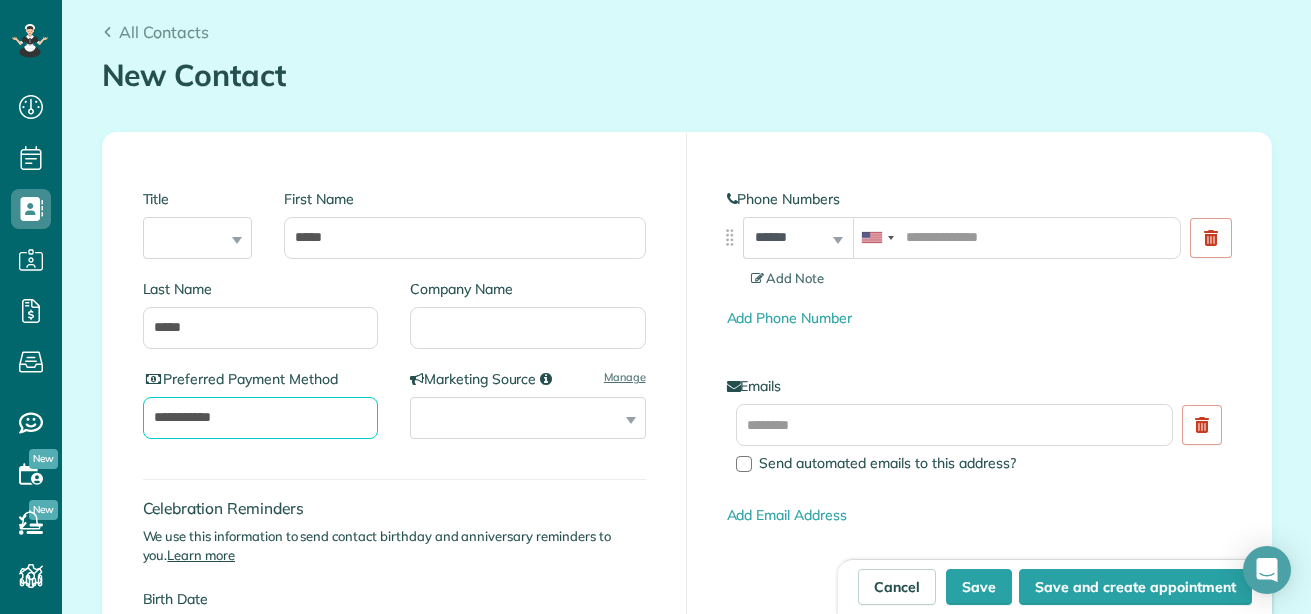 type on "**********" 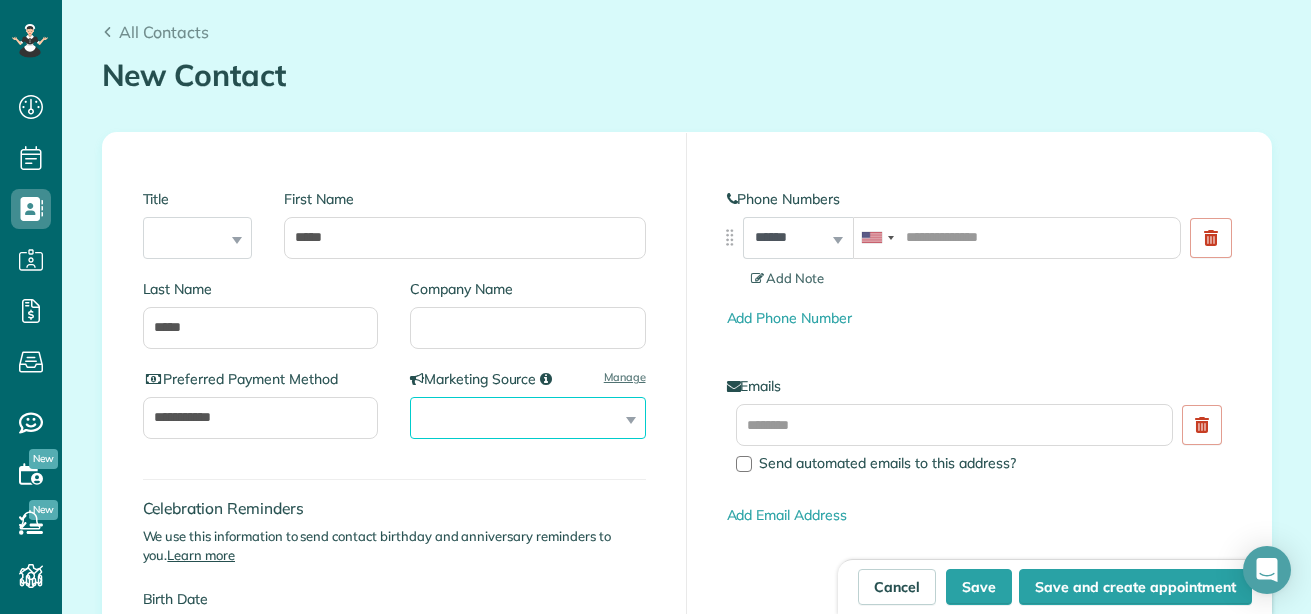 click on "**********" at bounding box center (528, 418) 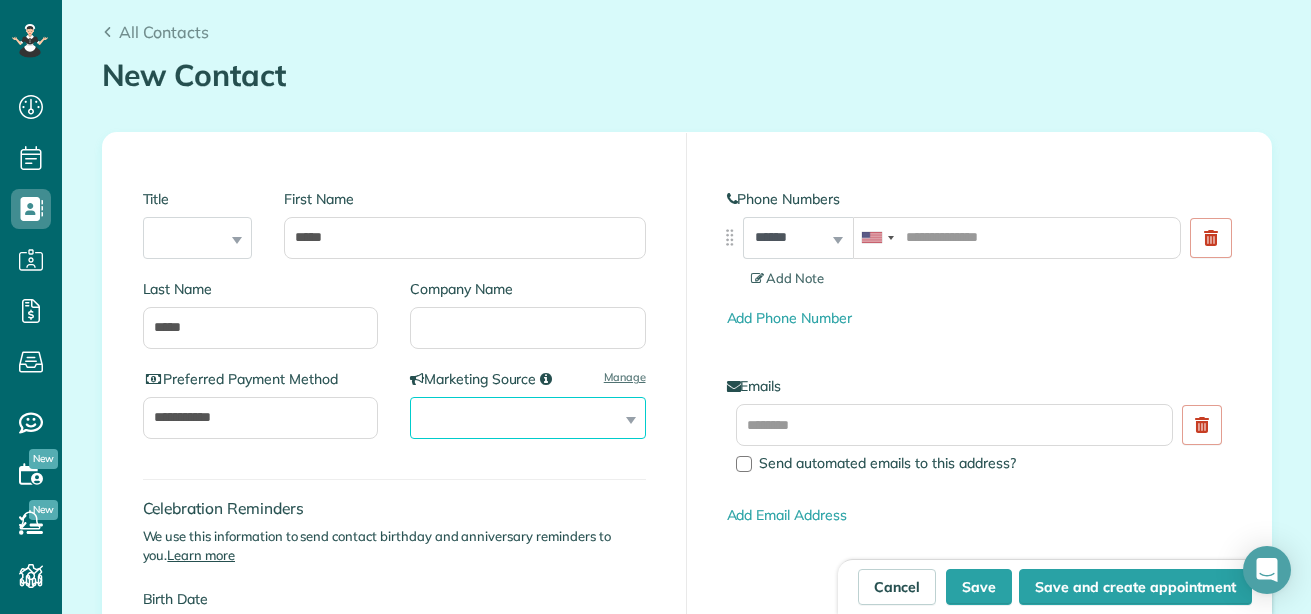 select on "**********" 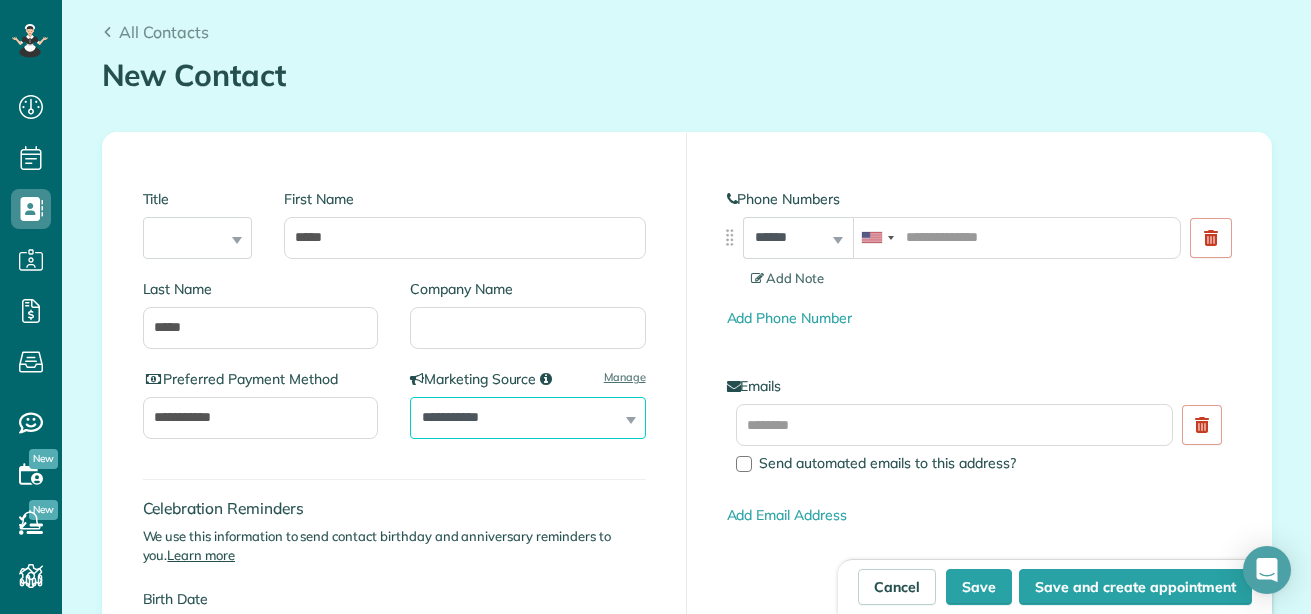 click on "**********" at bounding box center [528, 418] 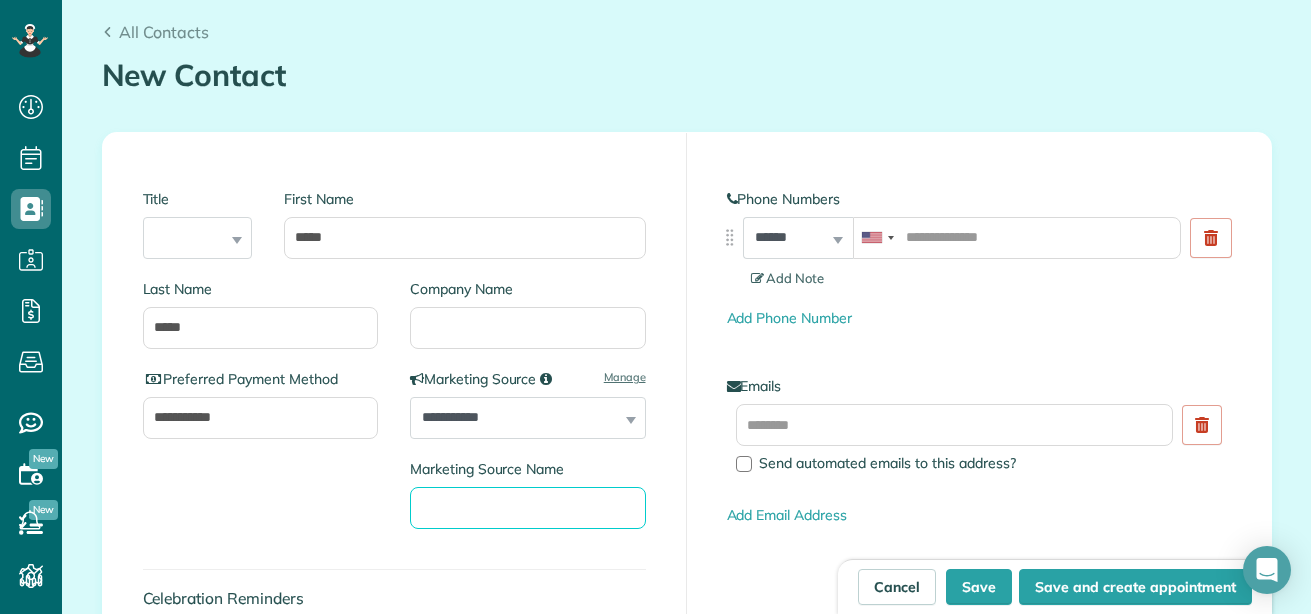 click on "Marketing Source Name" at bounding box center (528, 508) 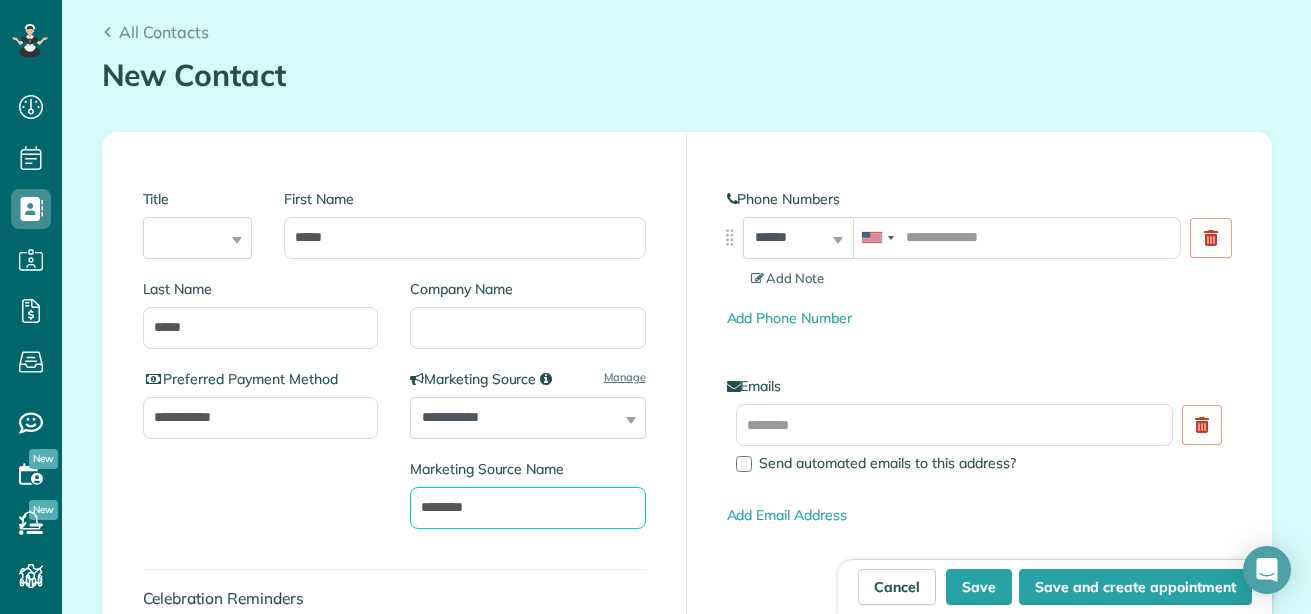 type on "********" 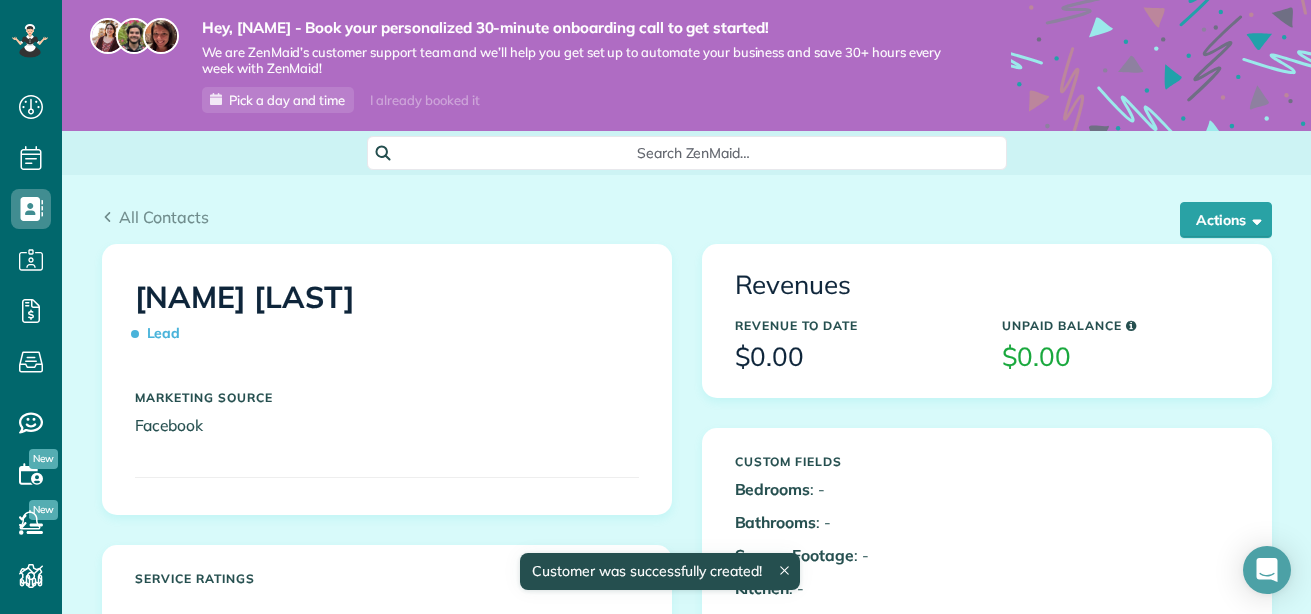 scroll, scrollTop: 0, scrollLeft: 0, axis: both 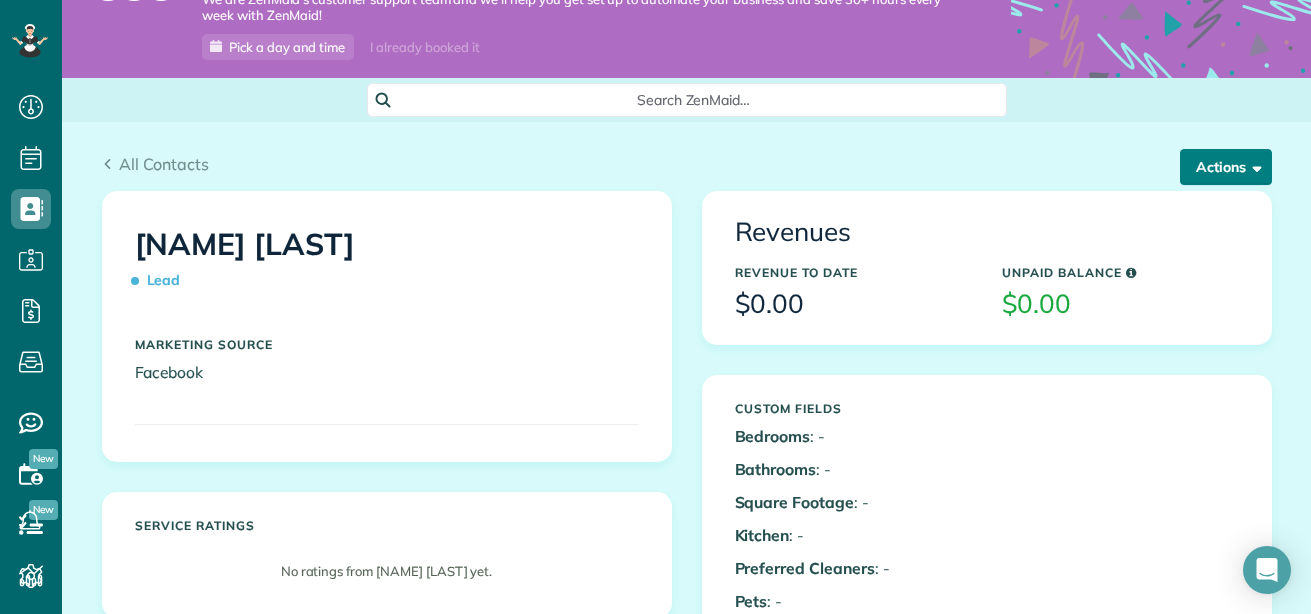 click on "Actions" at bounding box center (1226, 167) 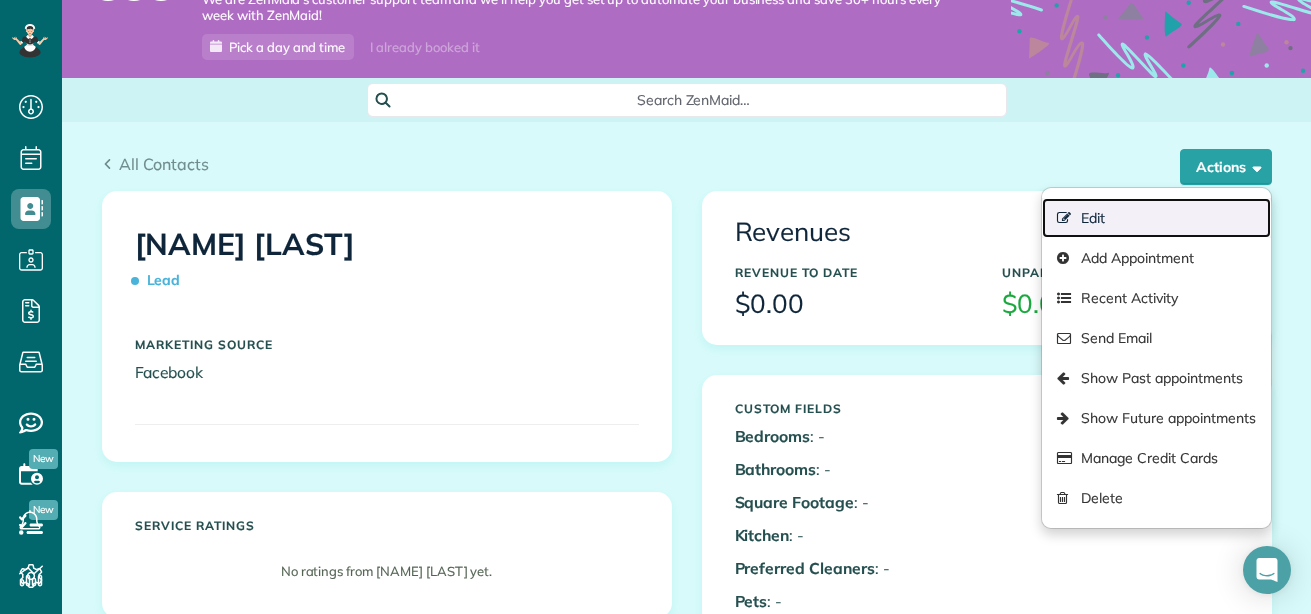 click on "Edit" at bounding box center [1156, 218] 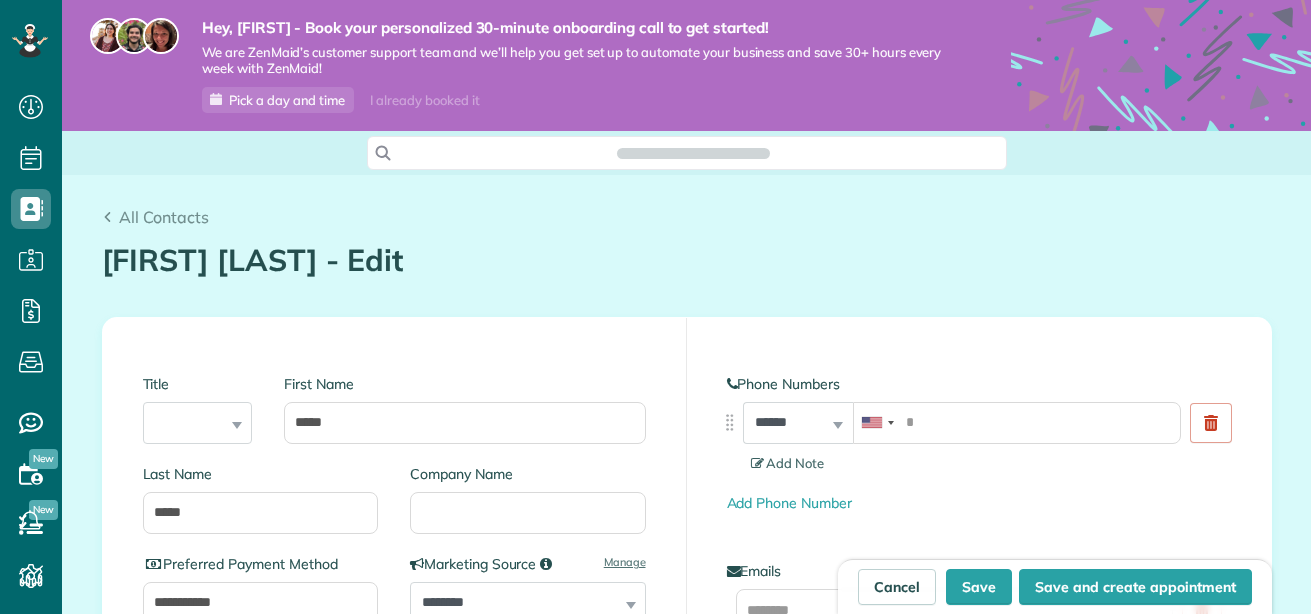 scroll, scrollTop: 0, scrollLeft: 0, axis: both 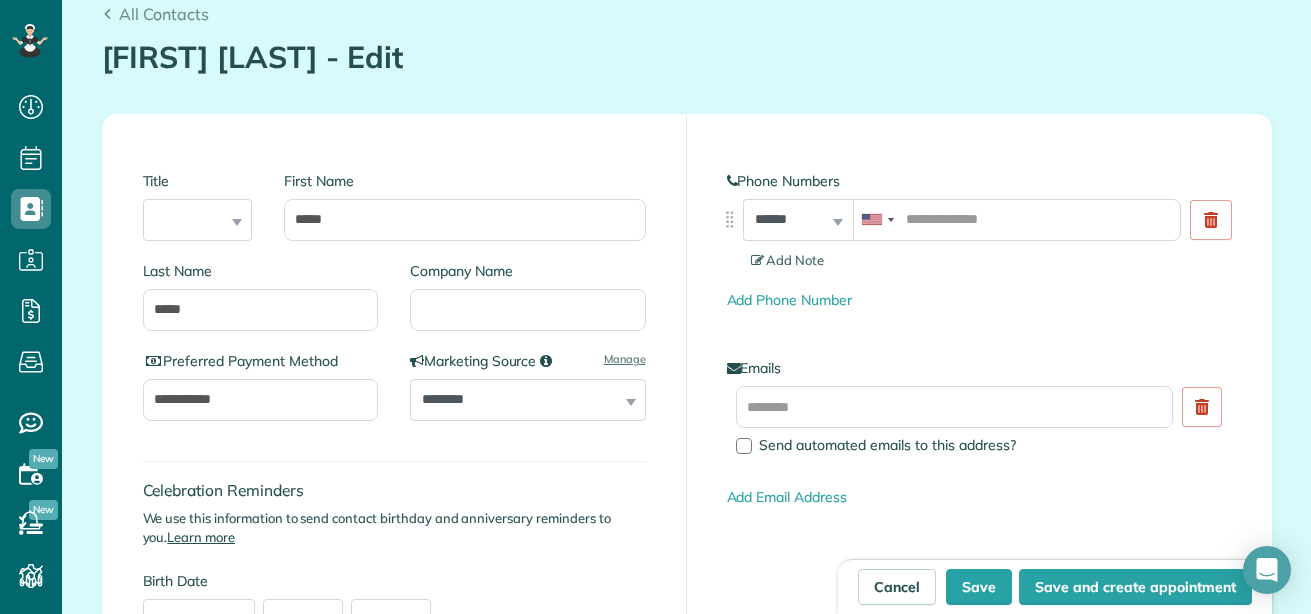 click on "**********" at bounding box center [528, 400] 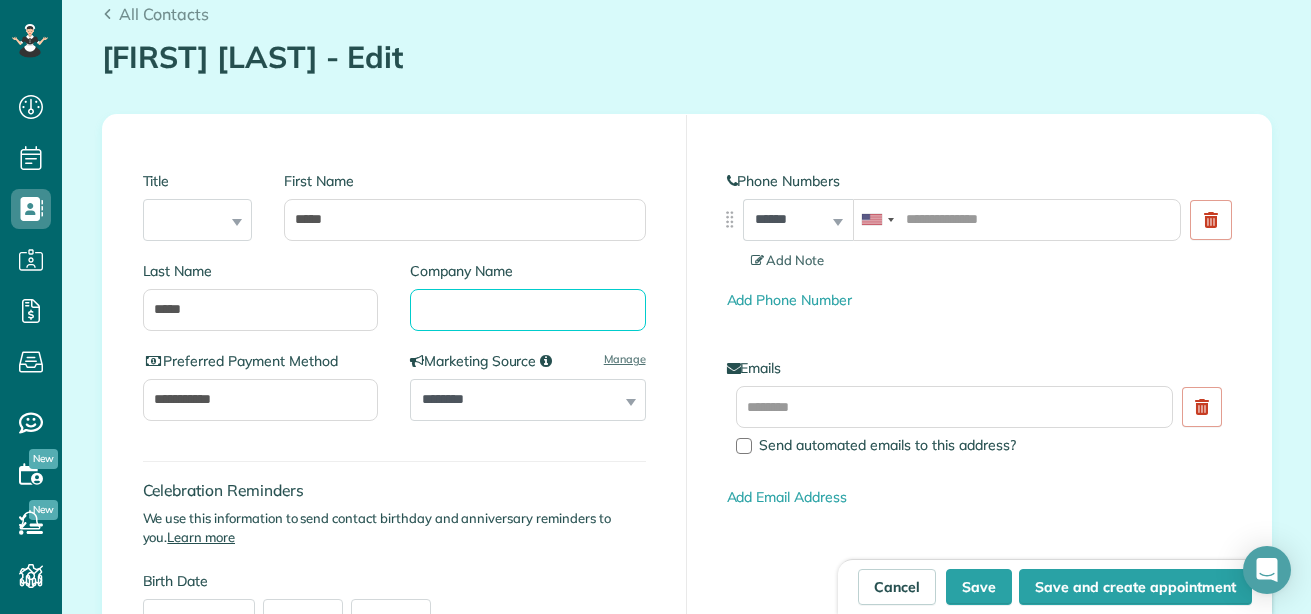 click on "Company Name" at bounding box center [528, 310] 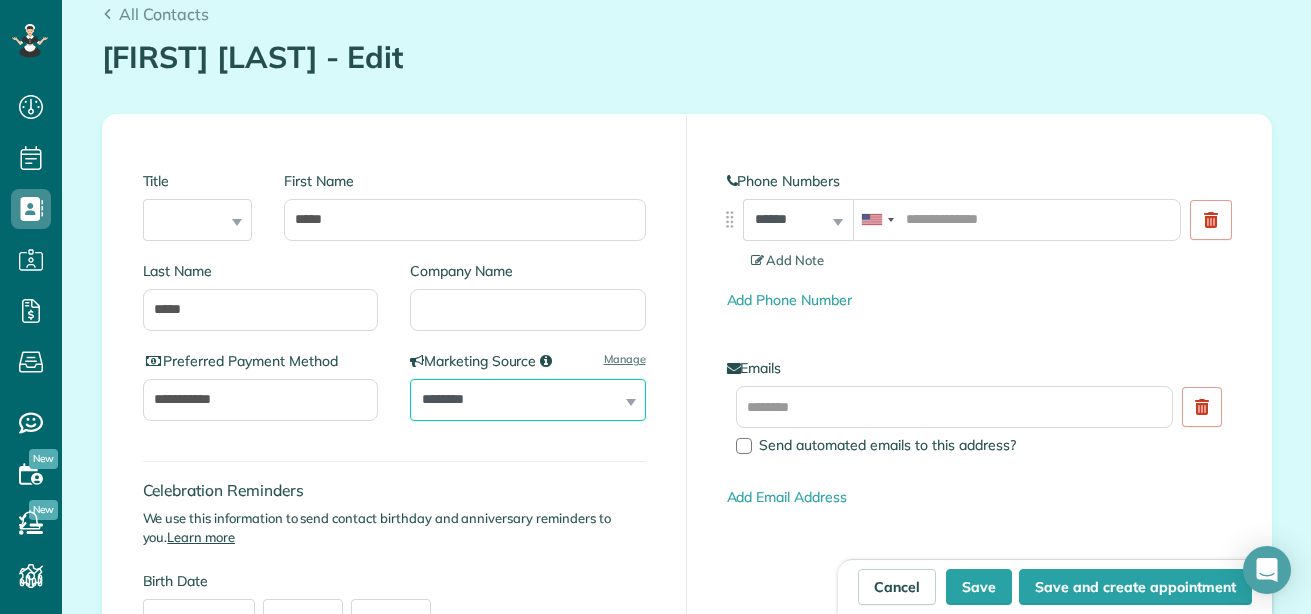 click on "**********" at bounding box center (528, 400) 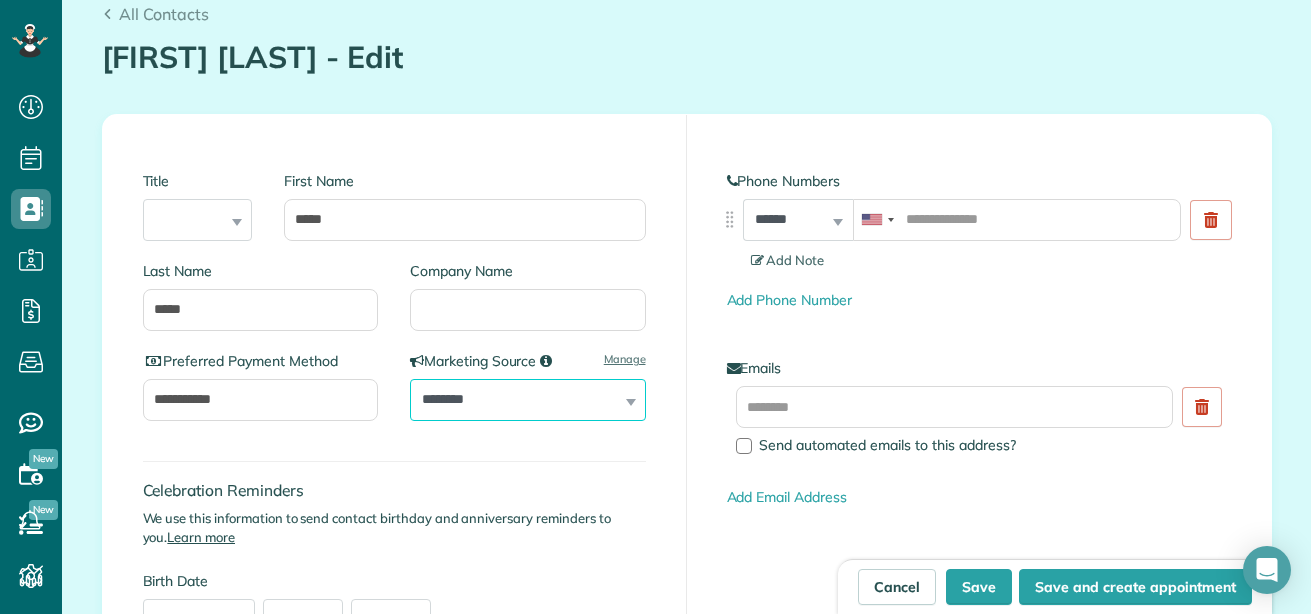 select on "**********" 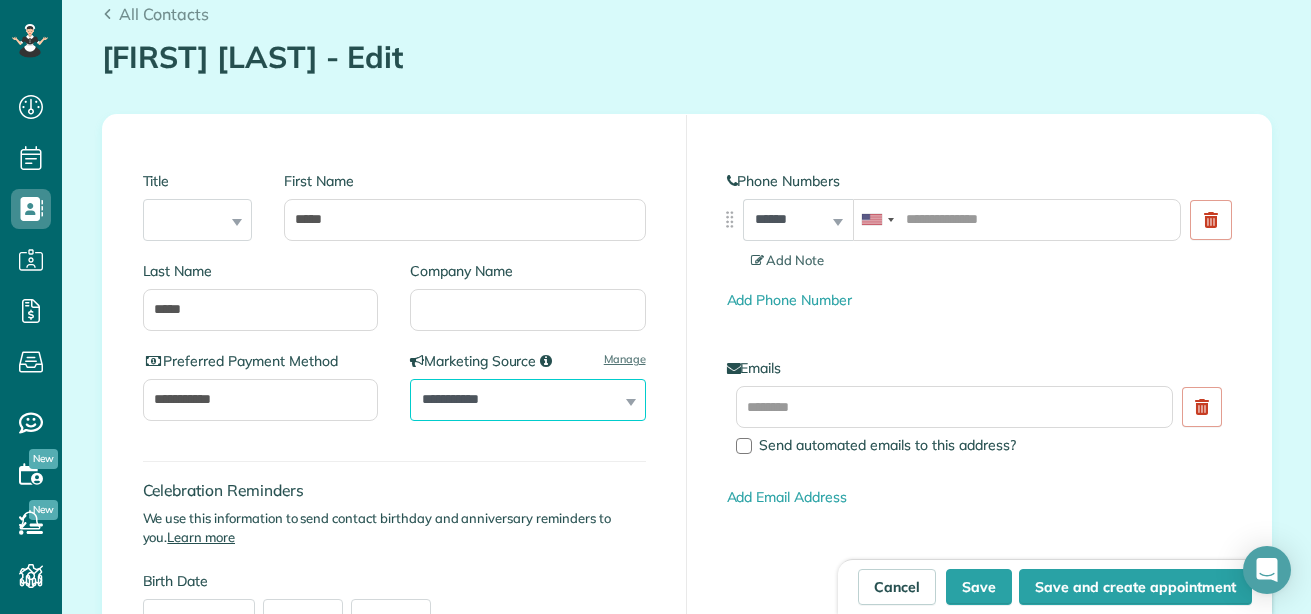click on "**********" at bounding box center (528, 400) 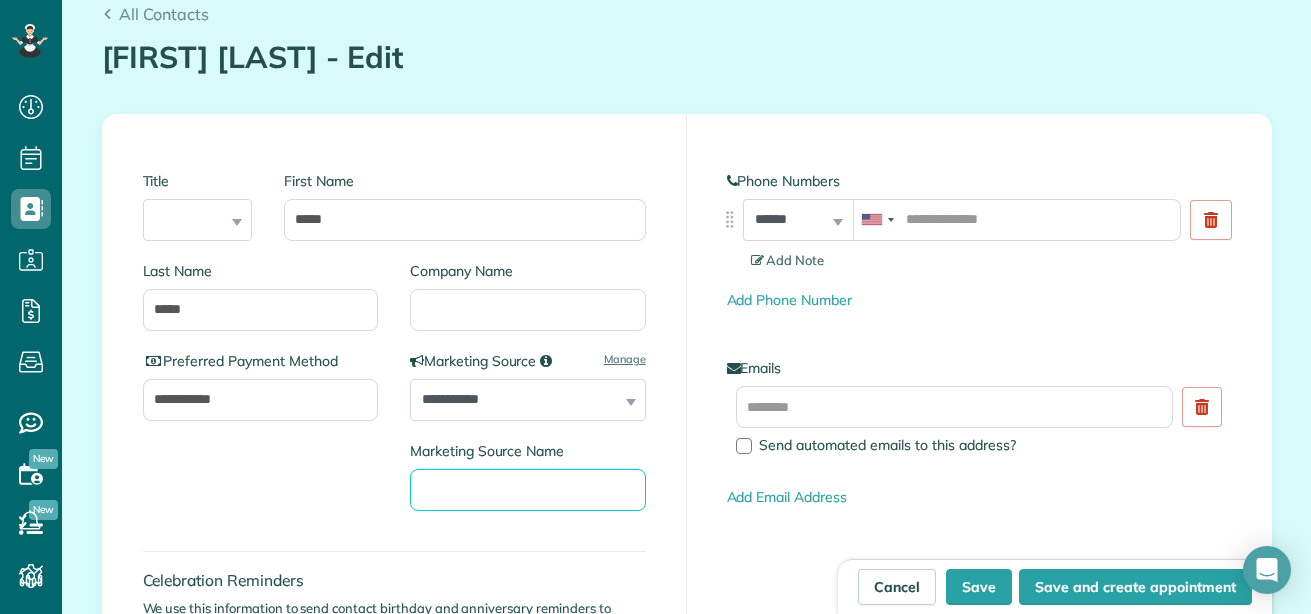 click on "Marketing Source Name" at bounding box center [528, 490] 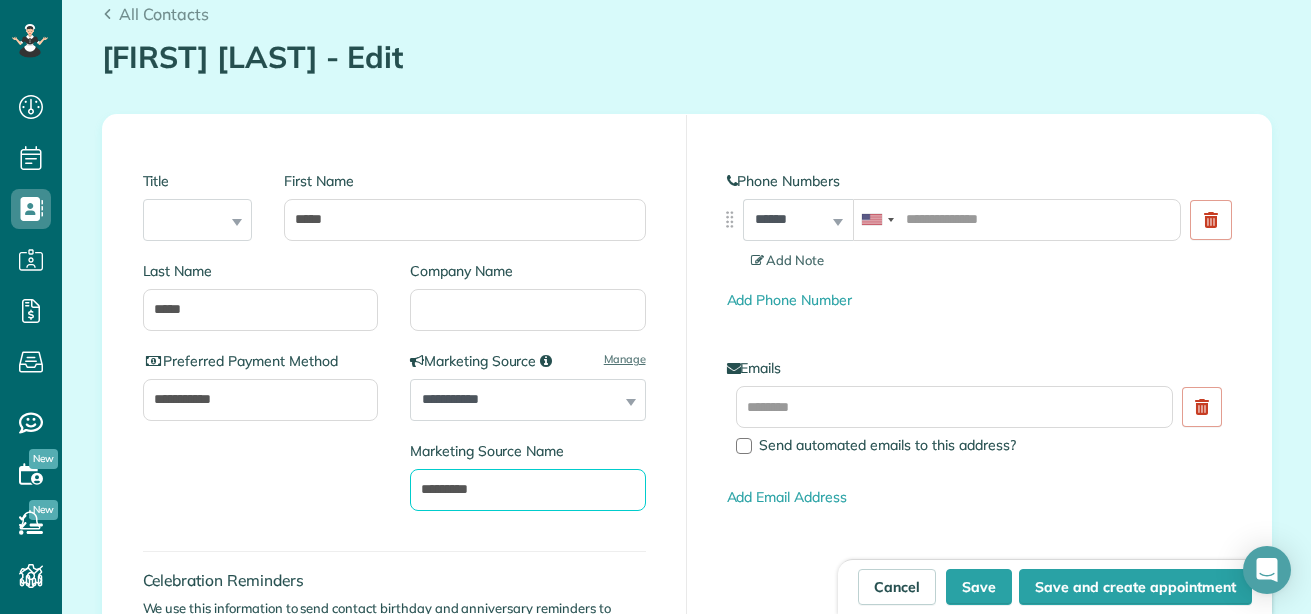 type on "*********" 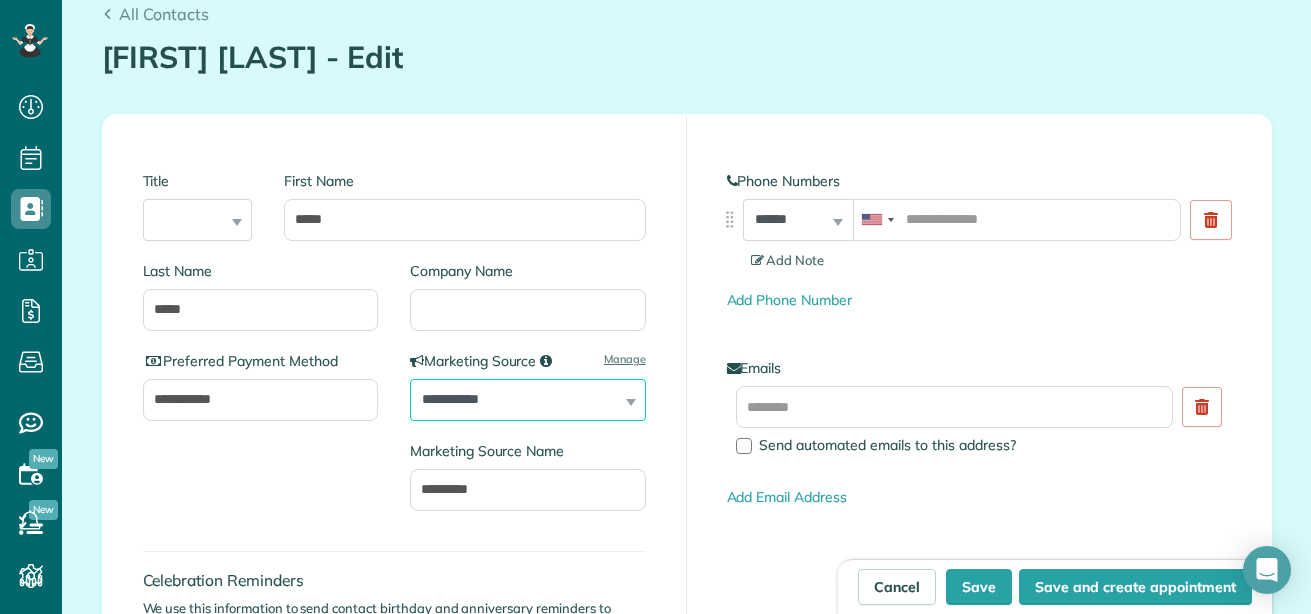 click on "**********" at bounding box center [528, 400] 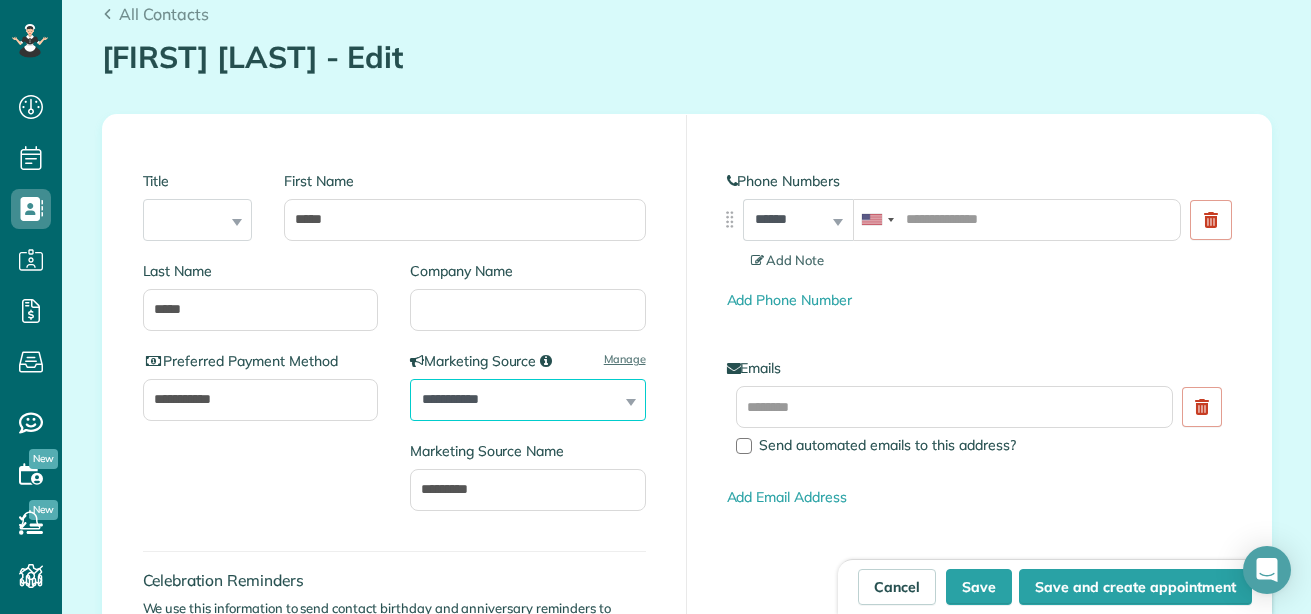 click on "**********" at bounding box center [528, 400] 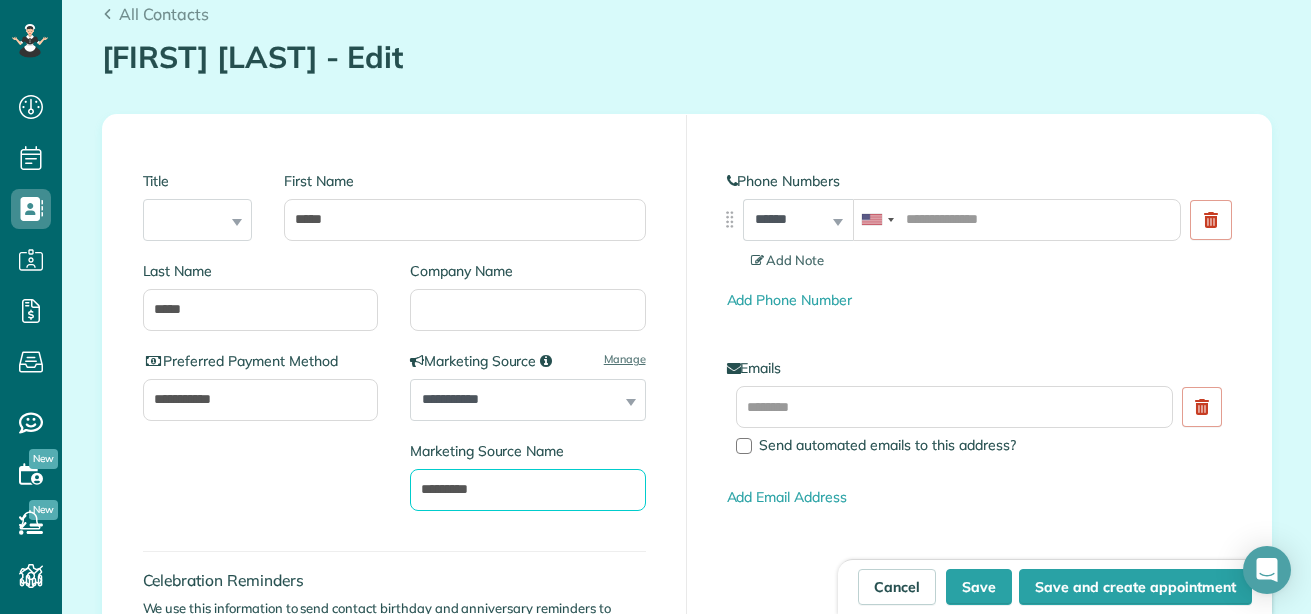 click on "*********" at bounding box center [528, 490] 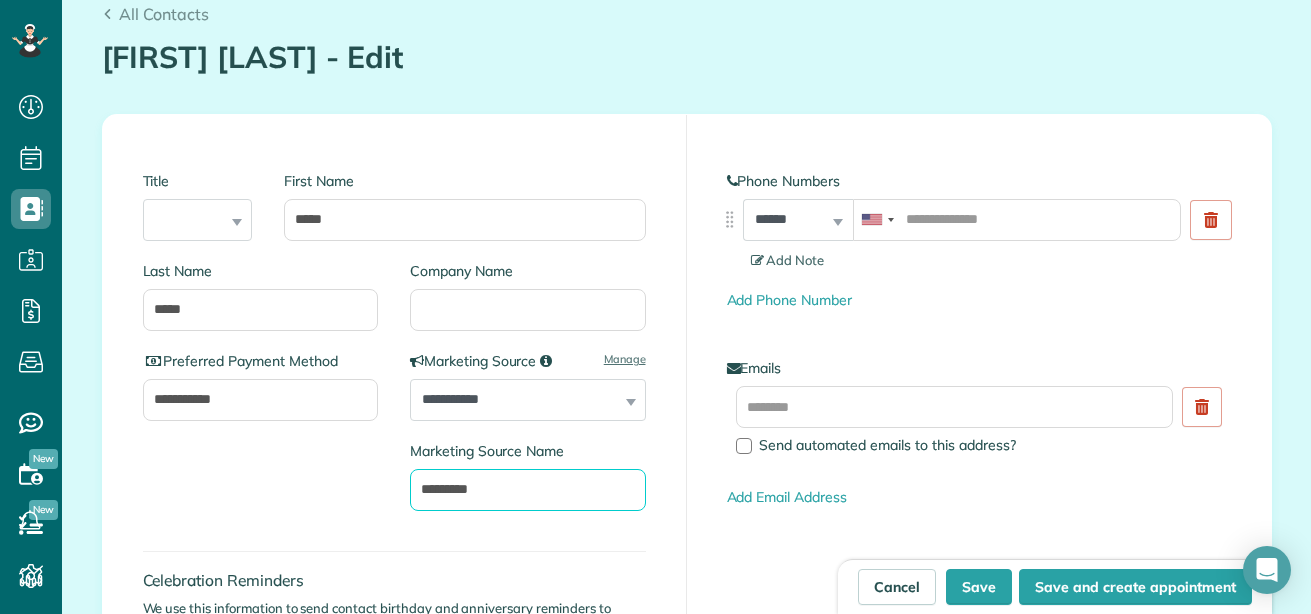 click on "Save" at bounding box center (979, 587) 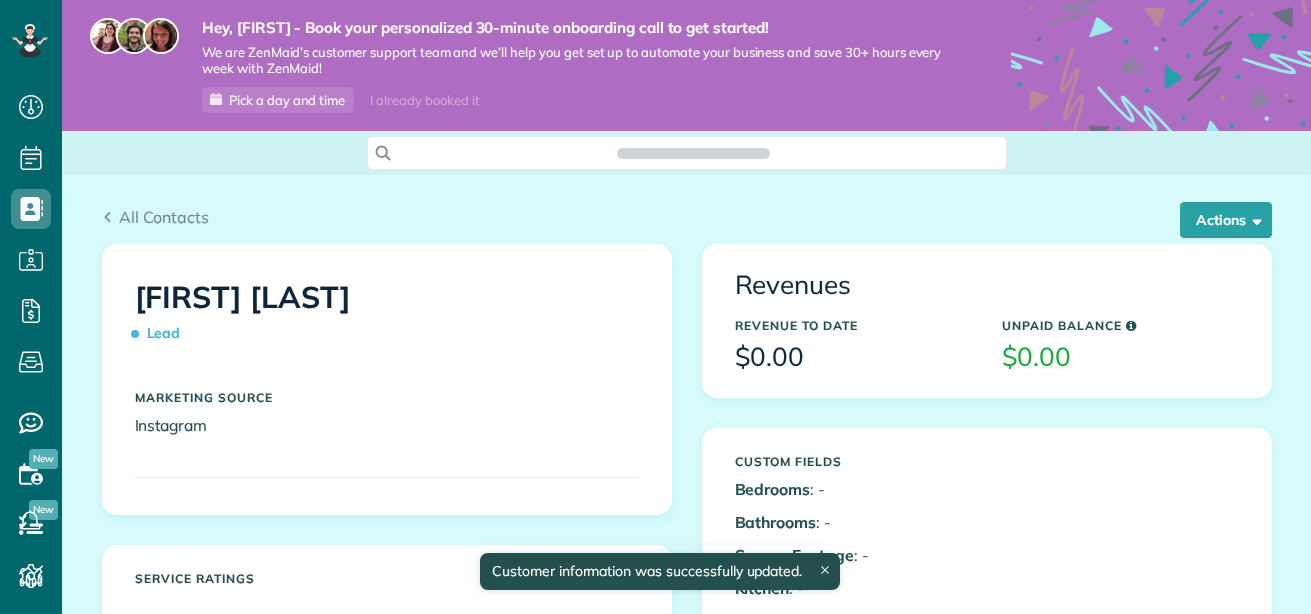 scroll, scrollTop: 0, scrollLeft: 0, axis: both 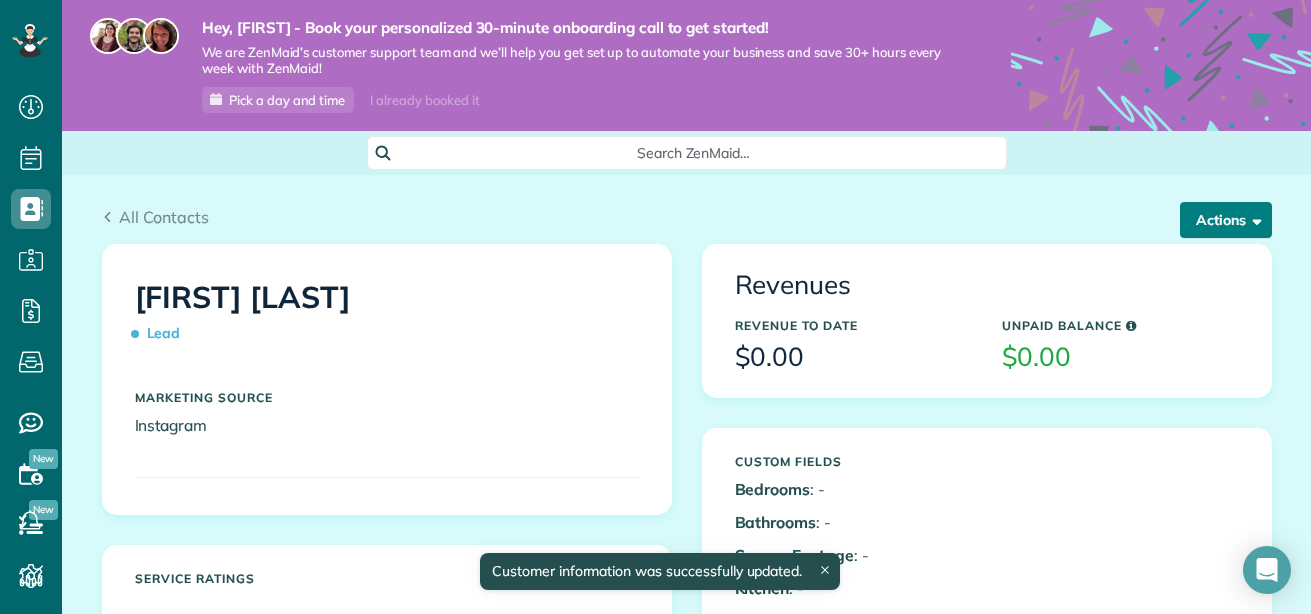 click on "Actions" at bounding box center (1226, 220) 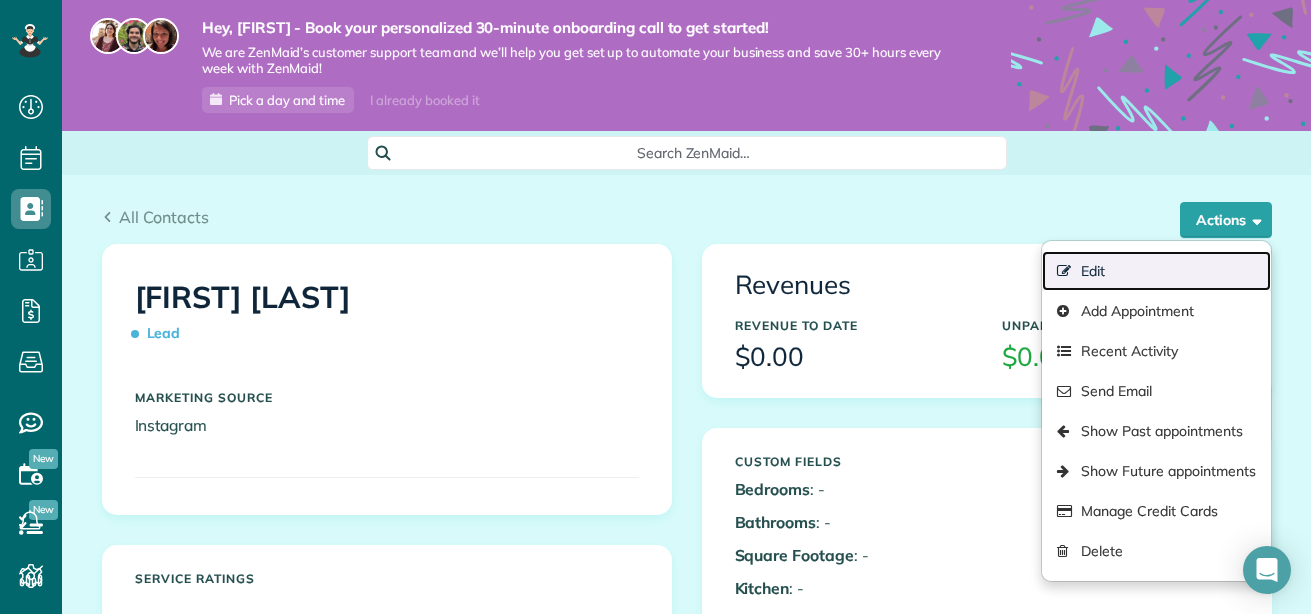click on "Edit" at bounding box center (1156, 271) 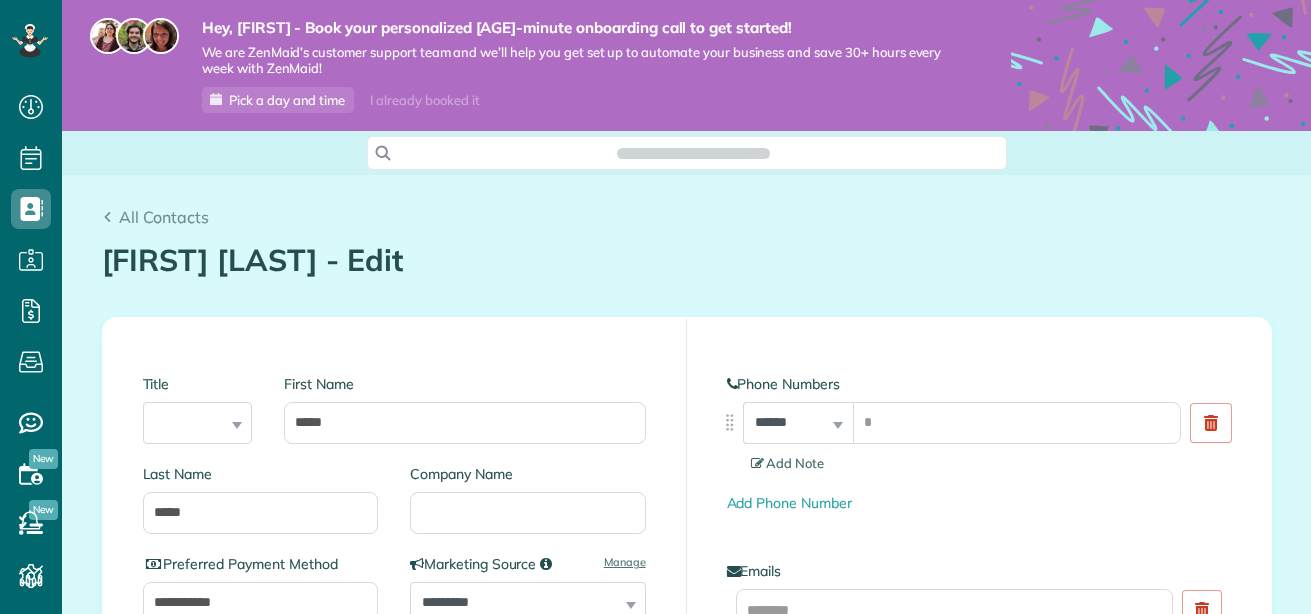 scroll, scrollTop: 0, scrollLeft: 0, axis: both 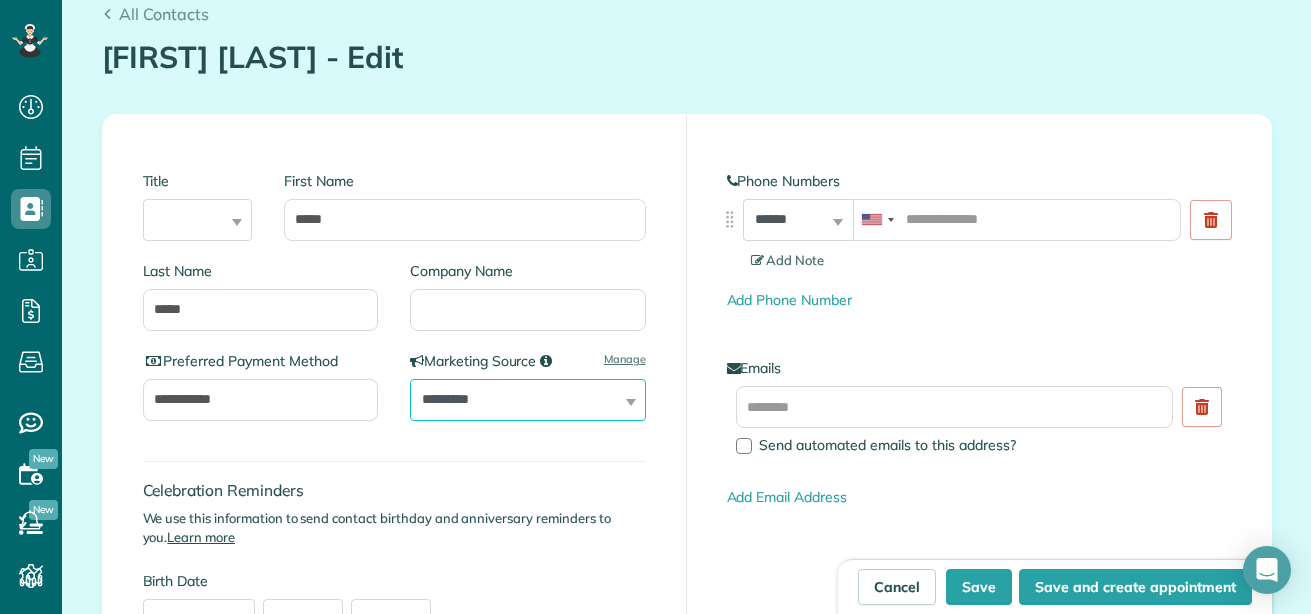 click on "**********" at bounding box center [528, 400] 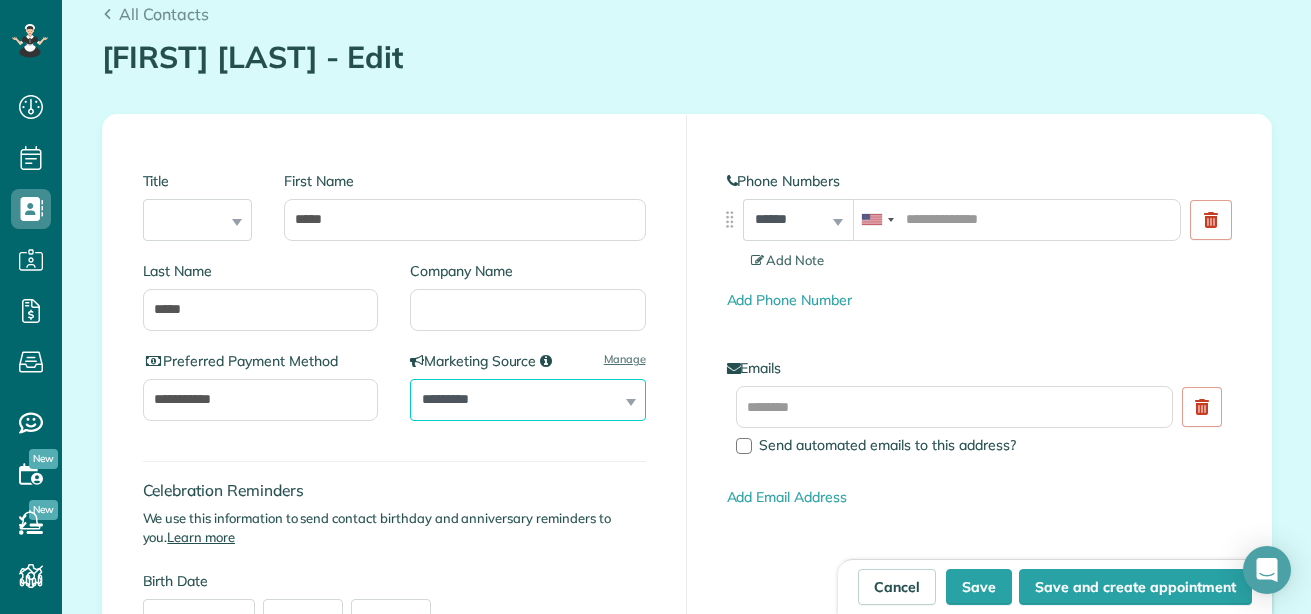 select on "**********" 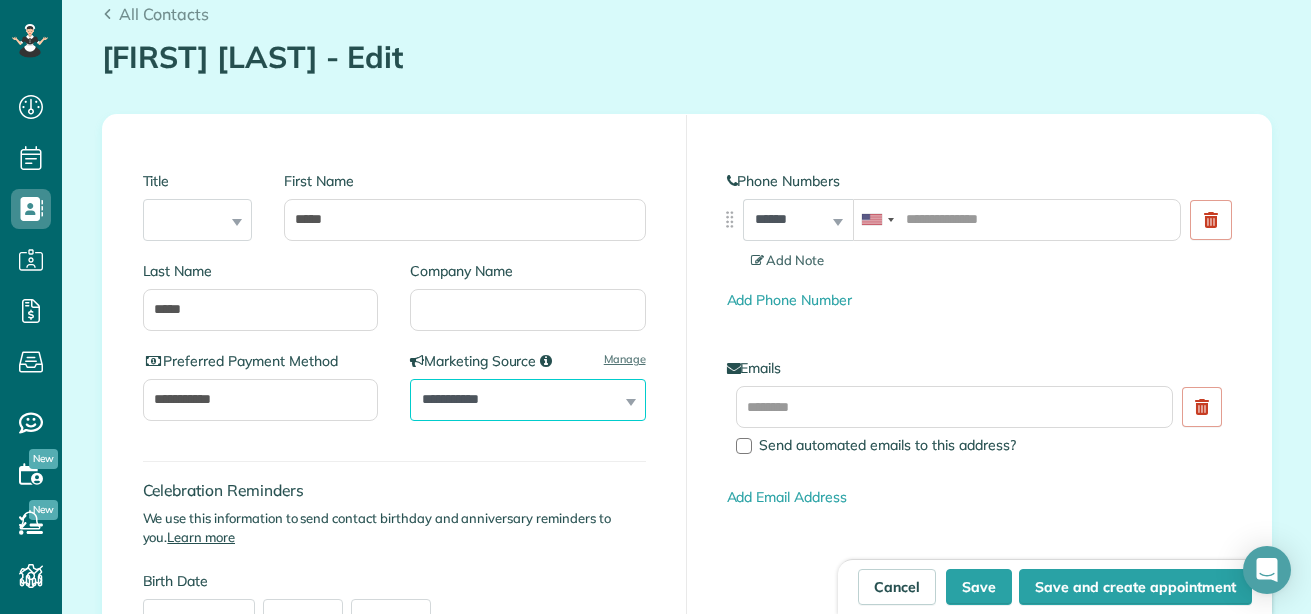 click on "**********" at bounding box center (528, 400) 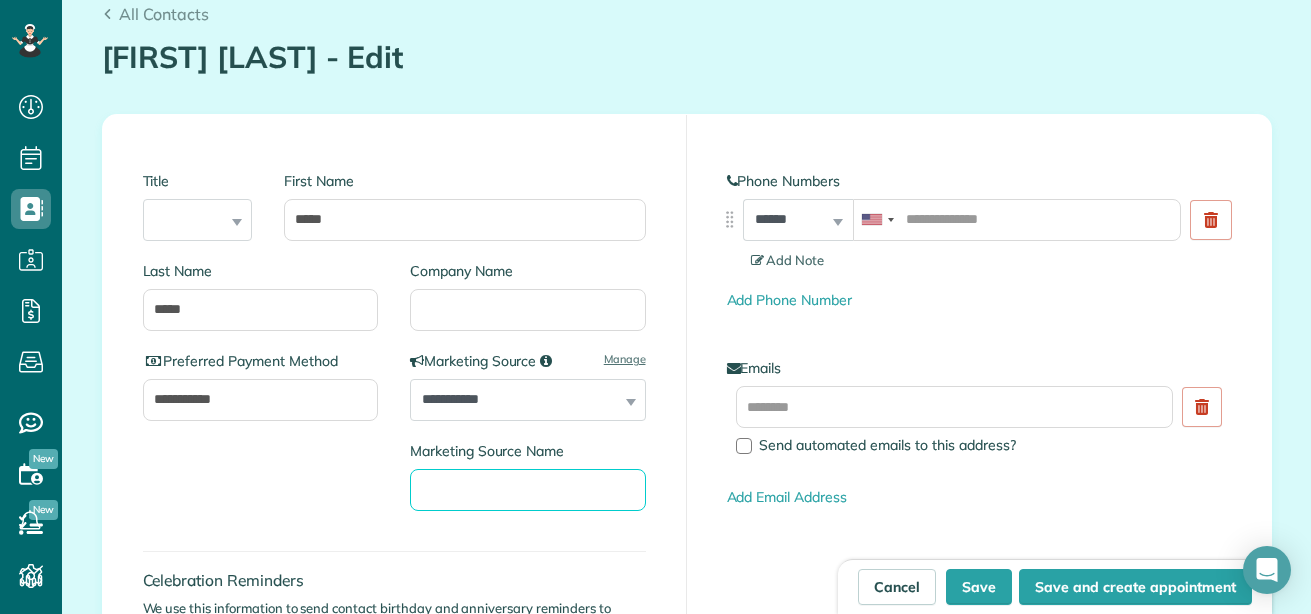 click on "Marketing Source Name" at bounding box center [528, 490] 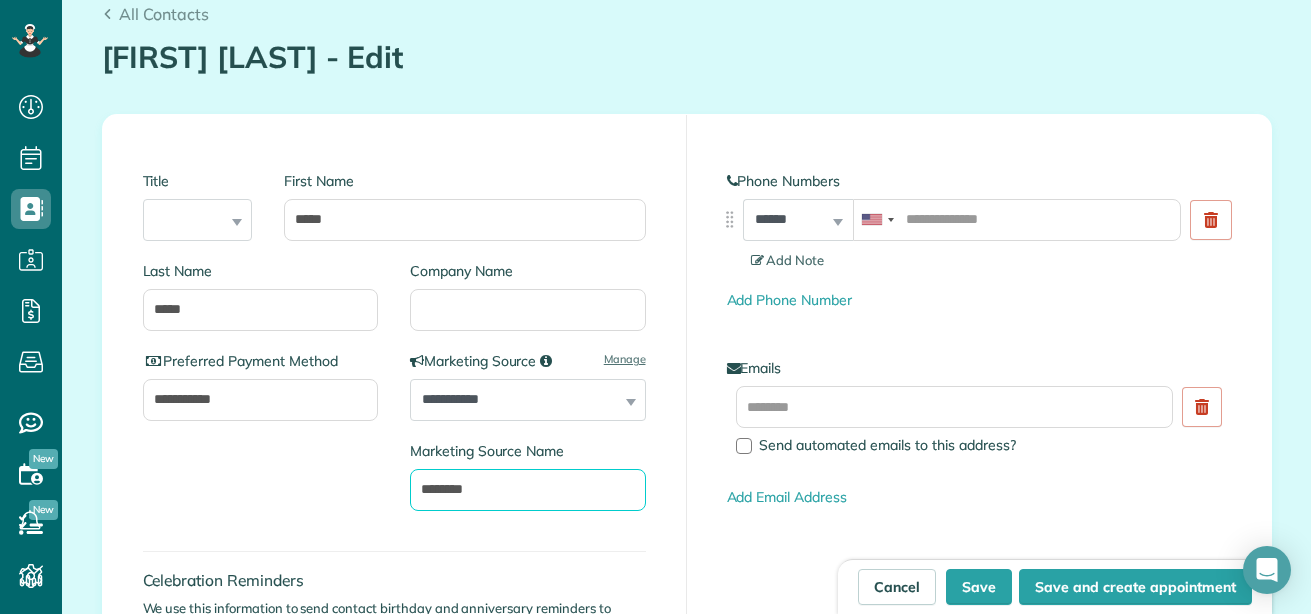 type on "********" 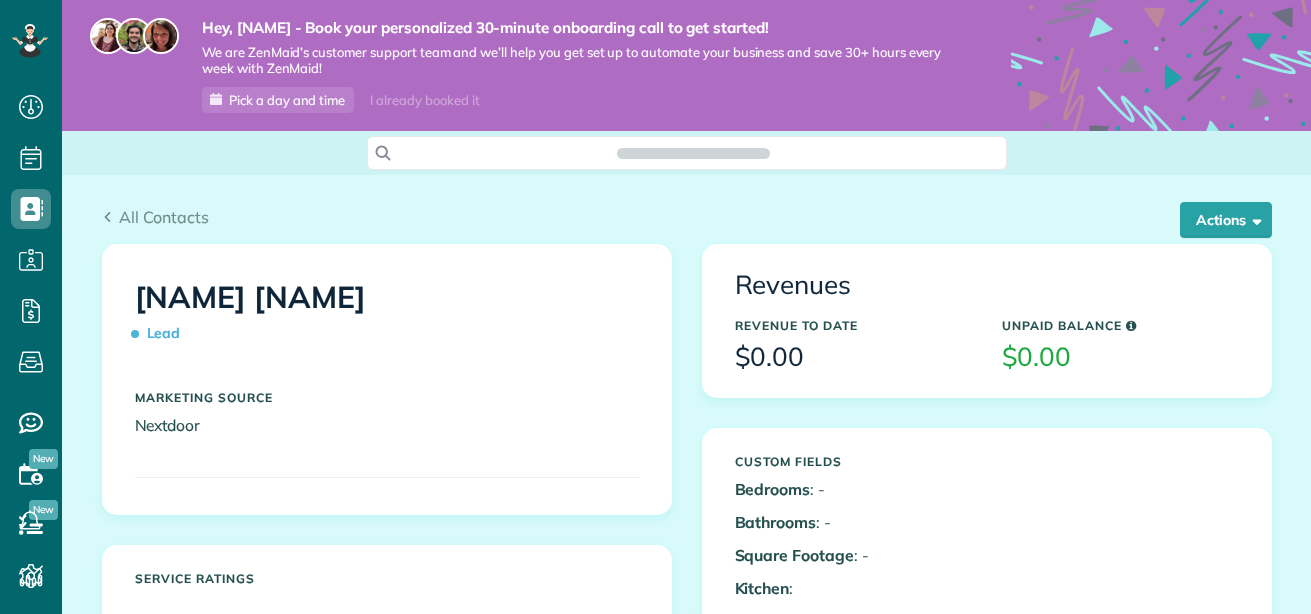 scroll, scrollTop: 0, scrollLeft: 0, axis: both 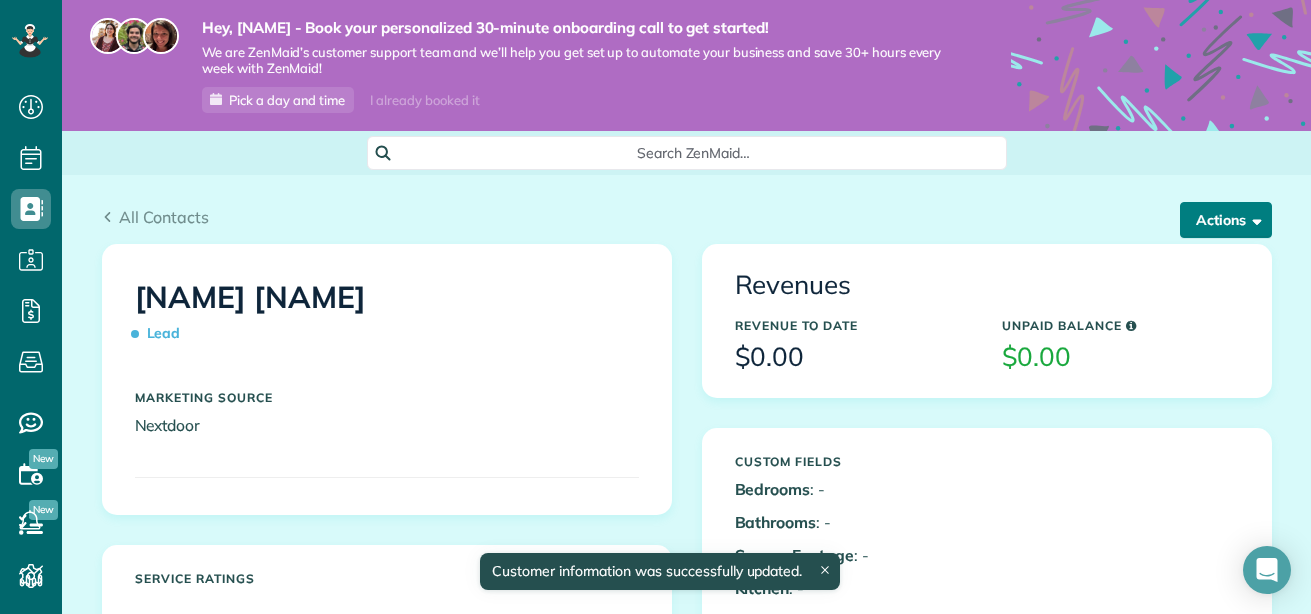 click on "Actions" at bounding box center (1226, 220) 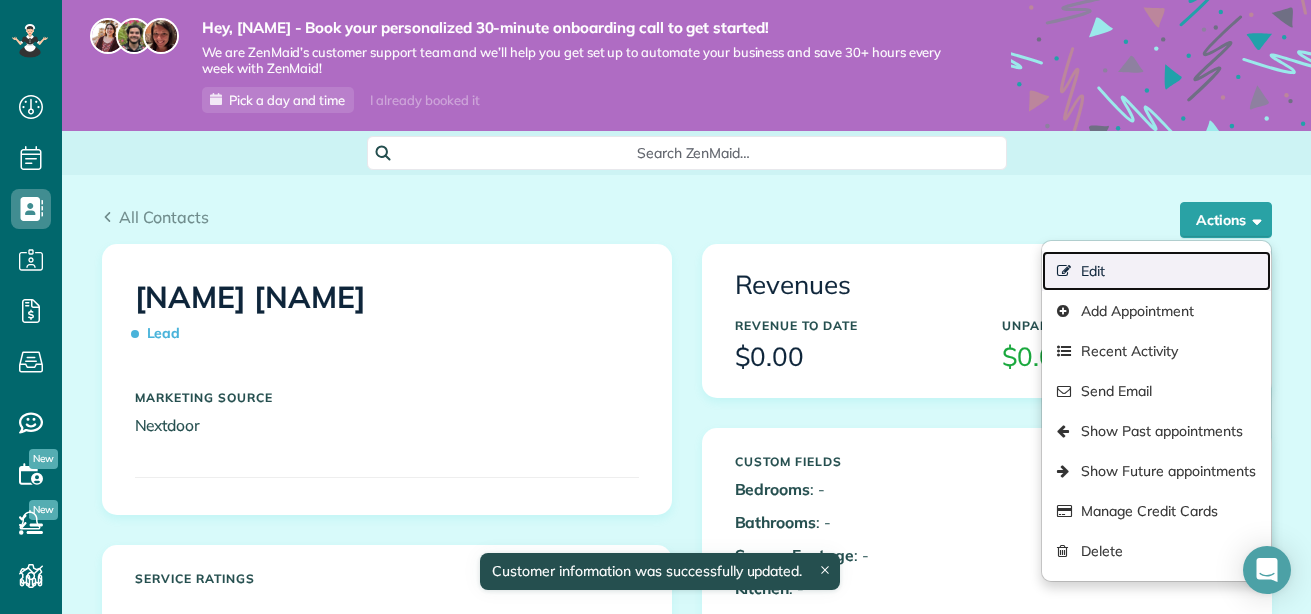 click on "Edit" at bounding box center (1156, 271) 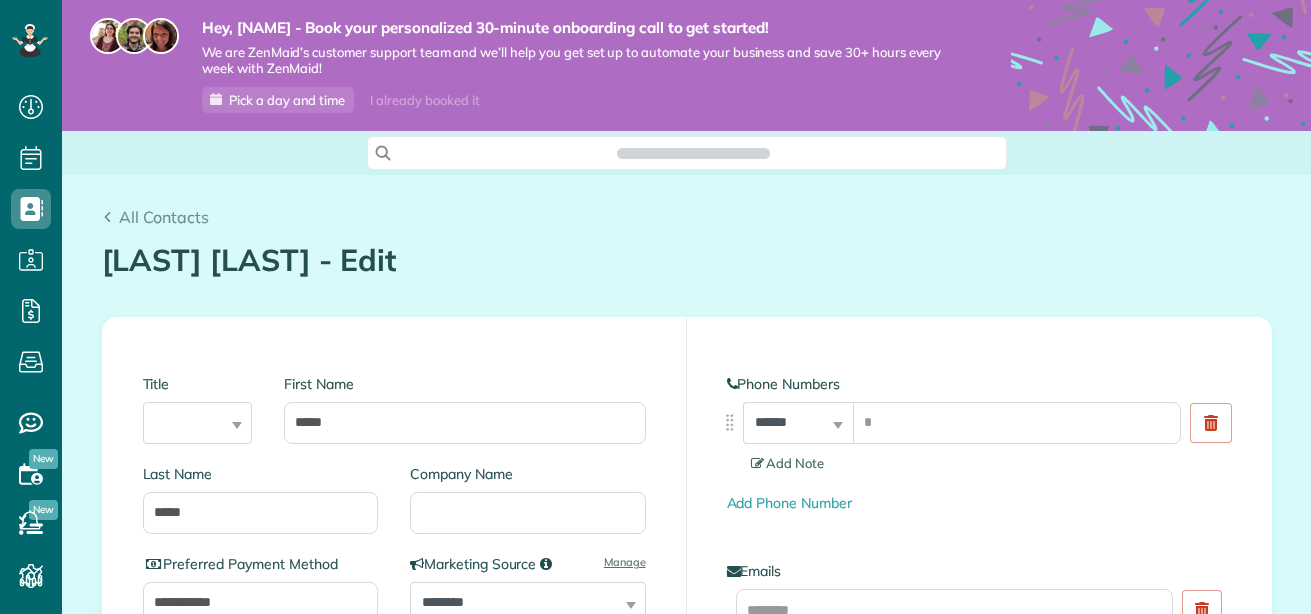 scroll, scrollTop: 0, scrollLeft: 0, axis: both 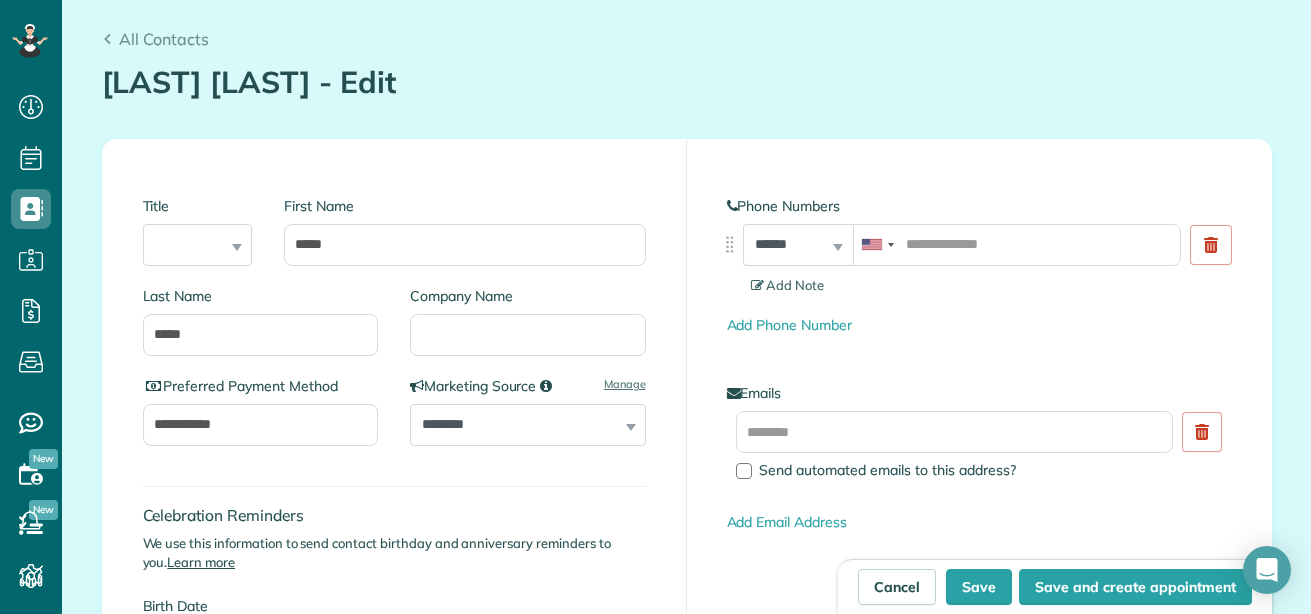 click on "**********" at bounding box center [528, 425] 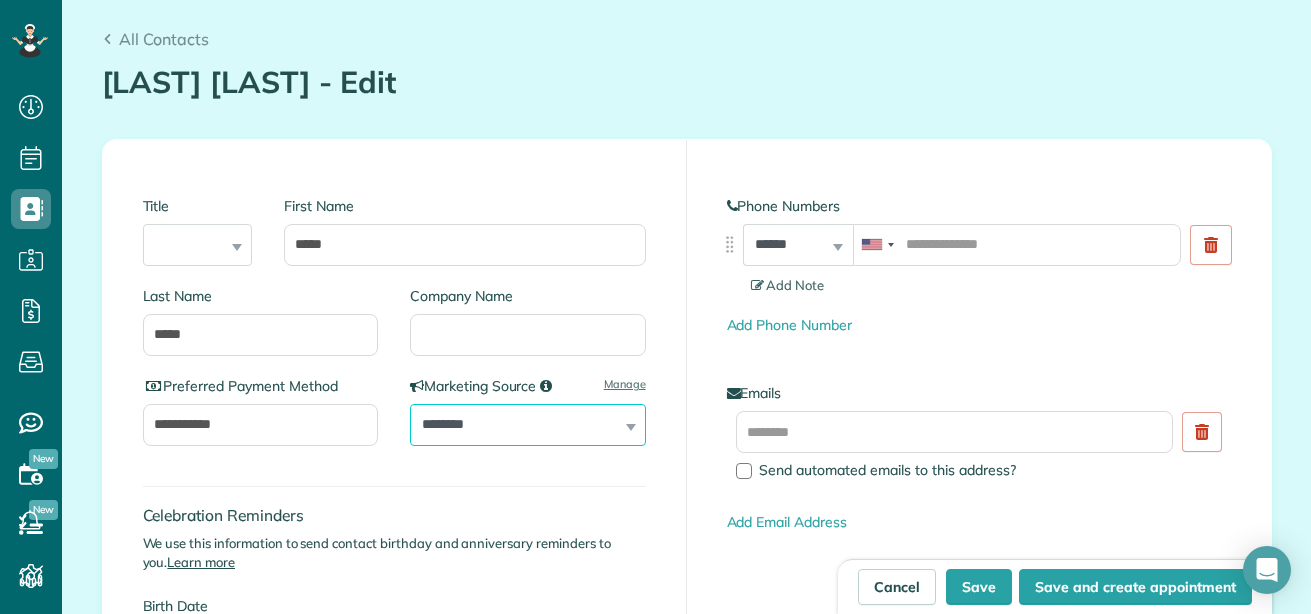 click on "**********" at bounding box center (528, 425) 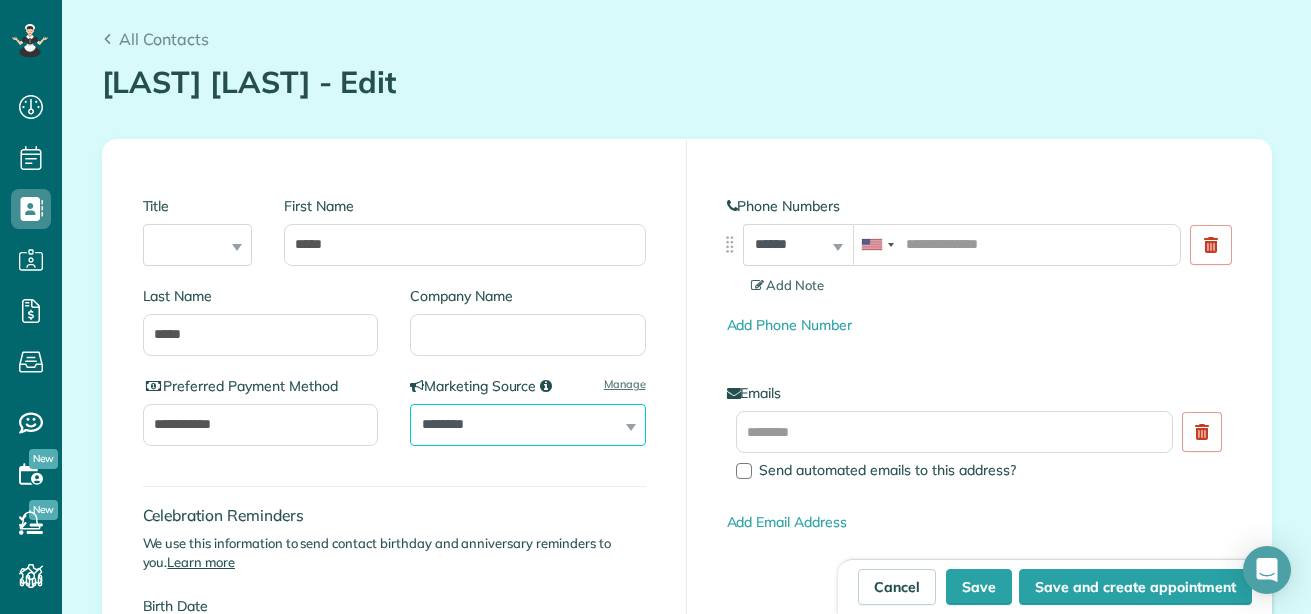 select on "**********" 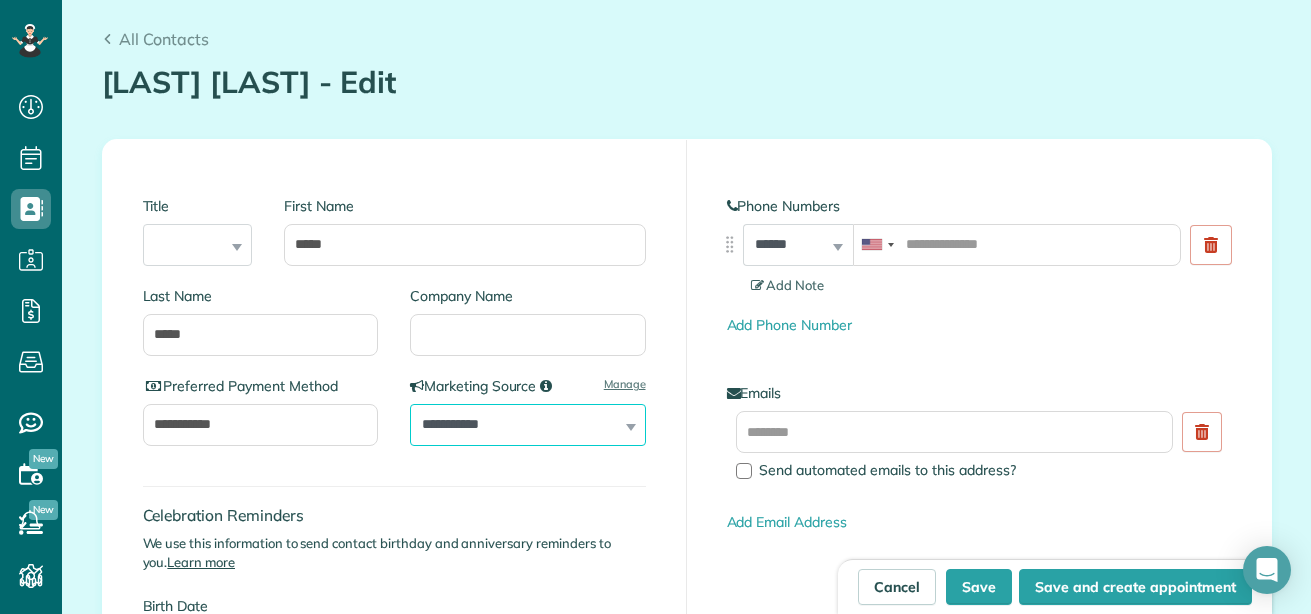 click on "**********" at bounding box center (528, 425) 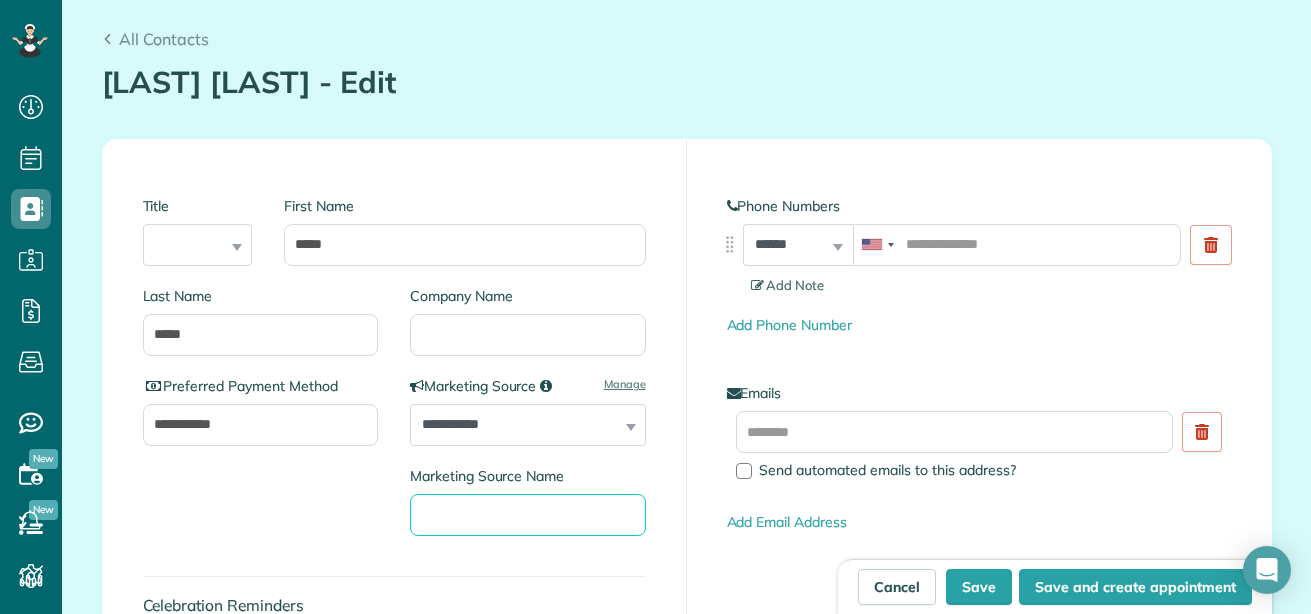 click on "Marketing Source Name" at bounding box center (528, 515) 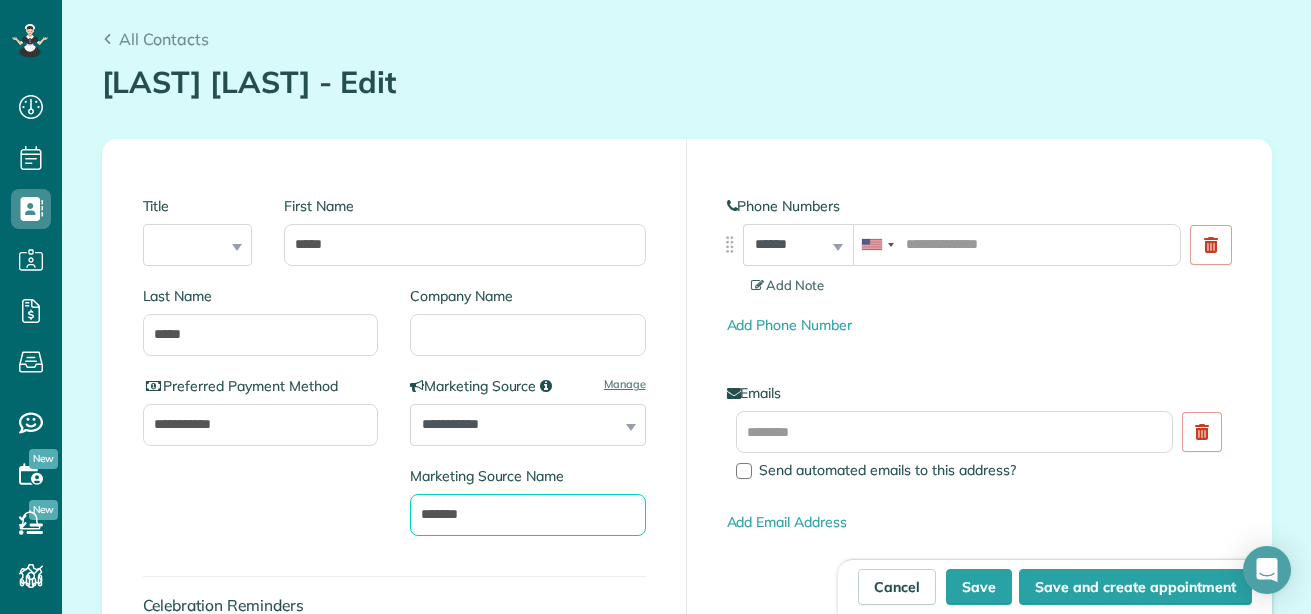 type on "*******" 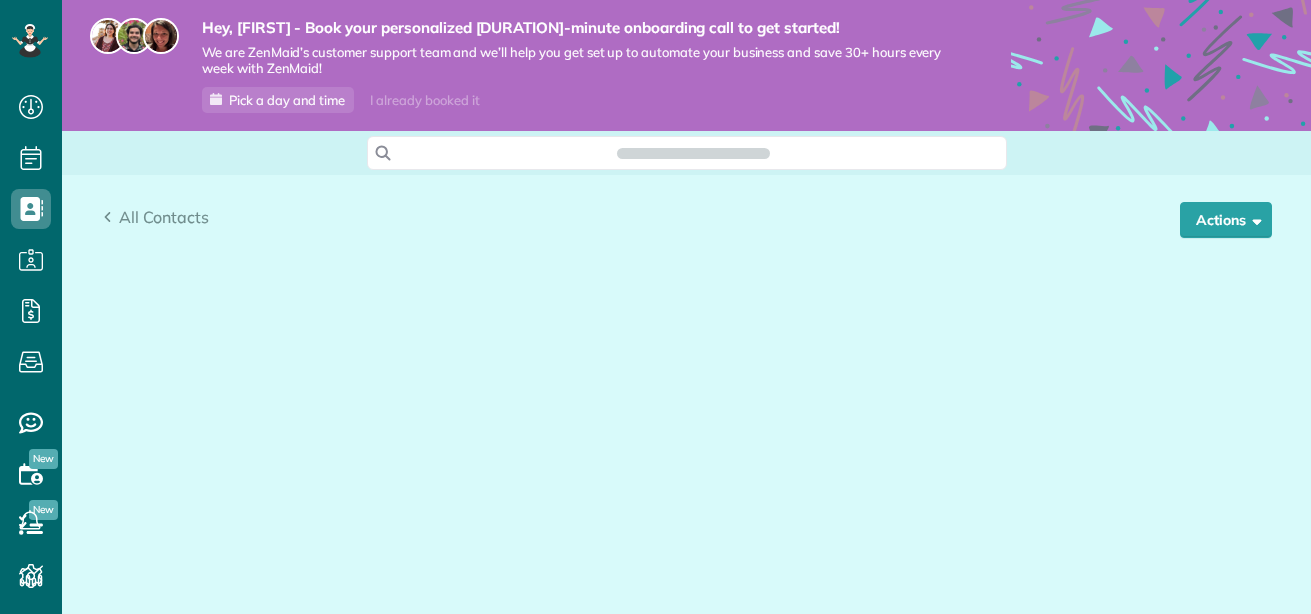 scroll, scrollTop: 0, scrollLeft: 0, axis: both 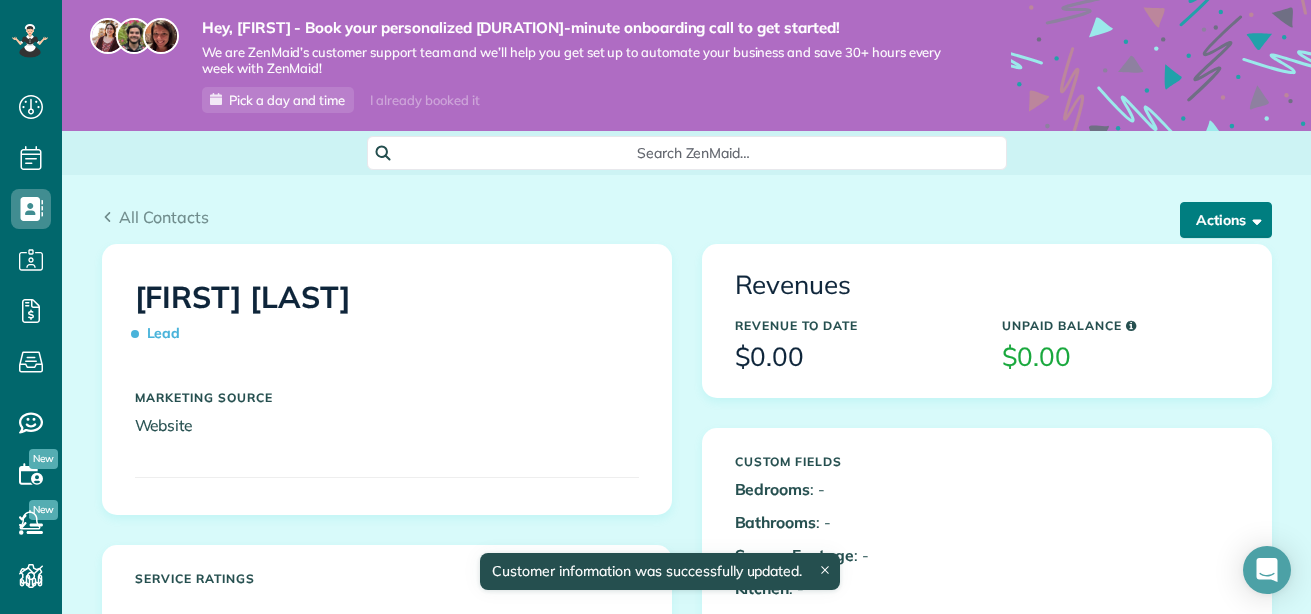 click at bounding box center (1253, 219) 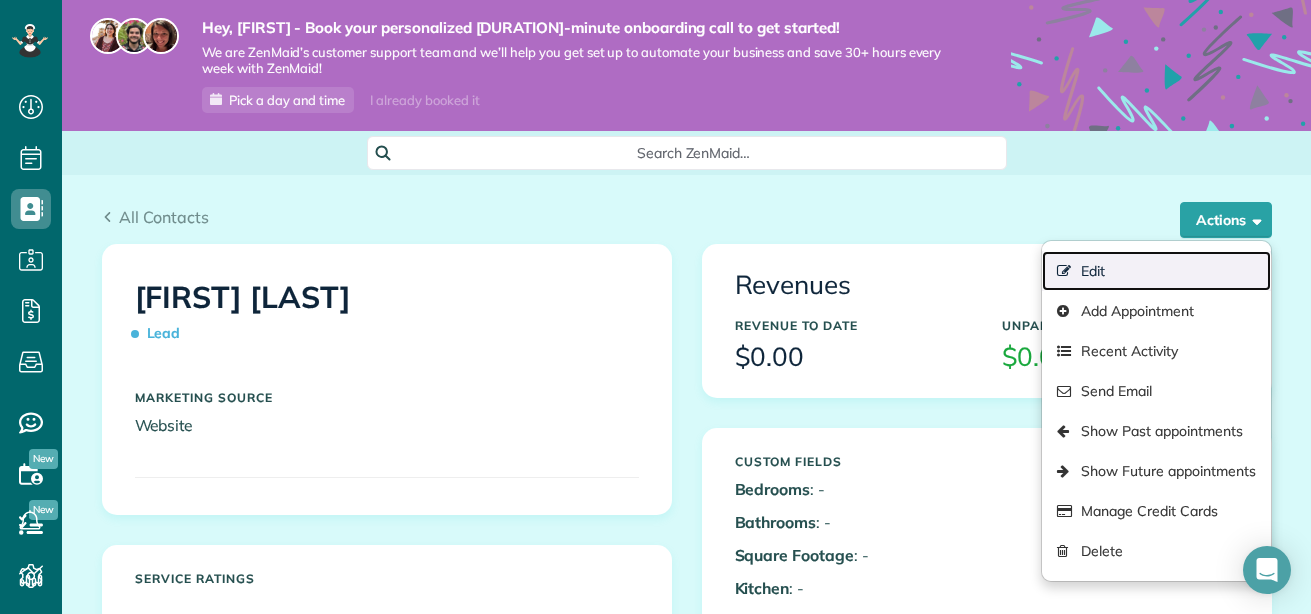 click on "Edit" at bounding box center [1156, 271] 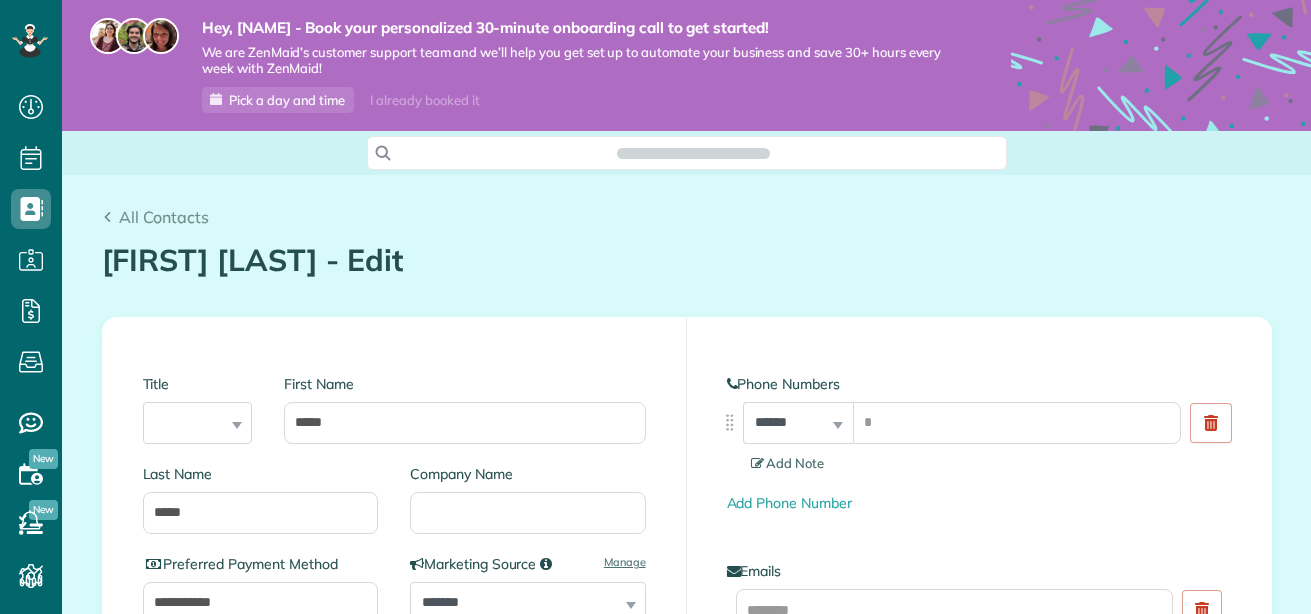 scroll, scrollTop: 0, scrollLeft: 0, axis: both 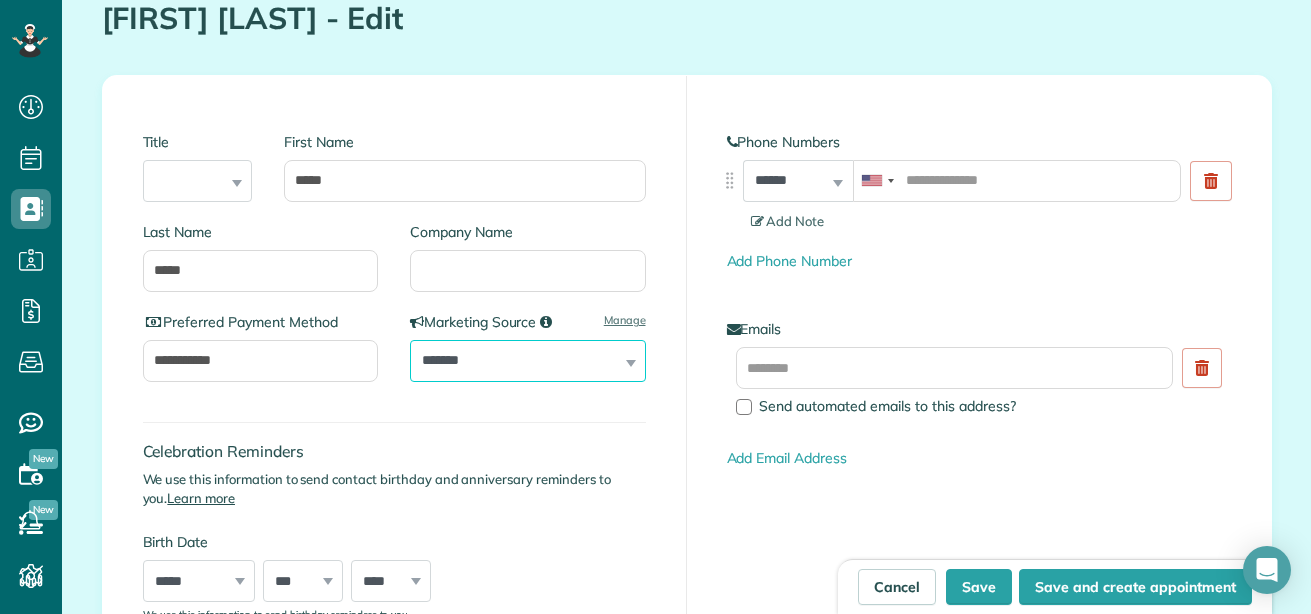 click on "**********" at bounding box center [528, 361] 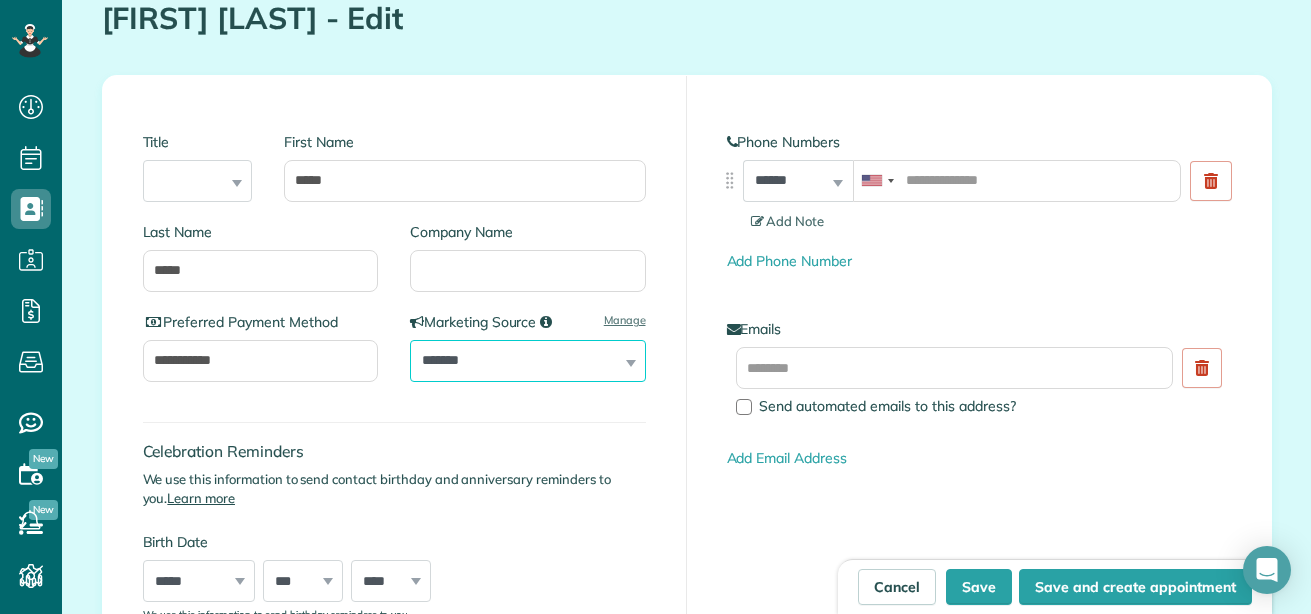 select on "**********" 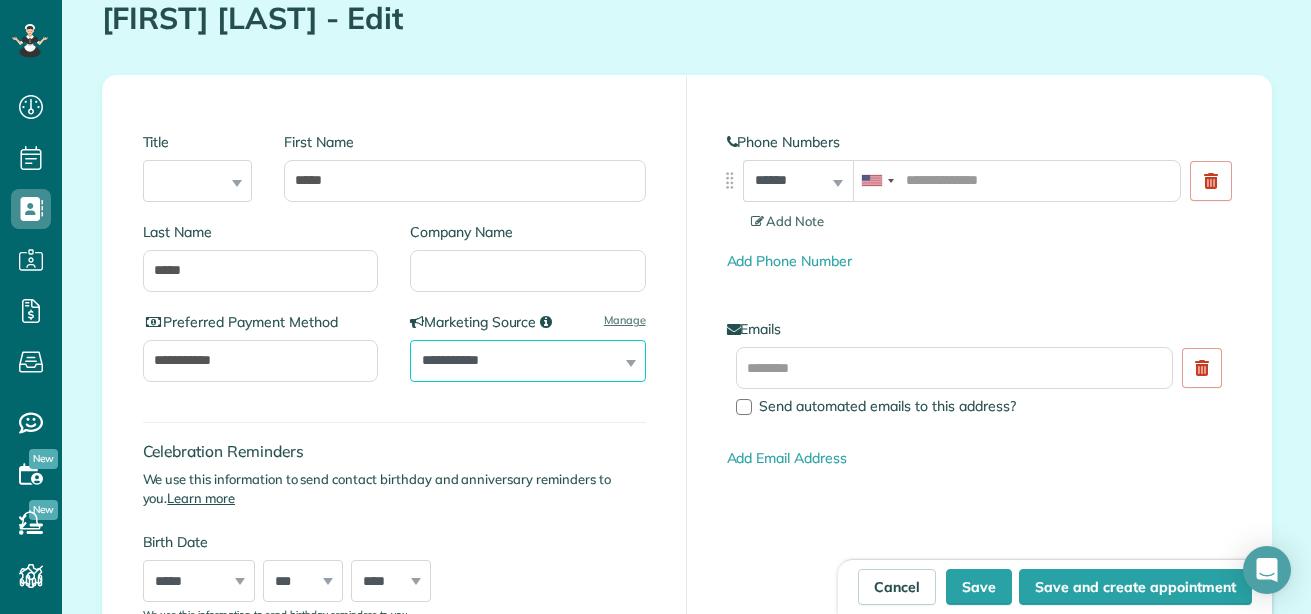 click on "**********" at bounding box center [528, 361] 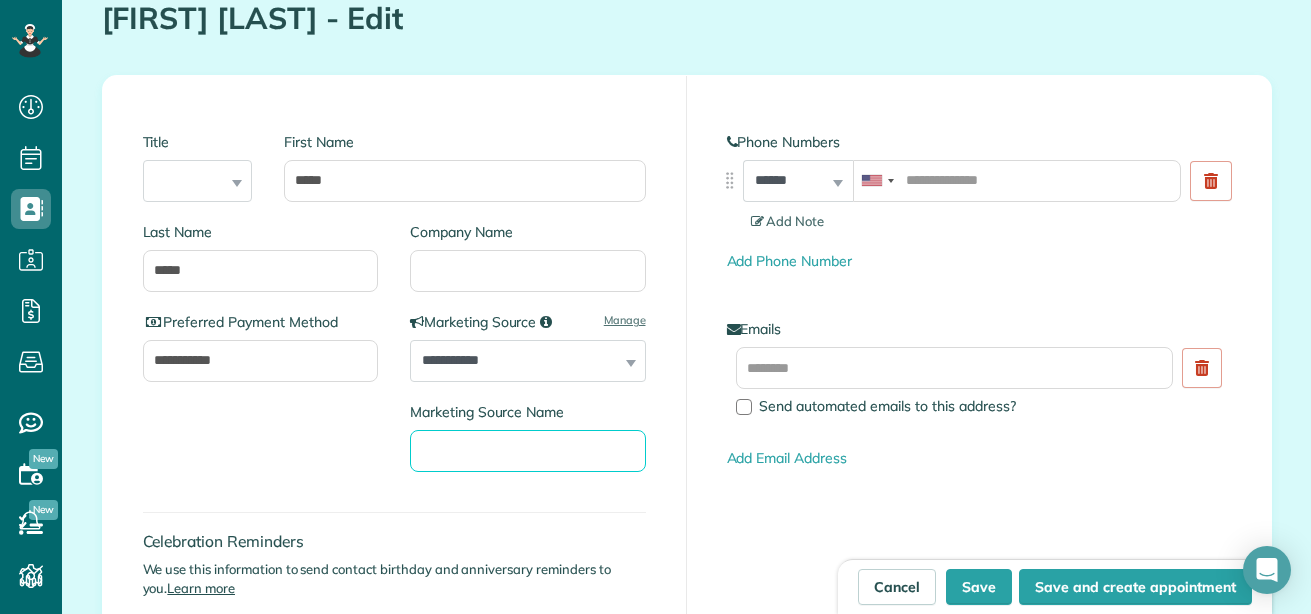 click on "Marketing Source Name" at bounding box center (528, 451) 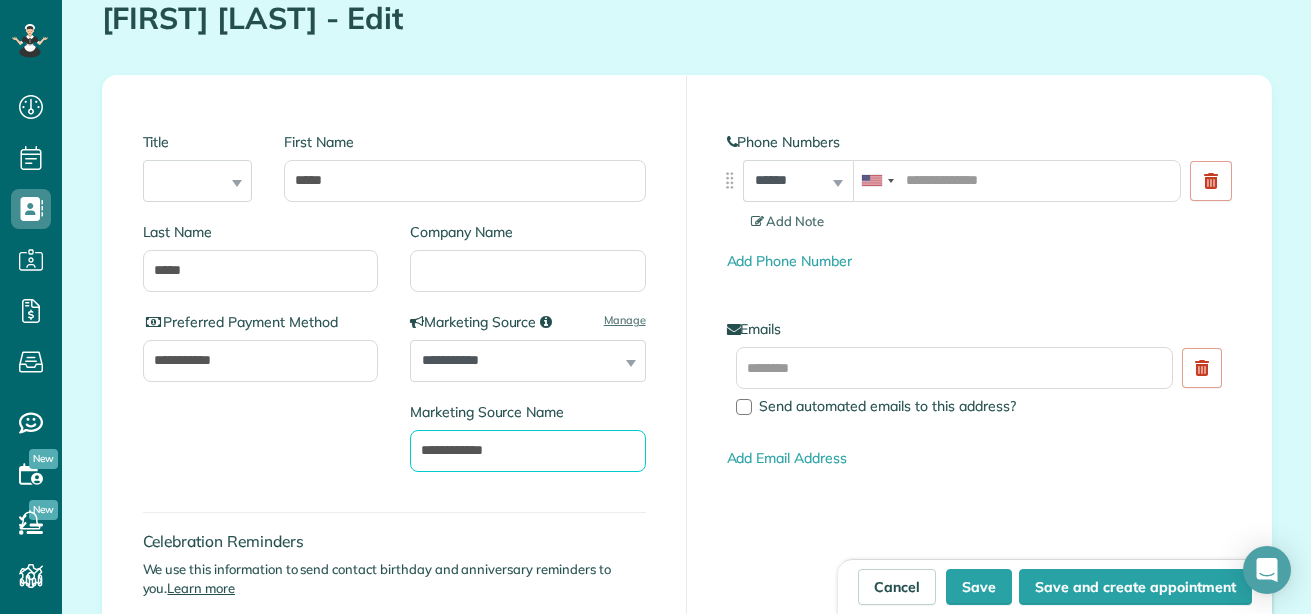 type on "**********" 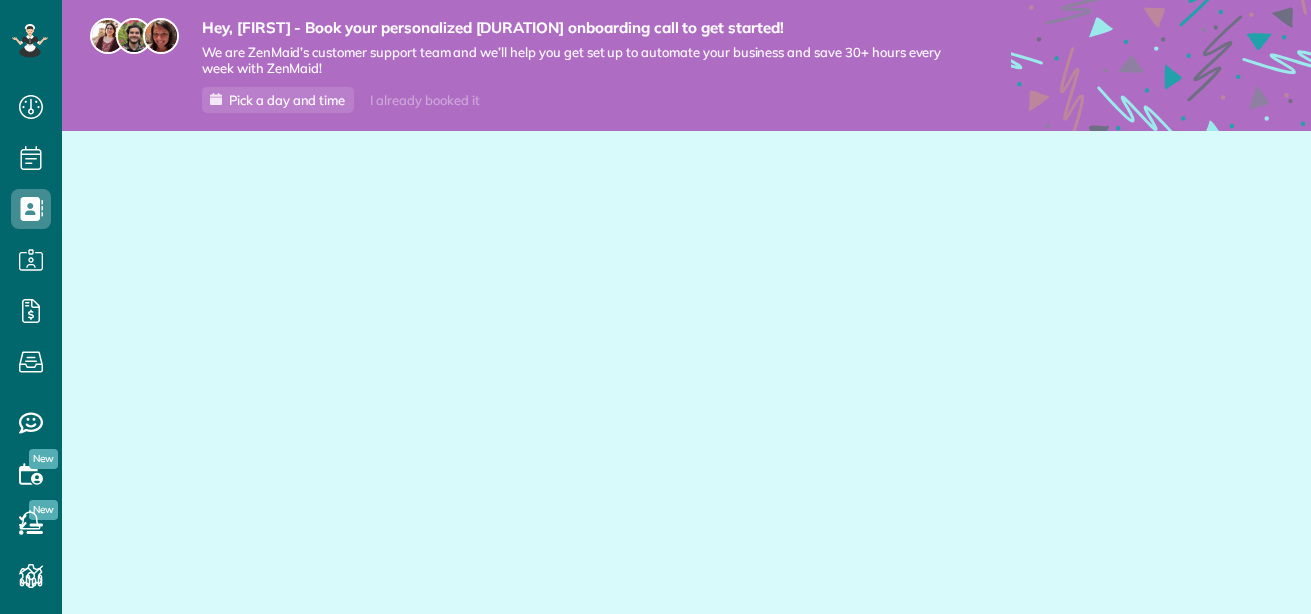 scroll, scrollTop: 0, scrollLeft: 0, axis: both 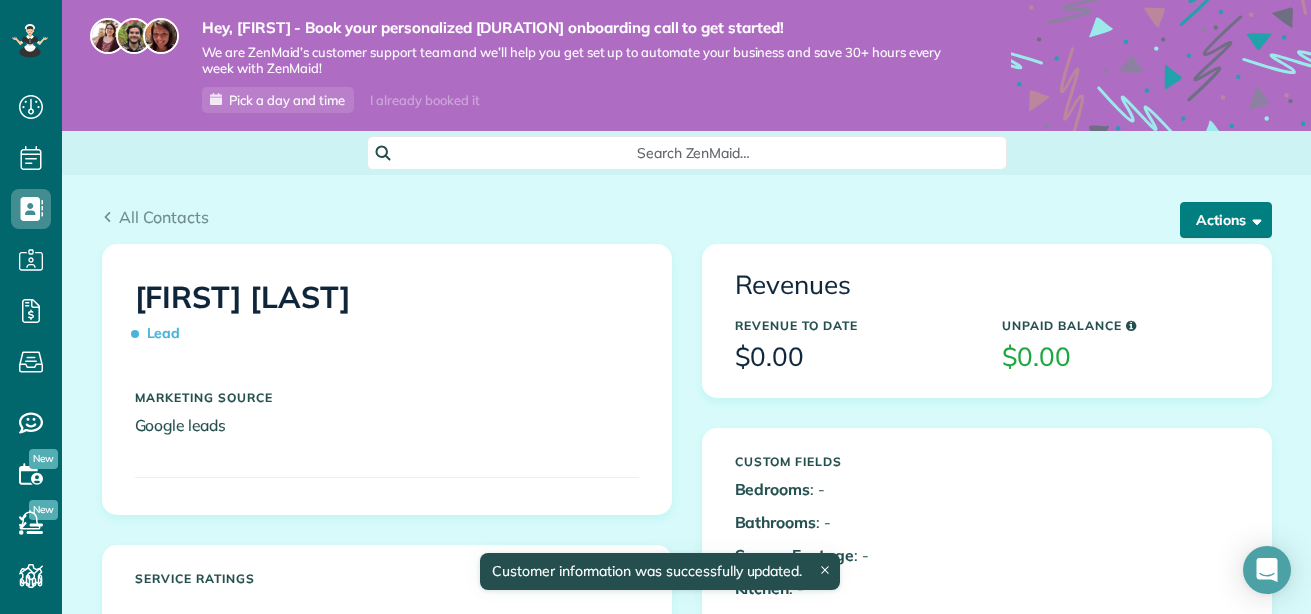 click at bounding box center [1253, 219] 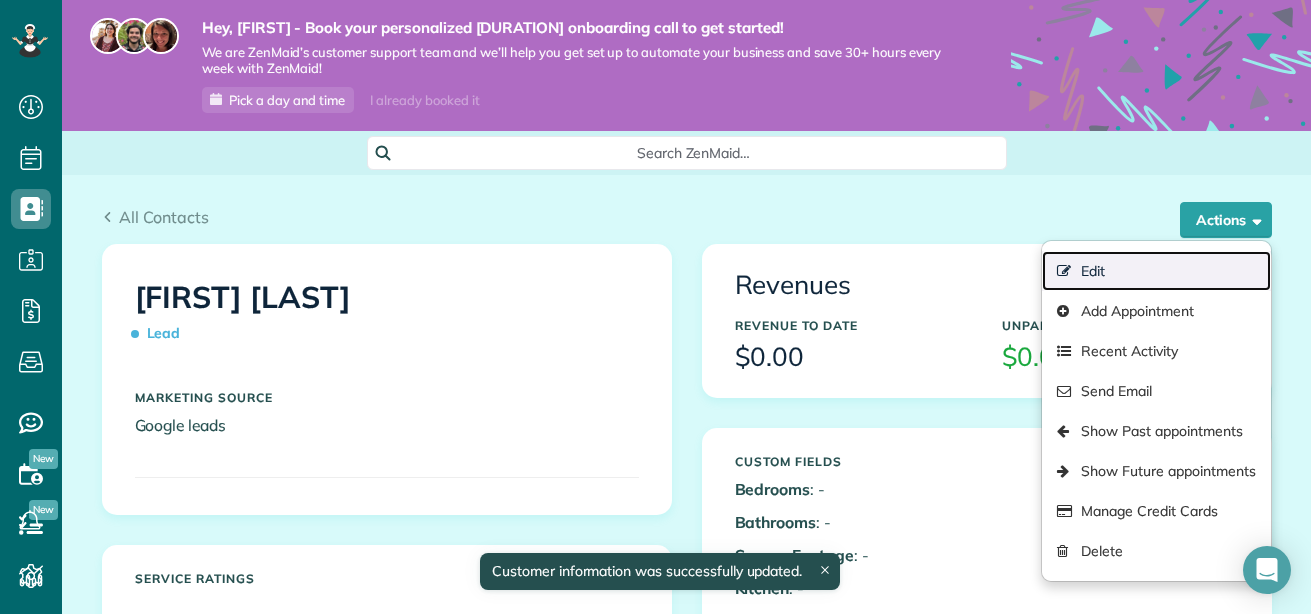 click on "Edit" at bounding box center (1156, 271) 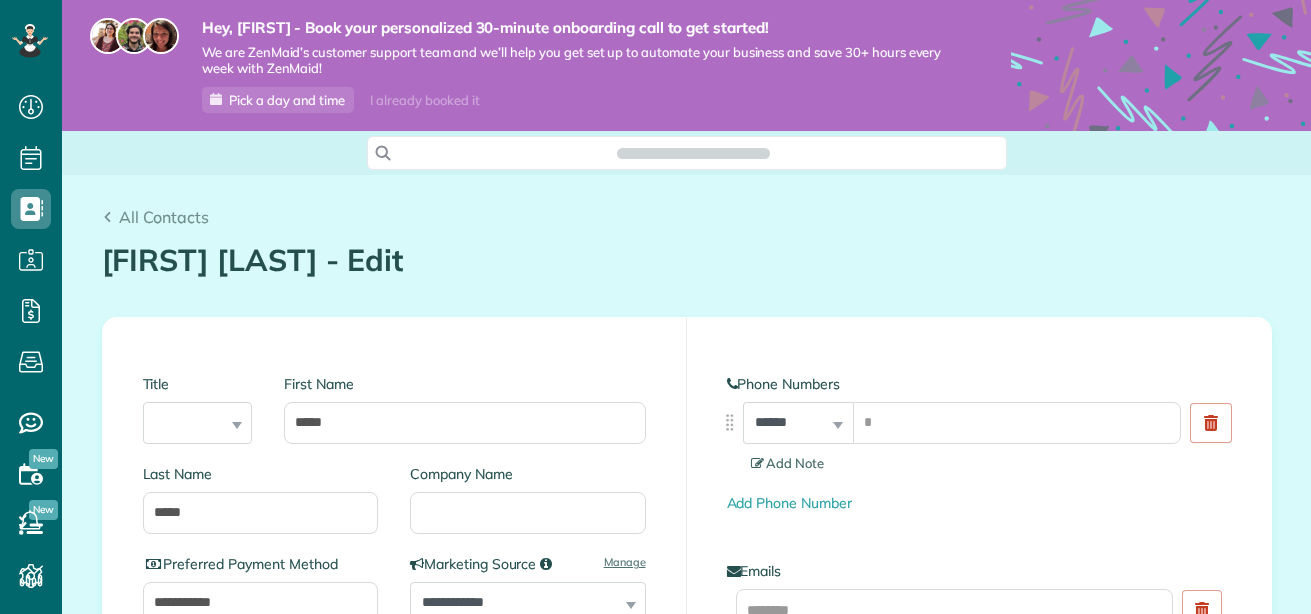 scroll, scrollTop: 0, scrollLeft: 0, axis: both 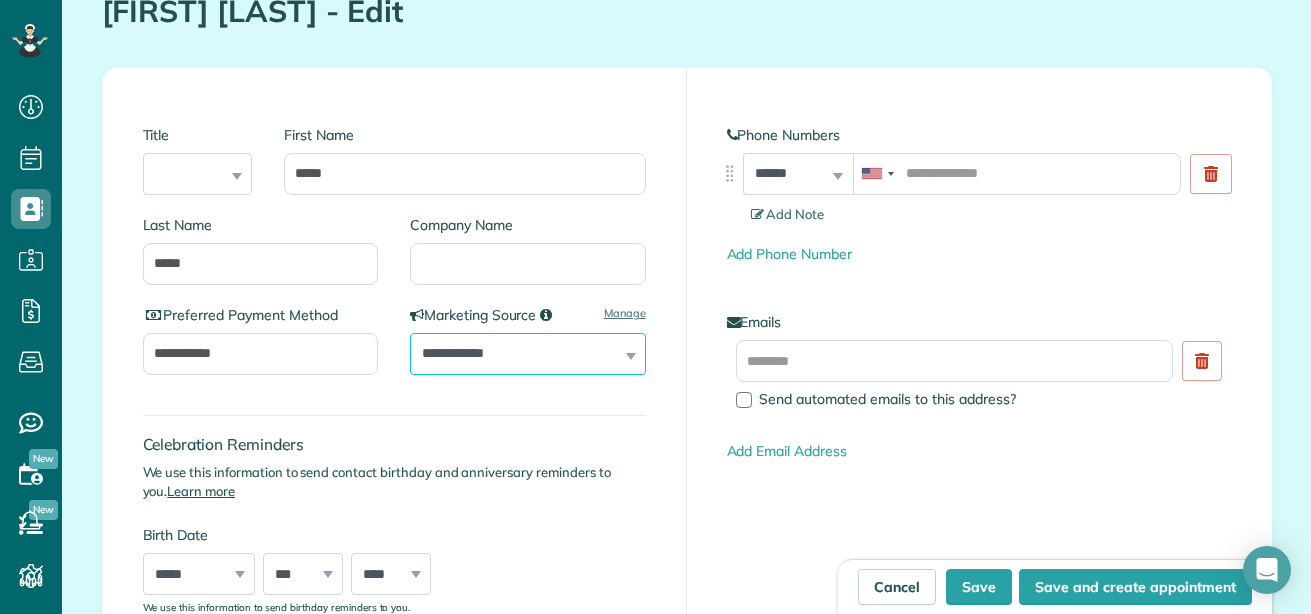 click on "**********" at bounding box center [528, 354] 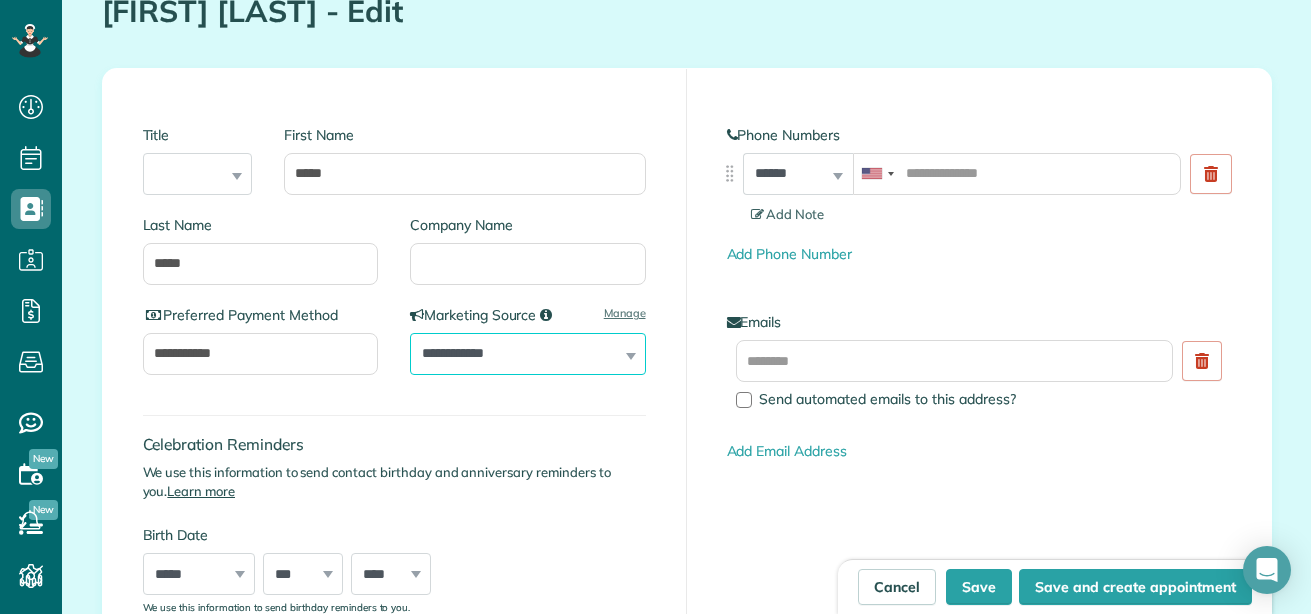 select on "**********" 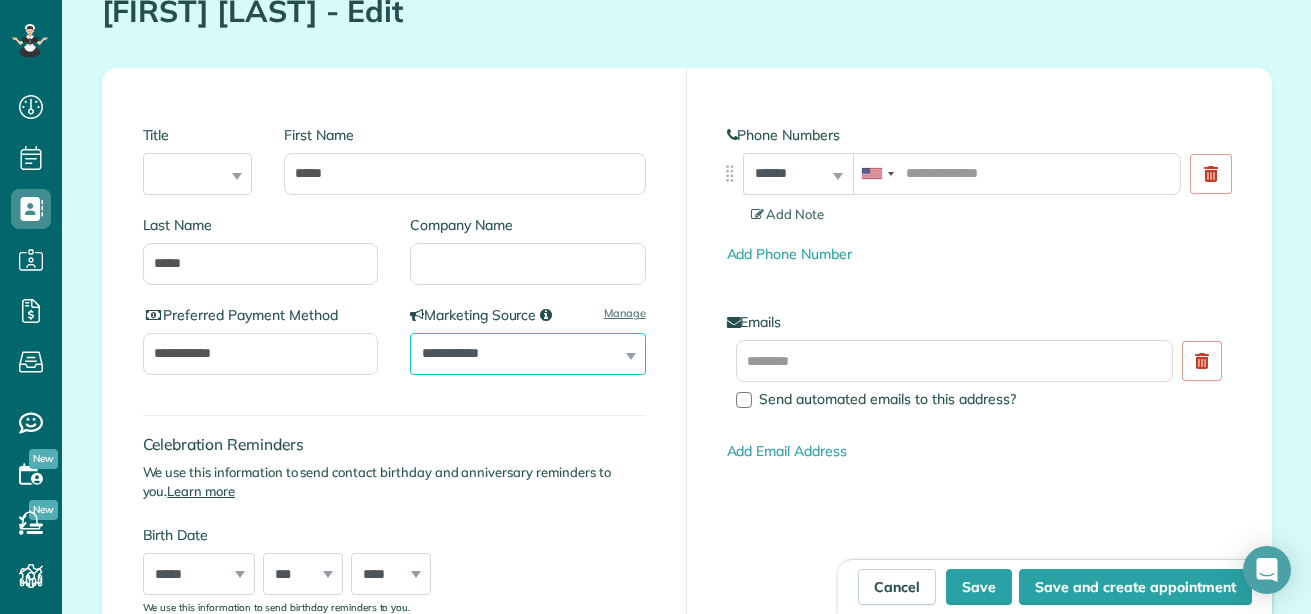 click on "**********" at bounding box center [528, 354] 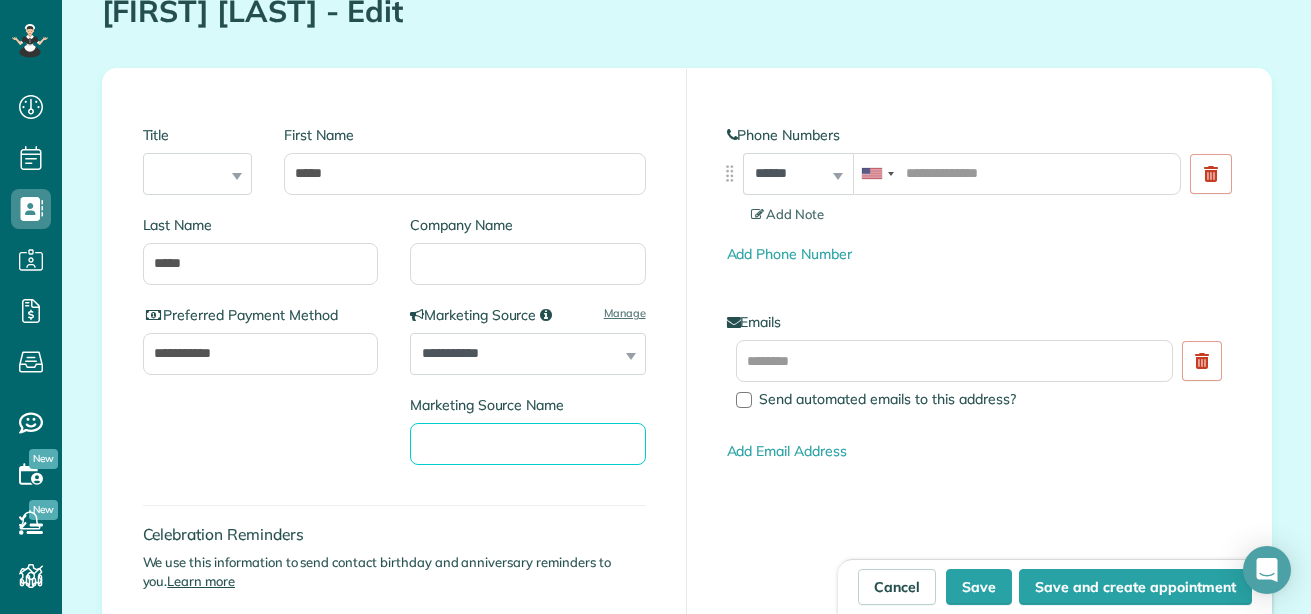 click on "Marketing Source Name" at bounding box center (528, 444) 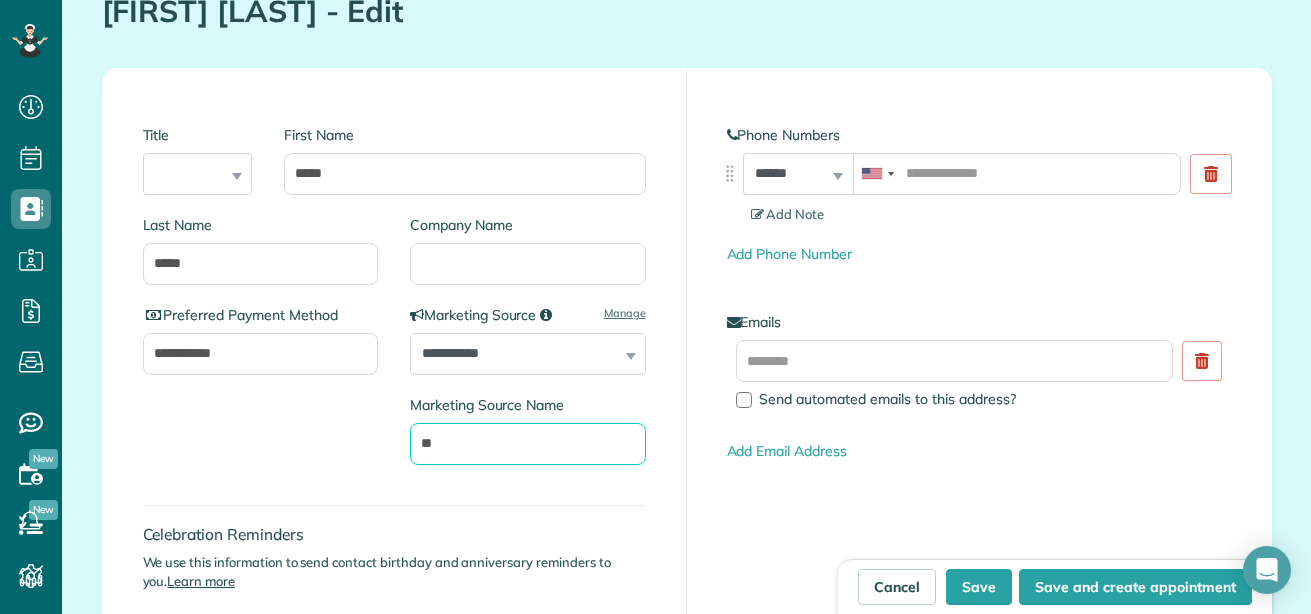 type on "*" 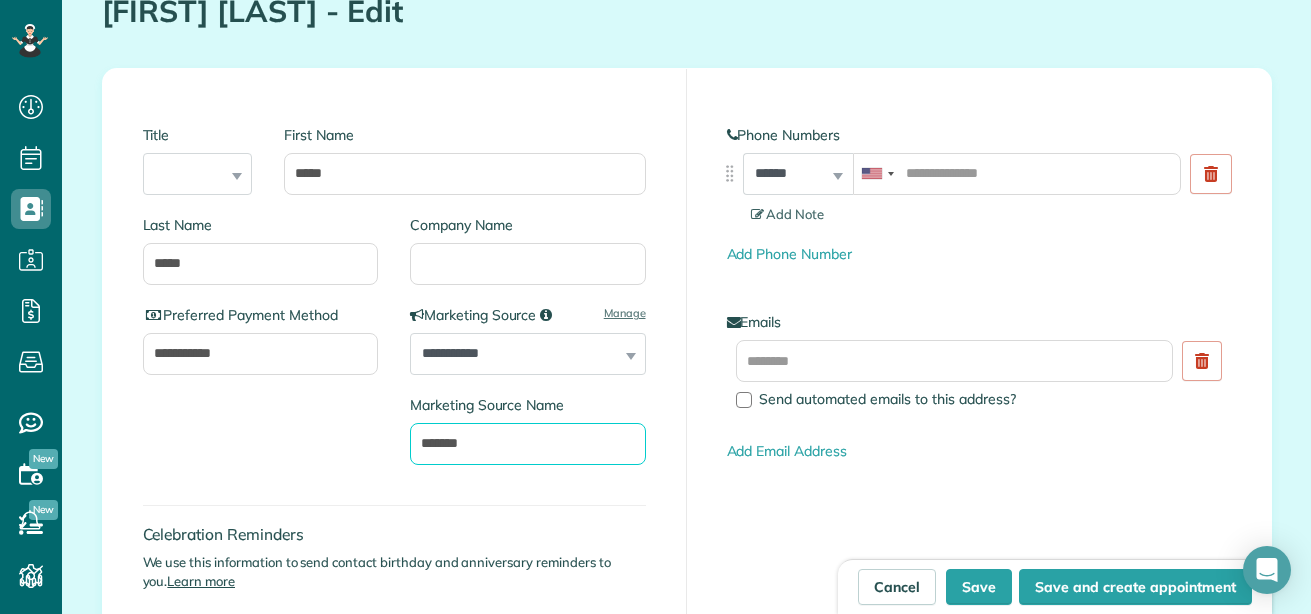 type on "*******" 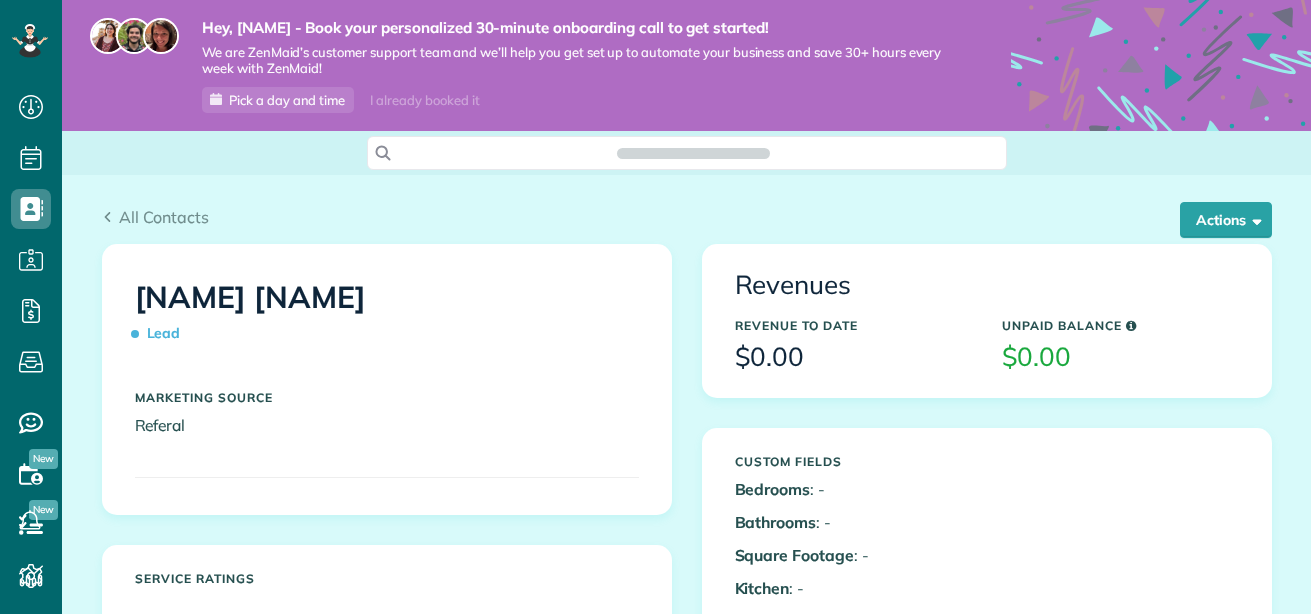 scroll, scrollTop: 0, scrollLeft: 0, axis: both 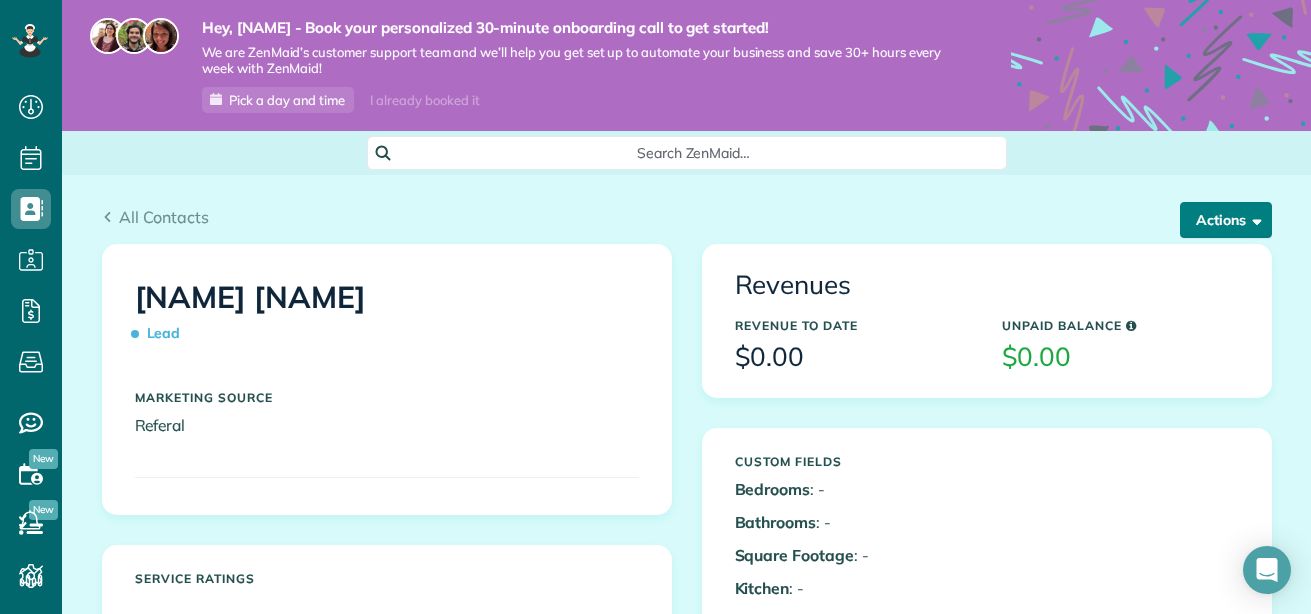 click on "Actions" at bounding box center (1226, 220) 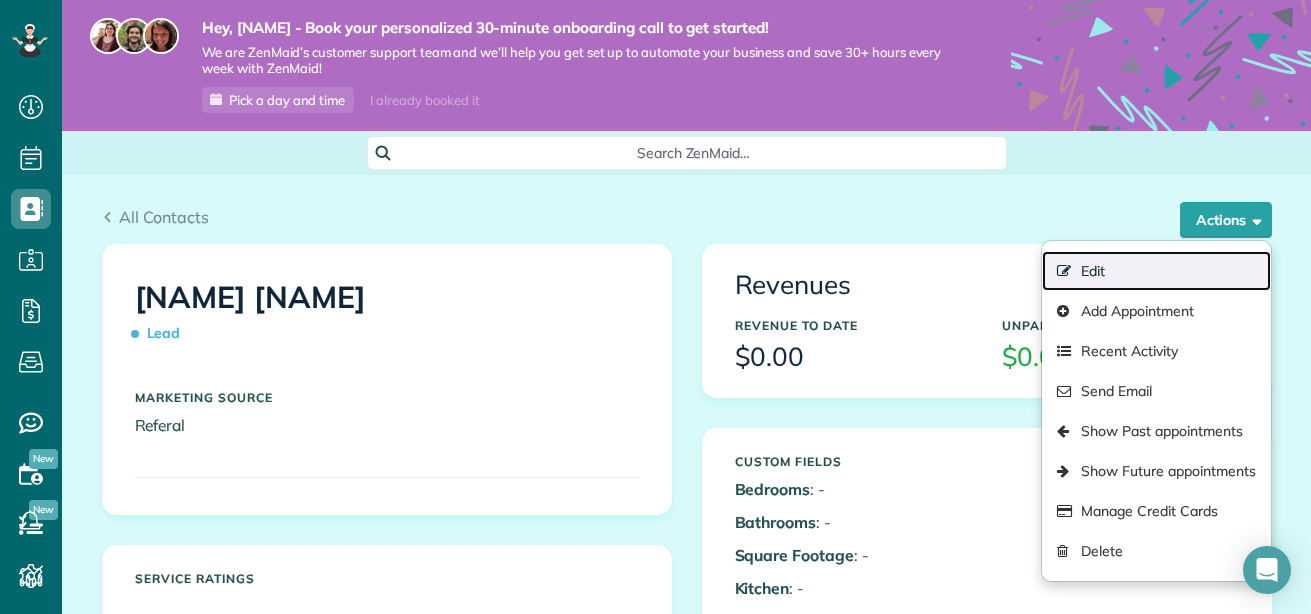 click on "Edit" at bounding box center [1156, 271] 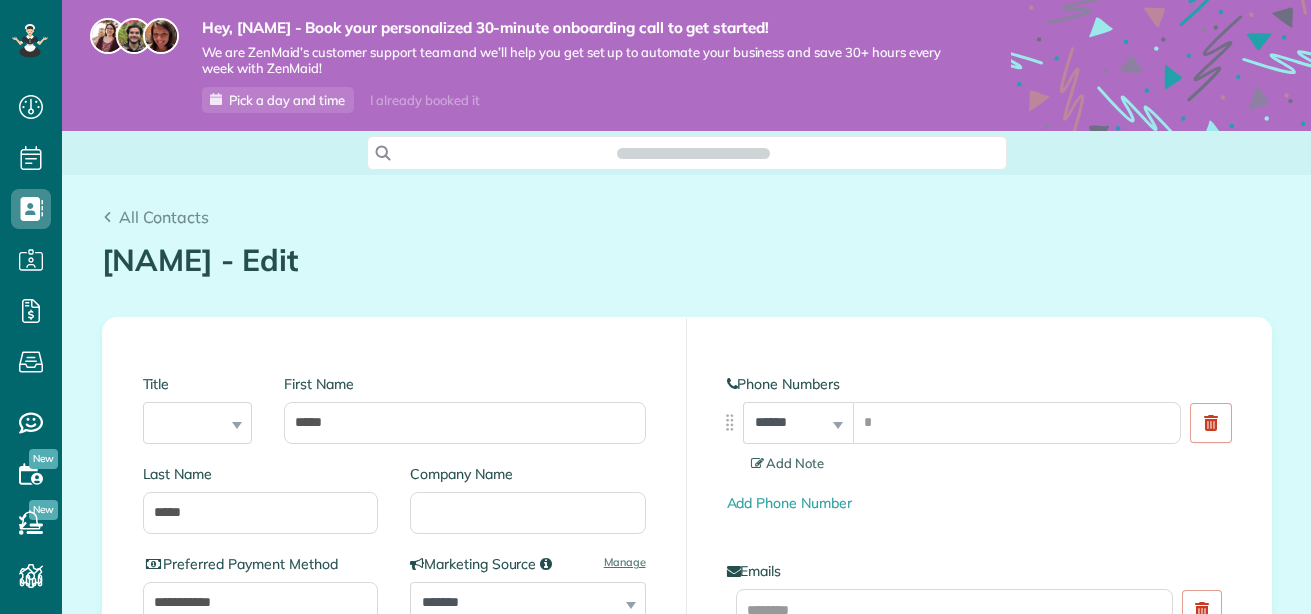 scroll, scrollTop: 0, scrollLeft: 0, axis: both 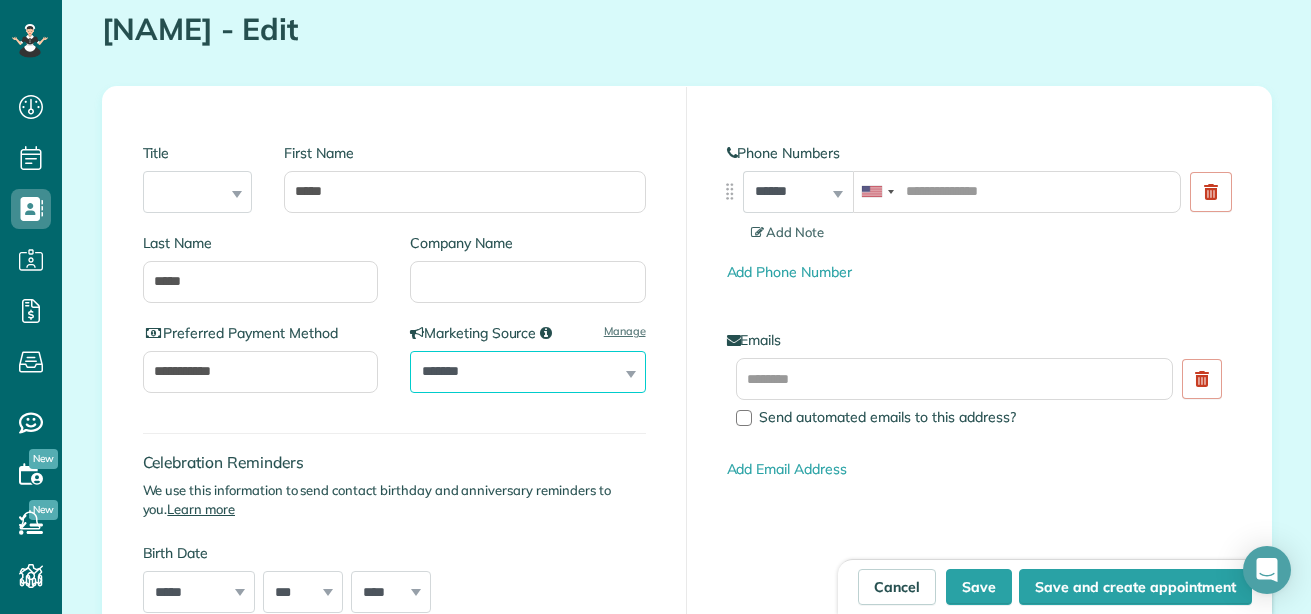 click on "**********" at bounding box center [528, 372] 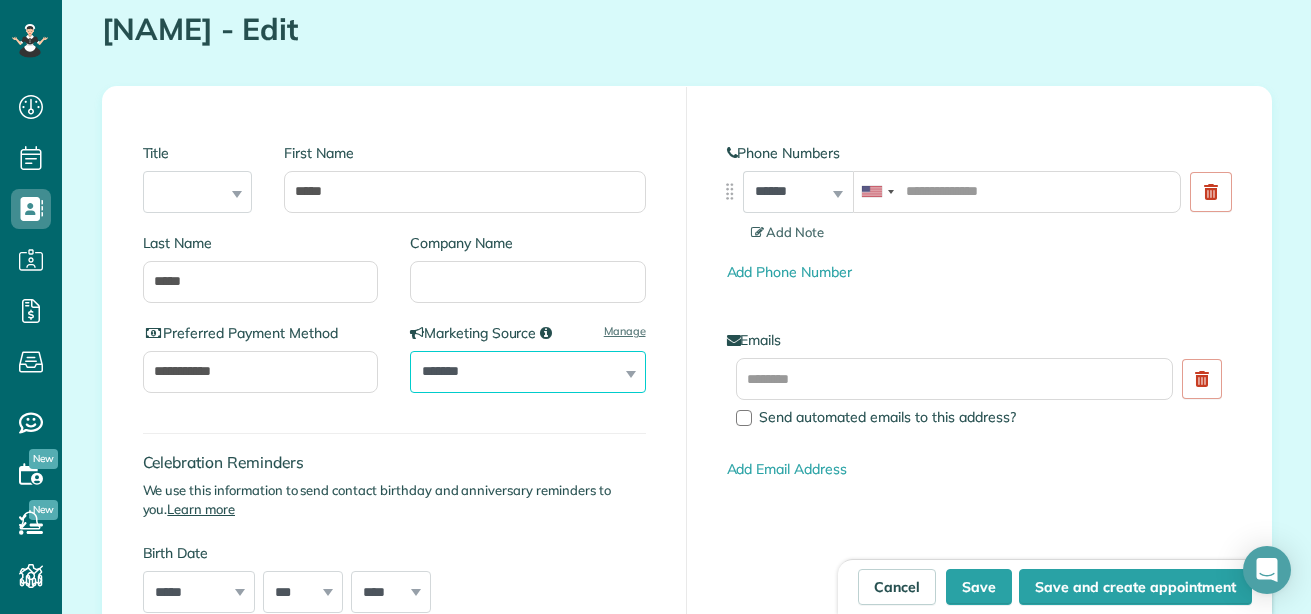 select on "**********" 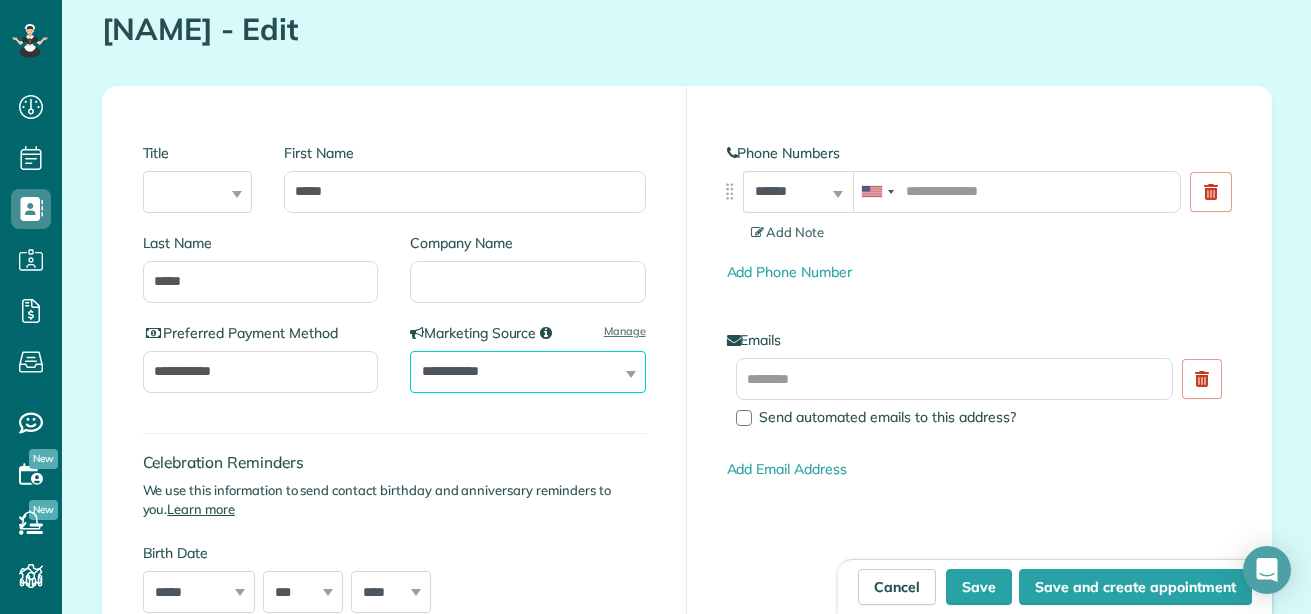 click on "**********" at bounding box center (528, 372) 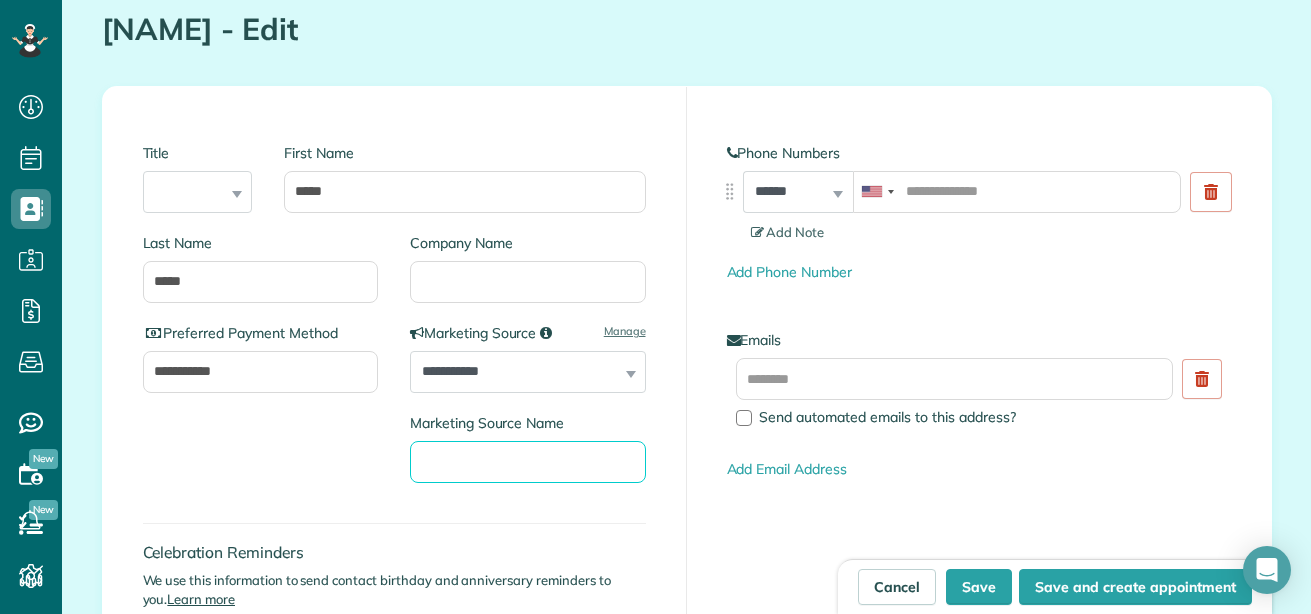 click on "Marketing Source Name" at bounding box center [528, 462] 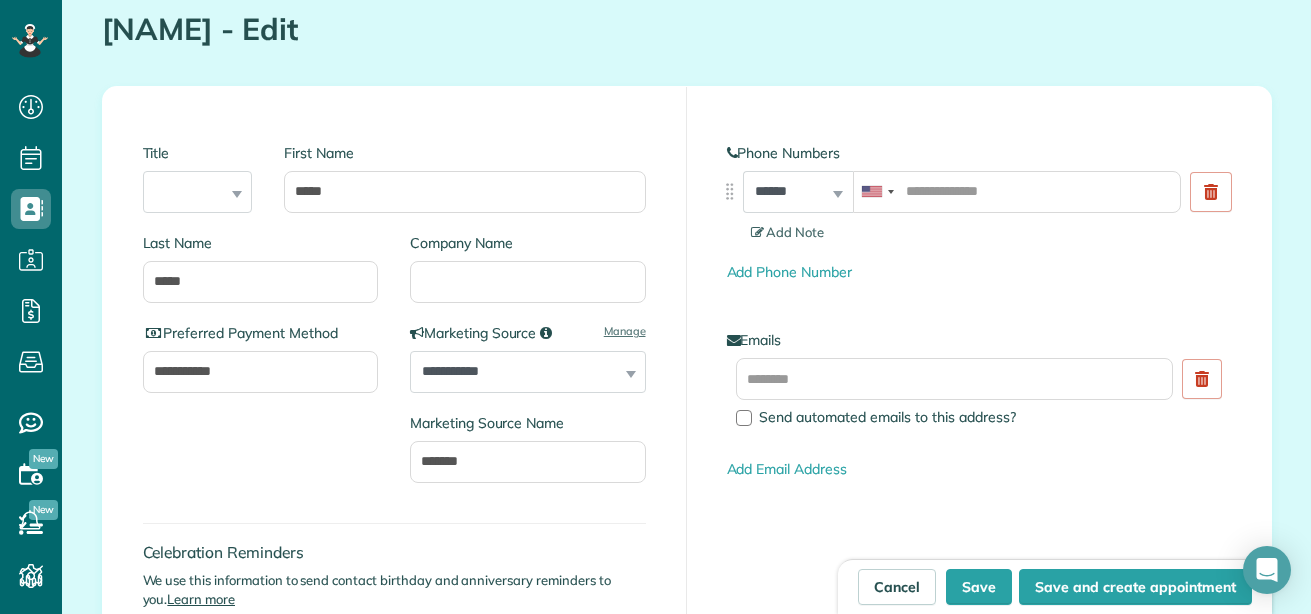 click on "**********" at bounding box center [520, 413] 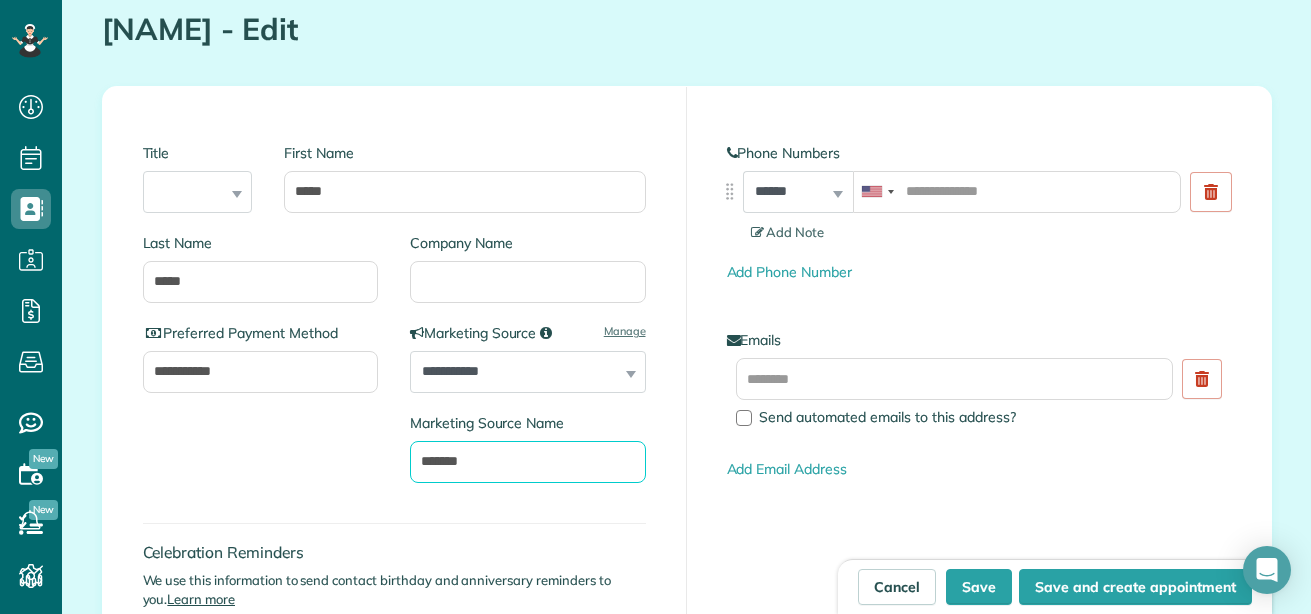 click on "*******" at bounding box center [528, 462] 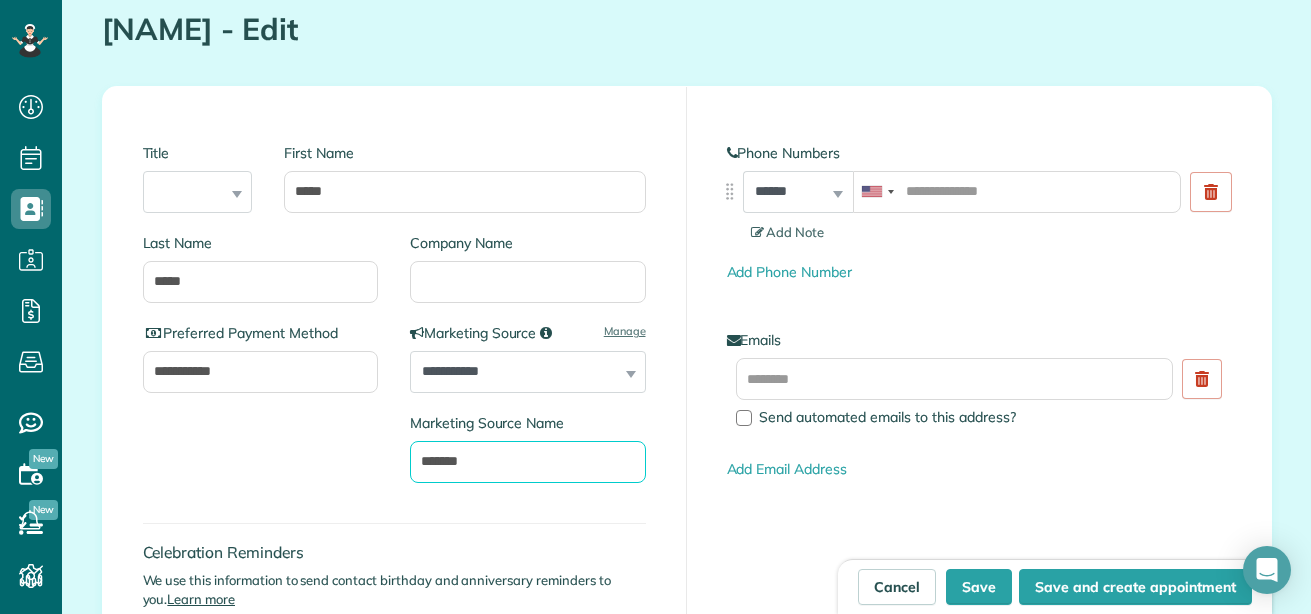 click on "*******" at bounding box center [528, 462] 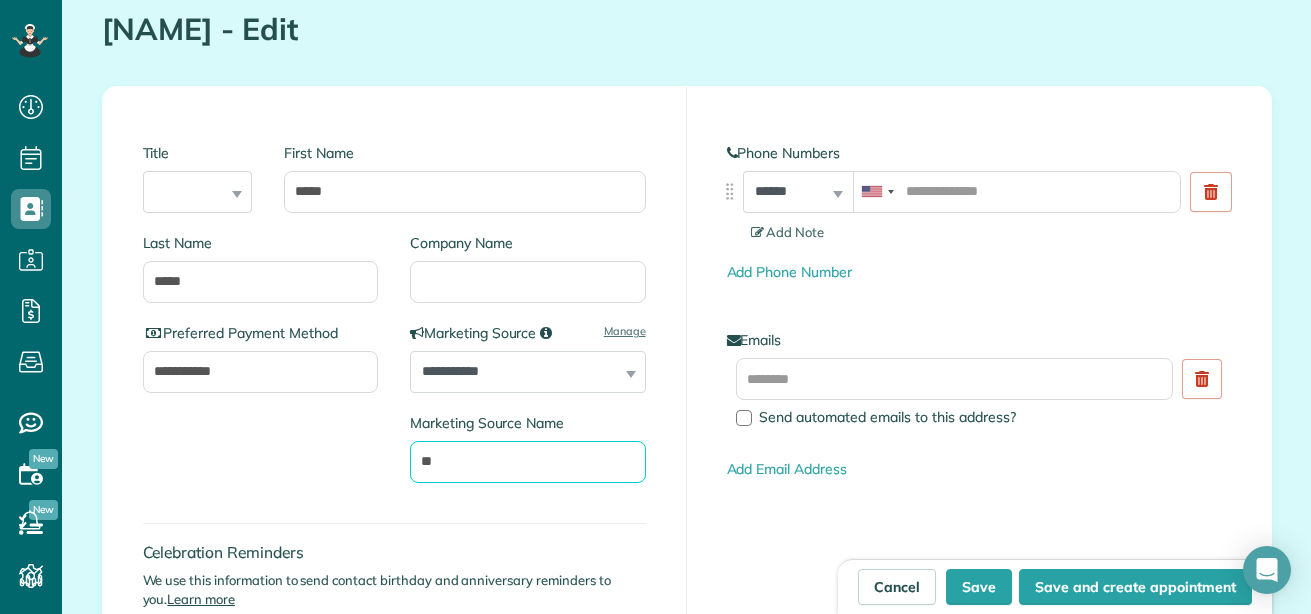 type on "*" 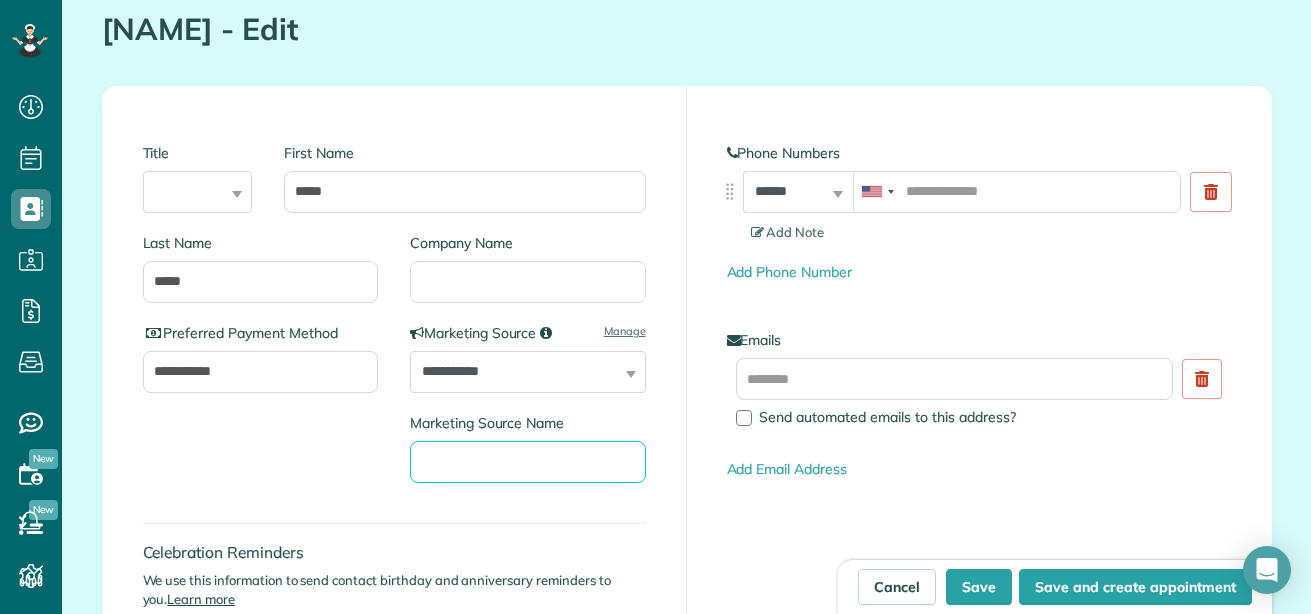 type 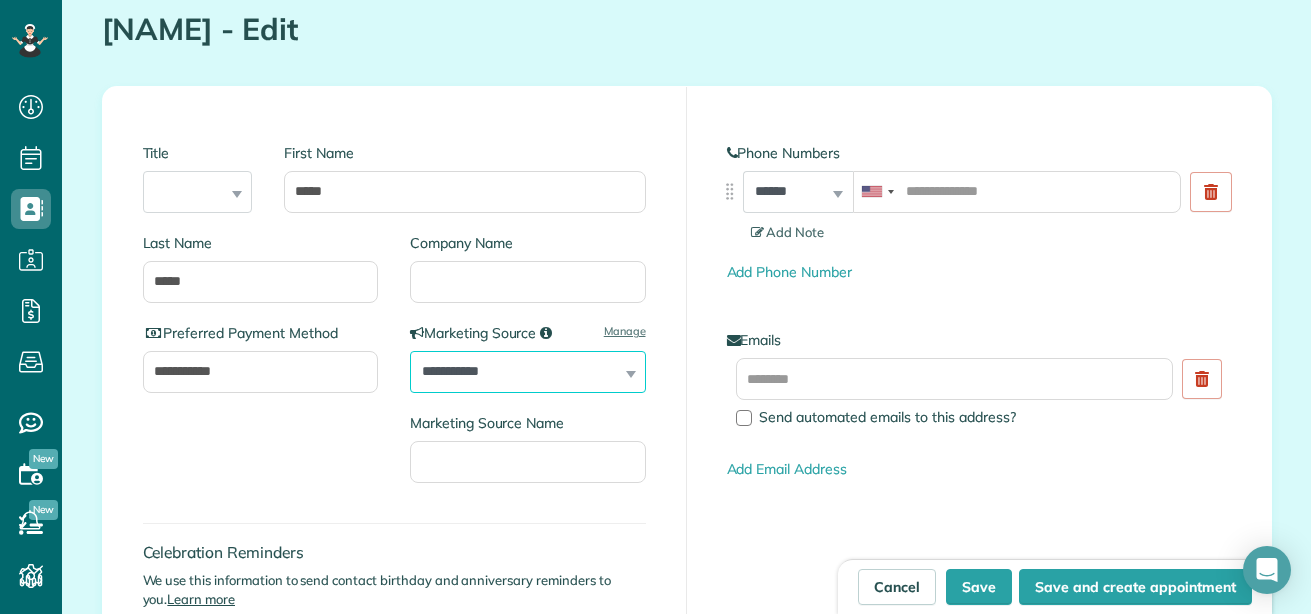 click on "**********" at bounding box center [528, 372] 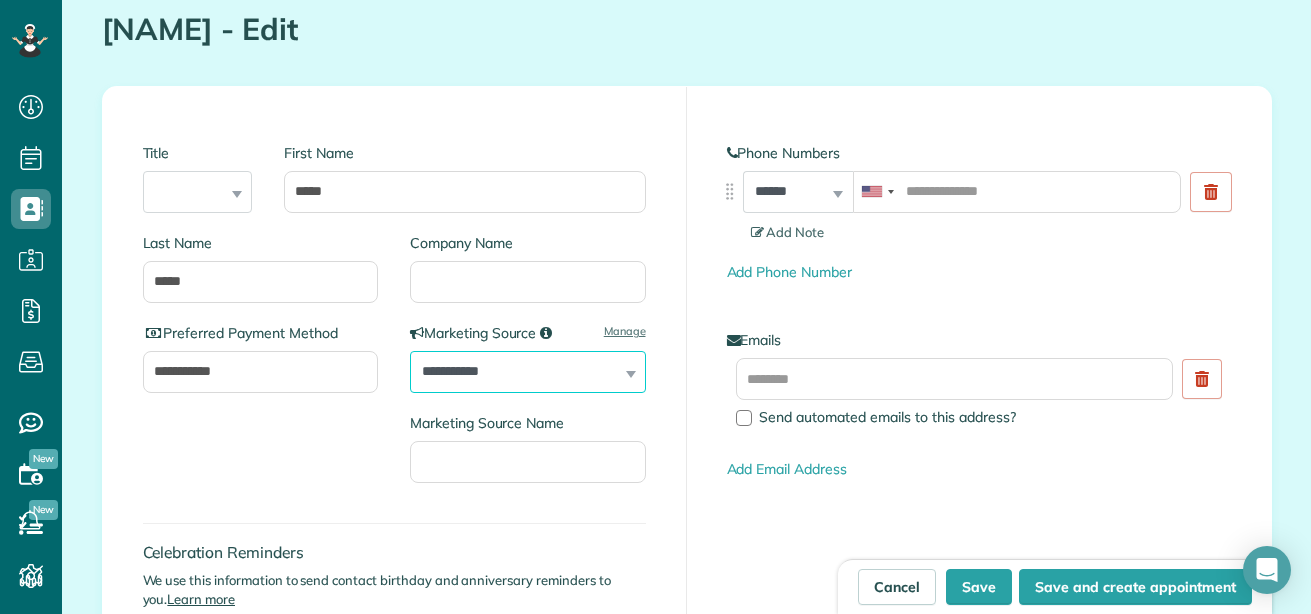 select on "*******" 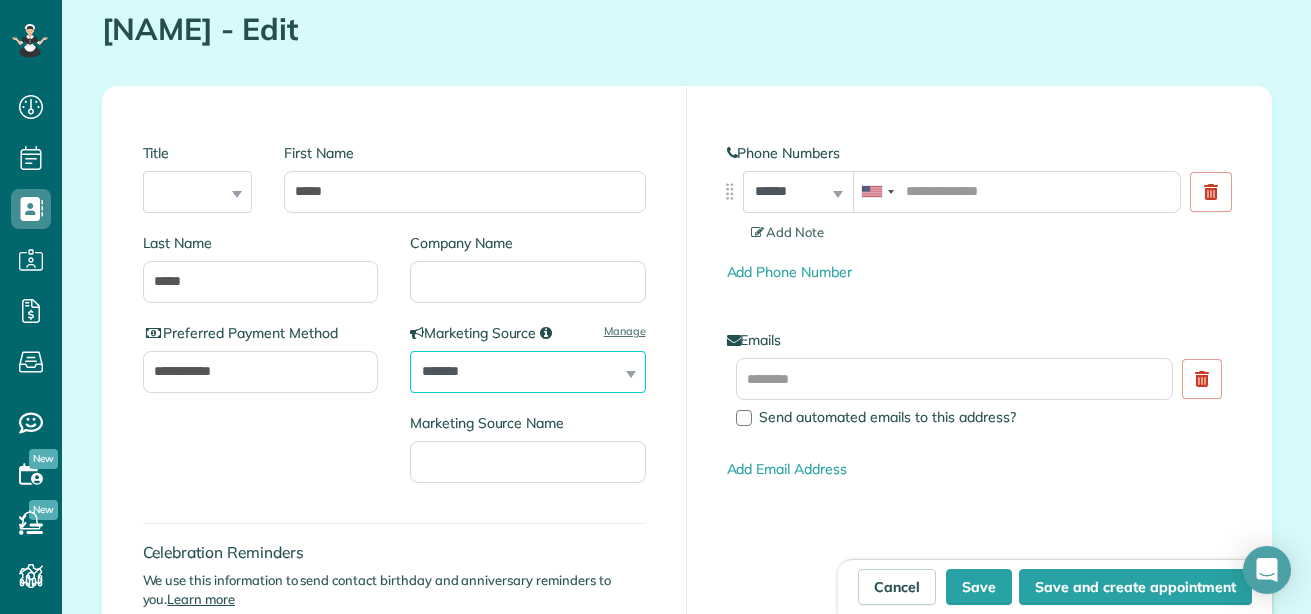 click on "**********" at bounding box center [528, 372] 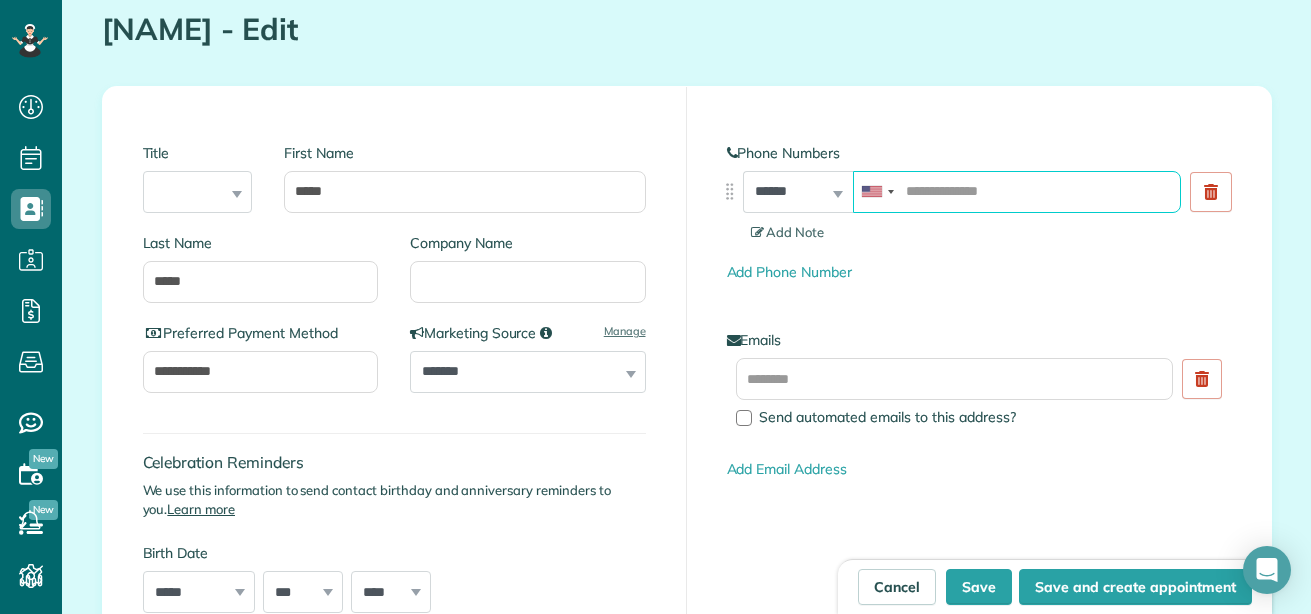 click at bounding box center (1017, 192) 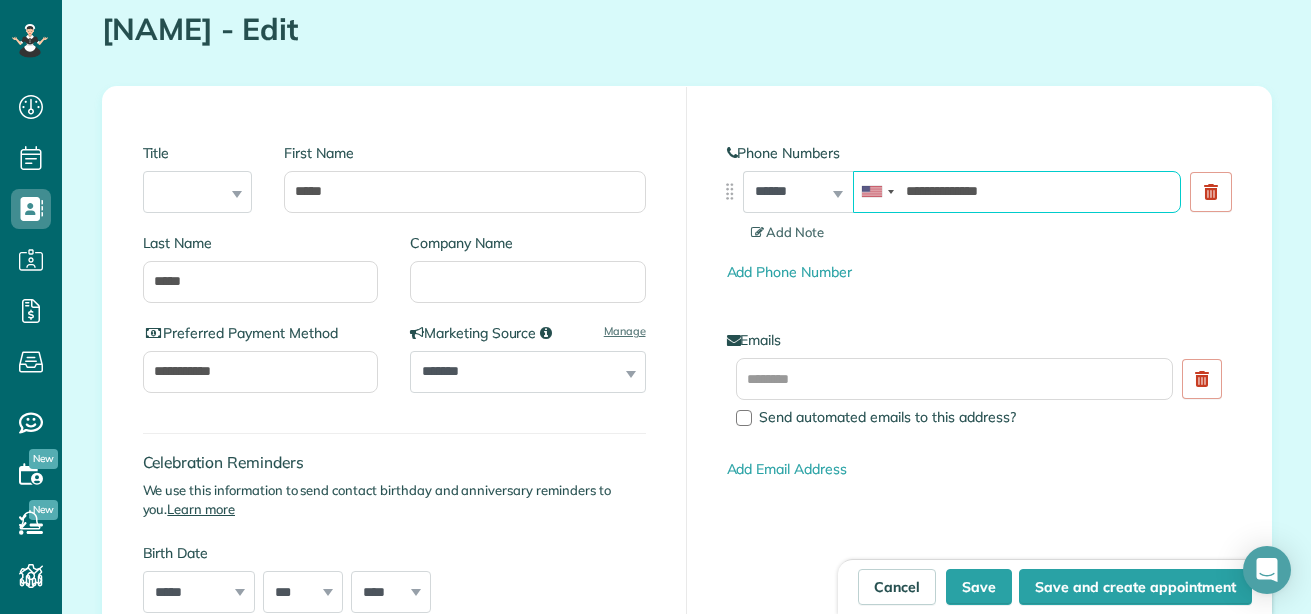 type on "**********" 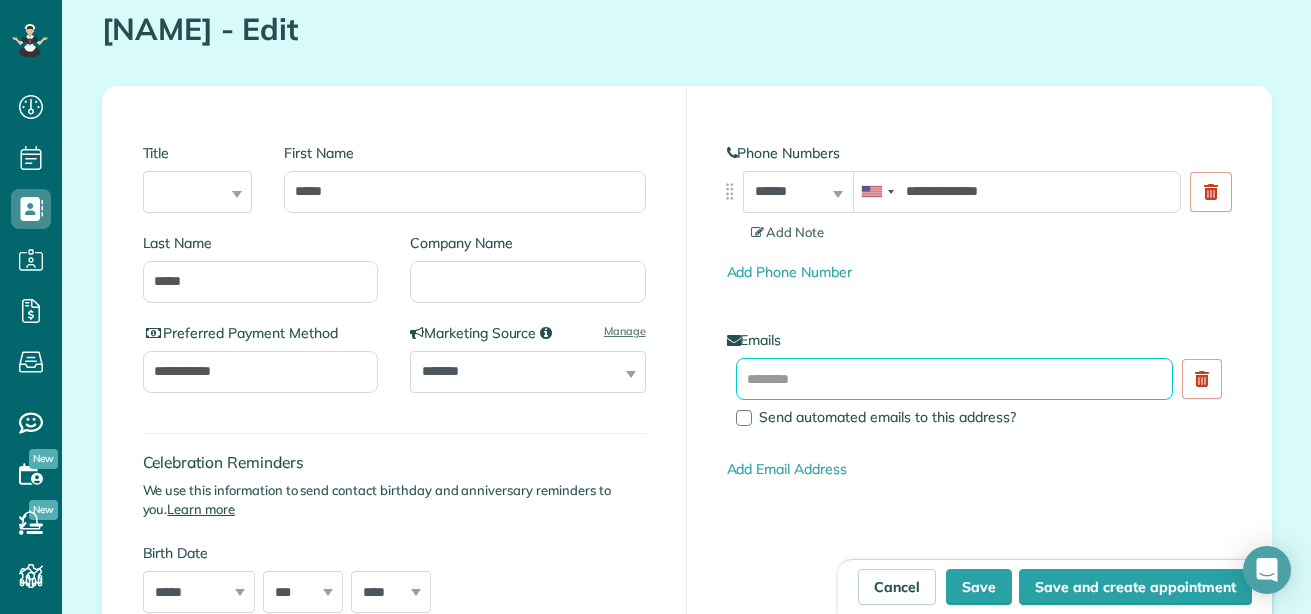 click at bounding box center [955, 379] 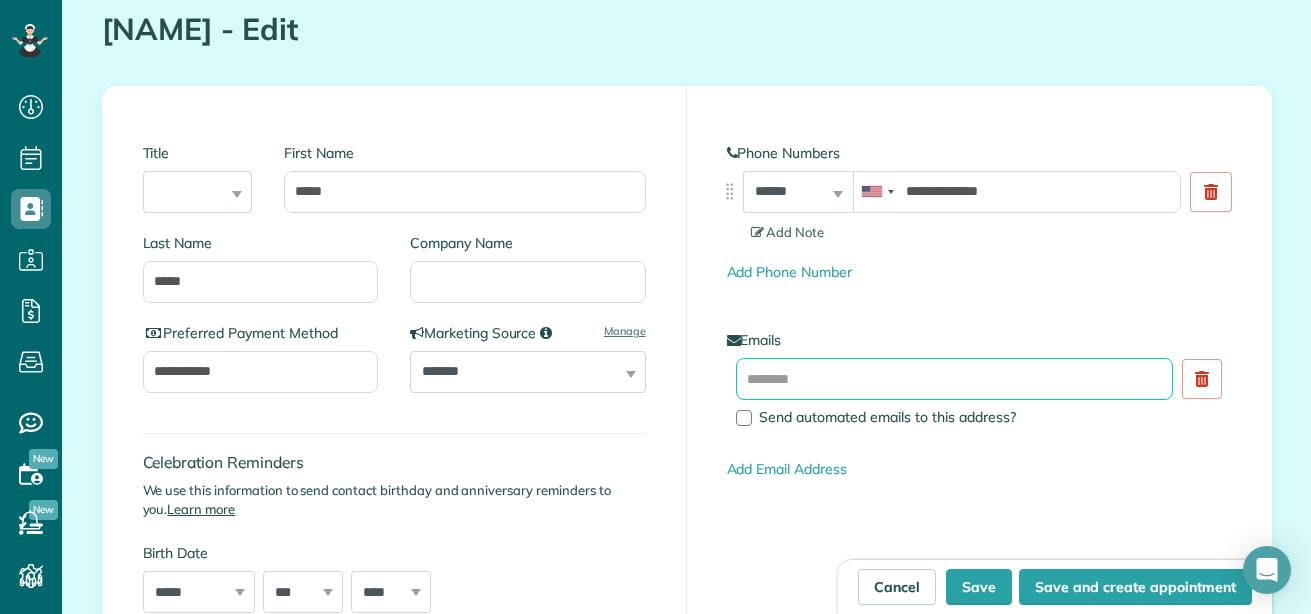 click at bounding box center (955, 379) 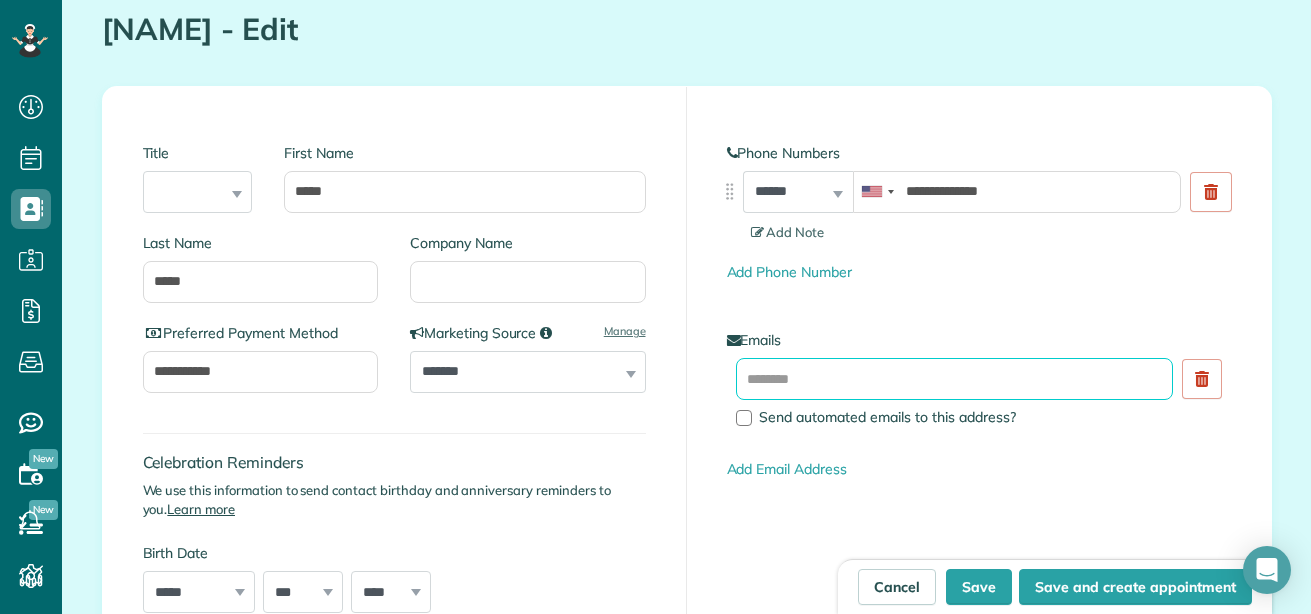 type on "**********" 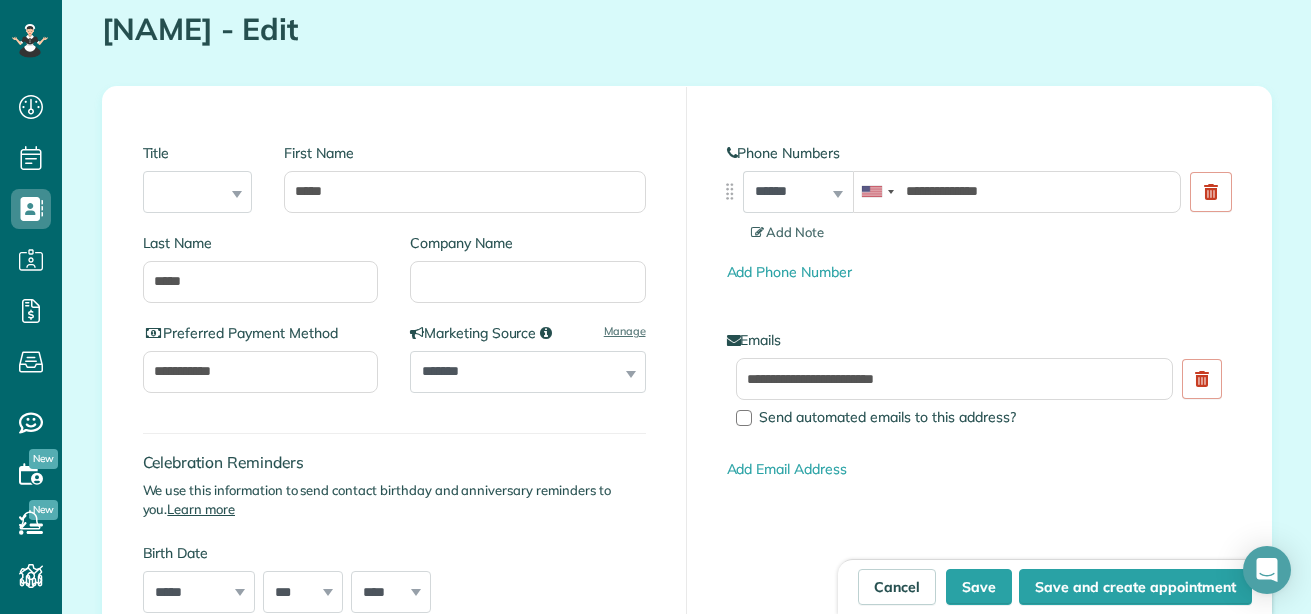 type on "**********" 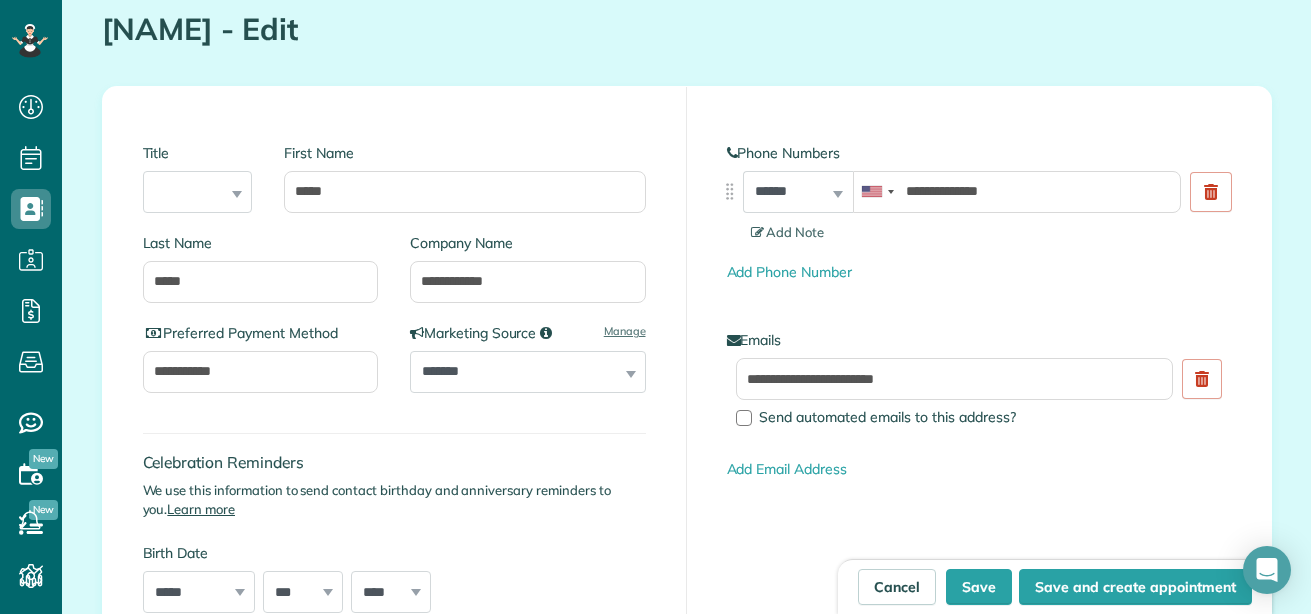 type on "**********" 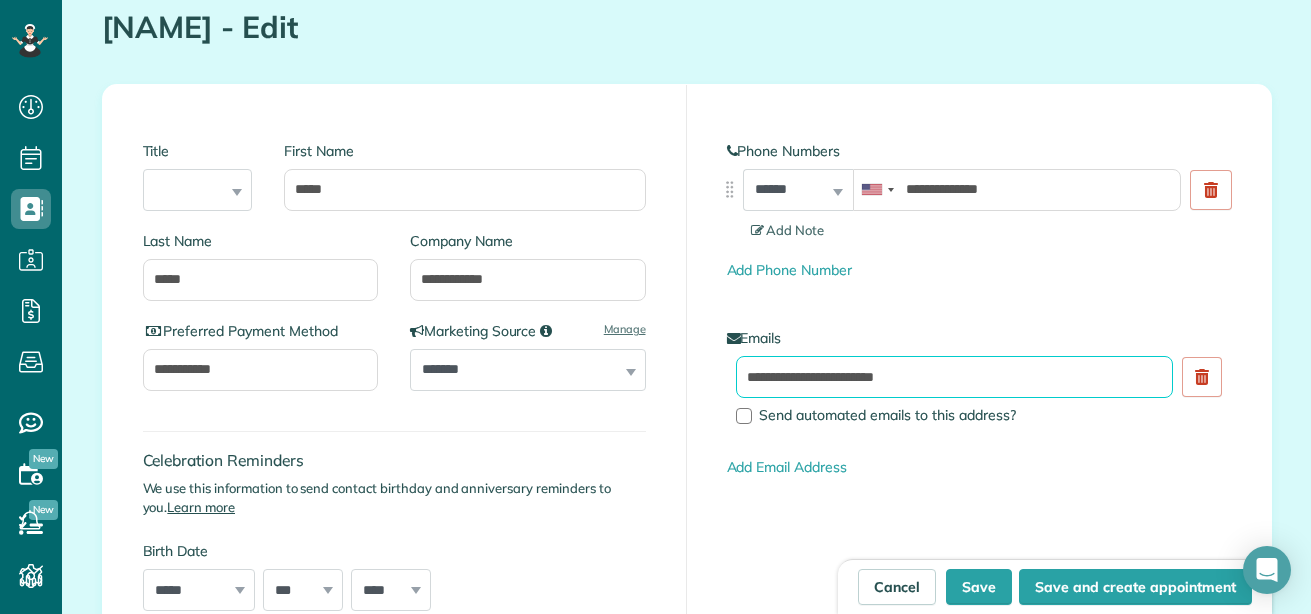 scroll, scrollTop: 232, scrollLeft: 0, axis: vertical 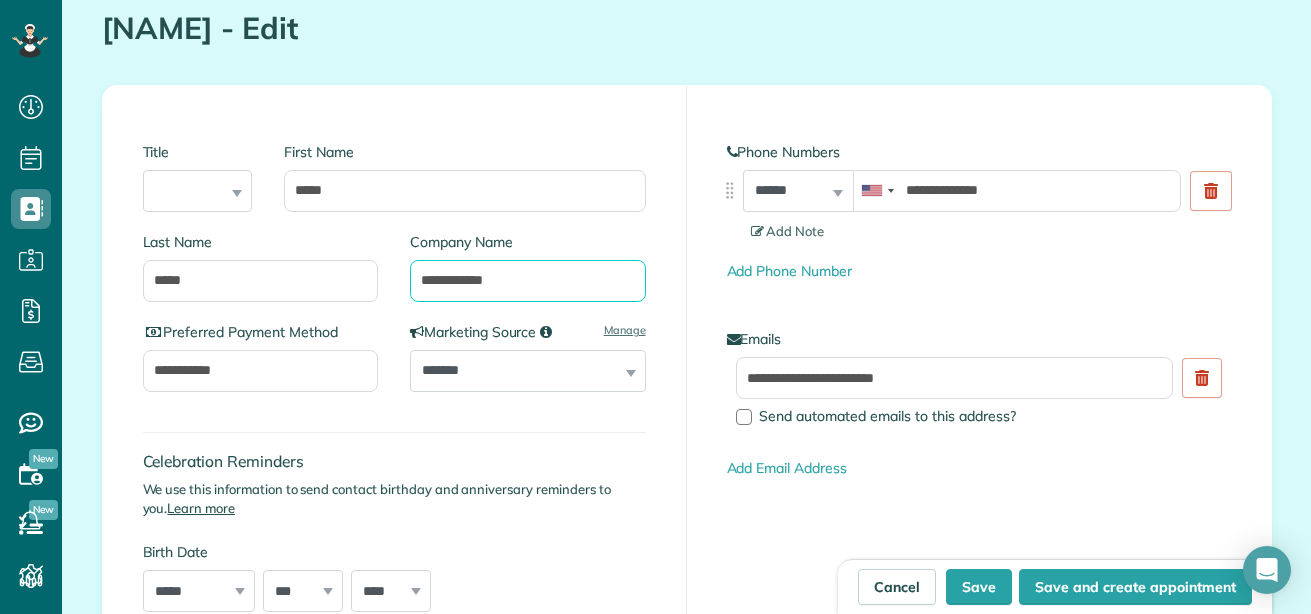 click on "**********" at bounding box center (528, 281) 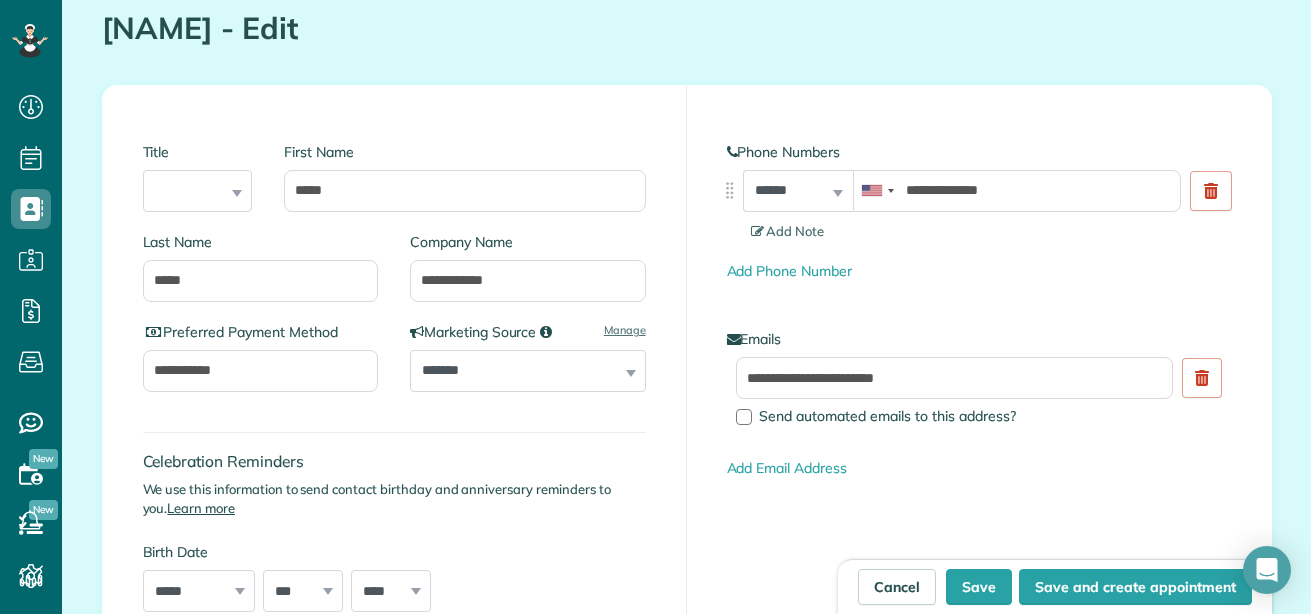 click on "**********" at bounding box center [979, 302] 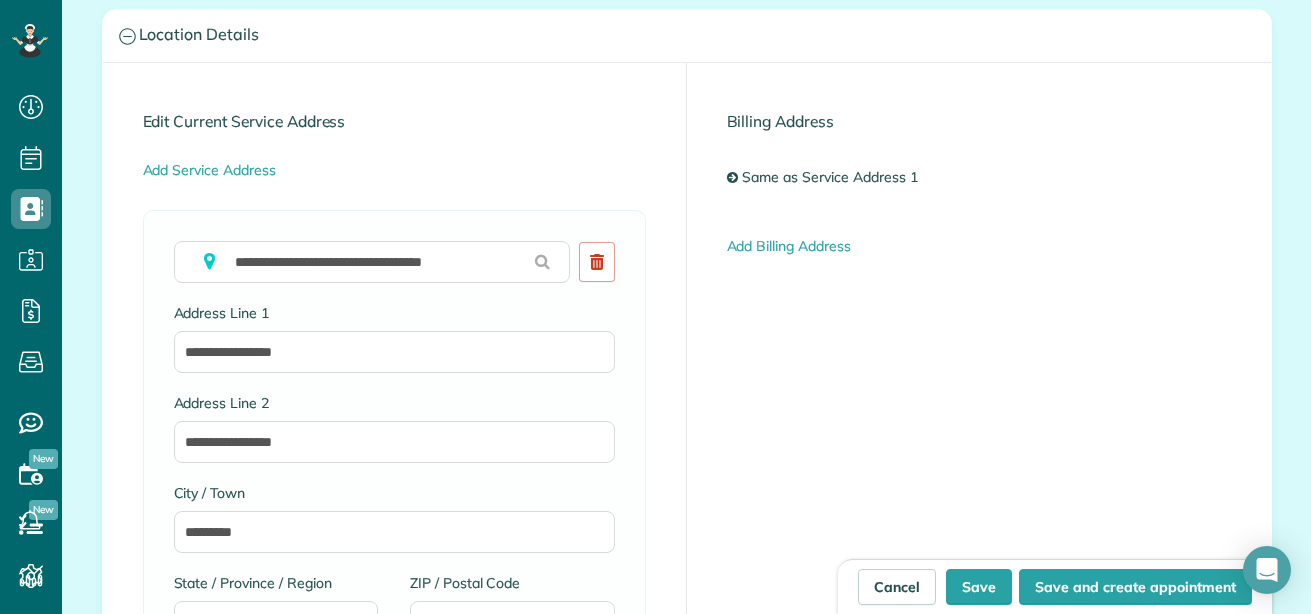 scroll, scrollTop: 1031, scrollLeft: 0, axis: vertical 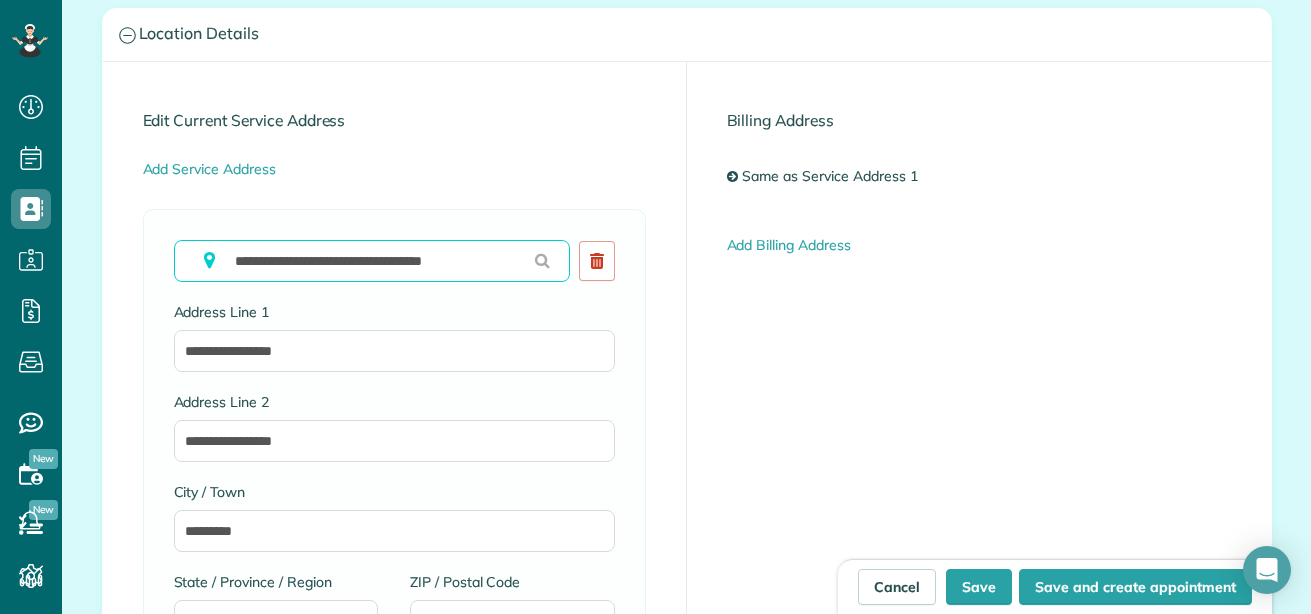 click on "**********" at bounding box center (372, 261) 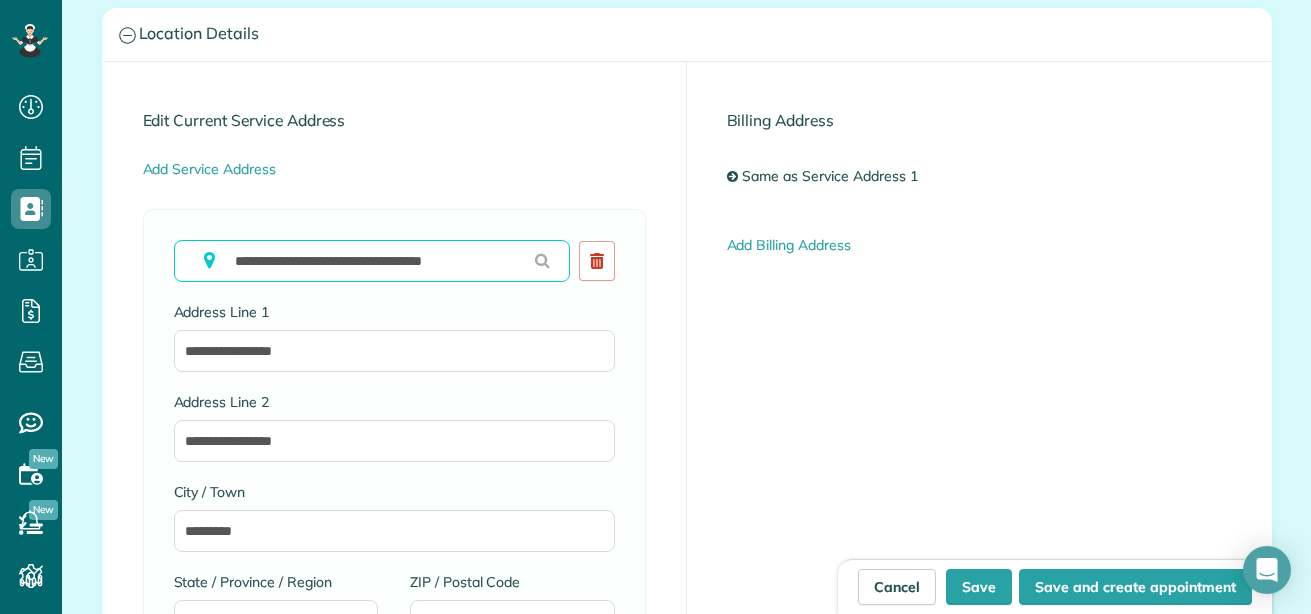 drag, startPoint x: 471, startPoint y: 260, endPoint x: 228, endPoint y: 264, distance: 243.03291 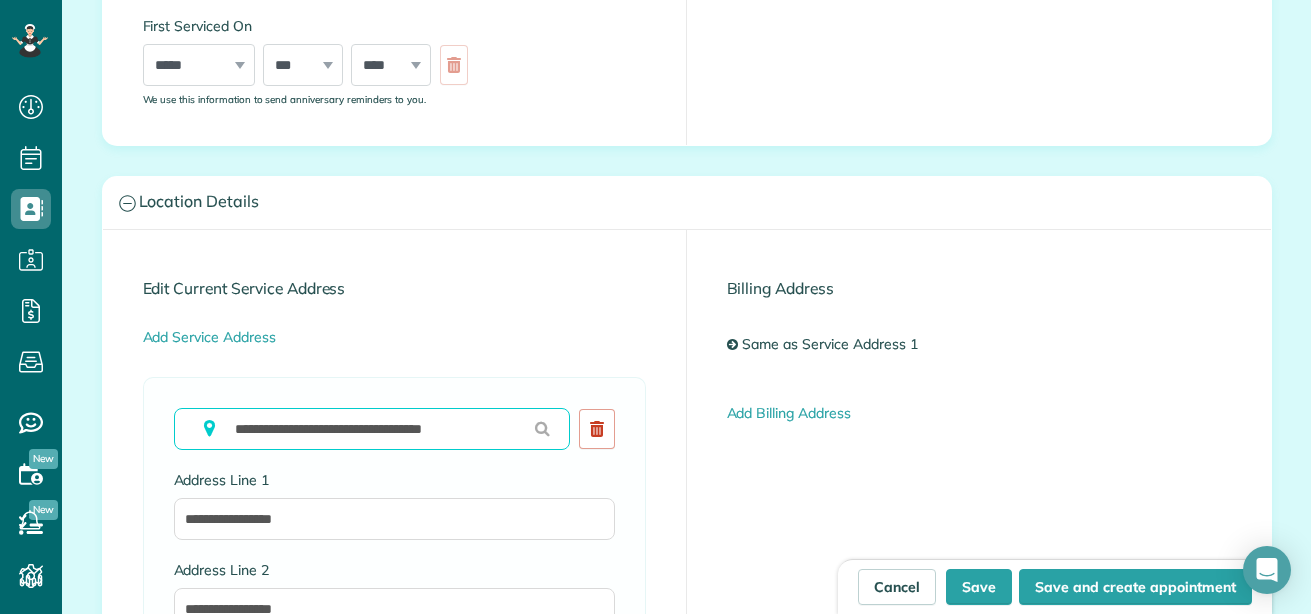 scroll, scrollTop: 864, scrollLeft: 0, axis: vertical 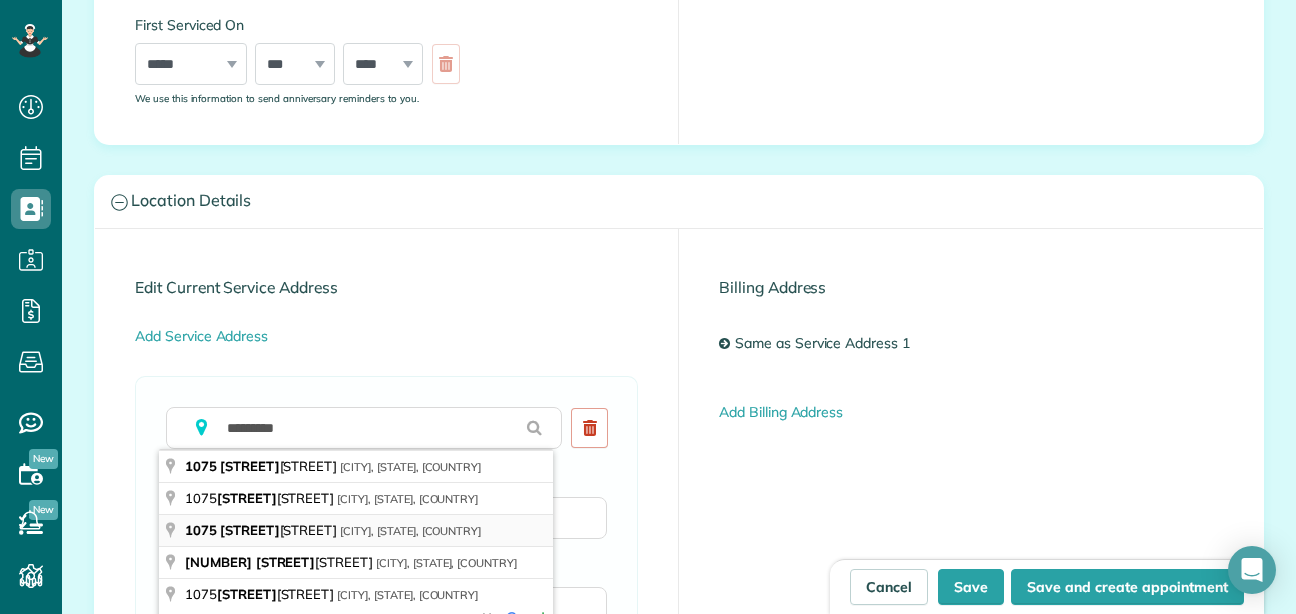 type on "**********" 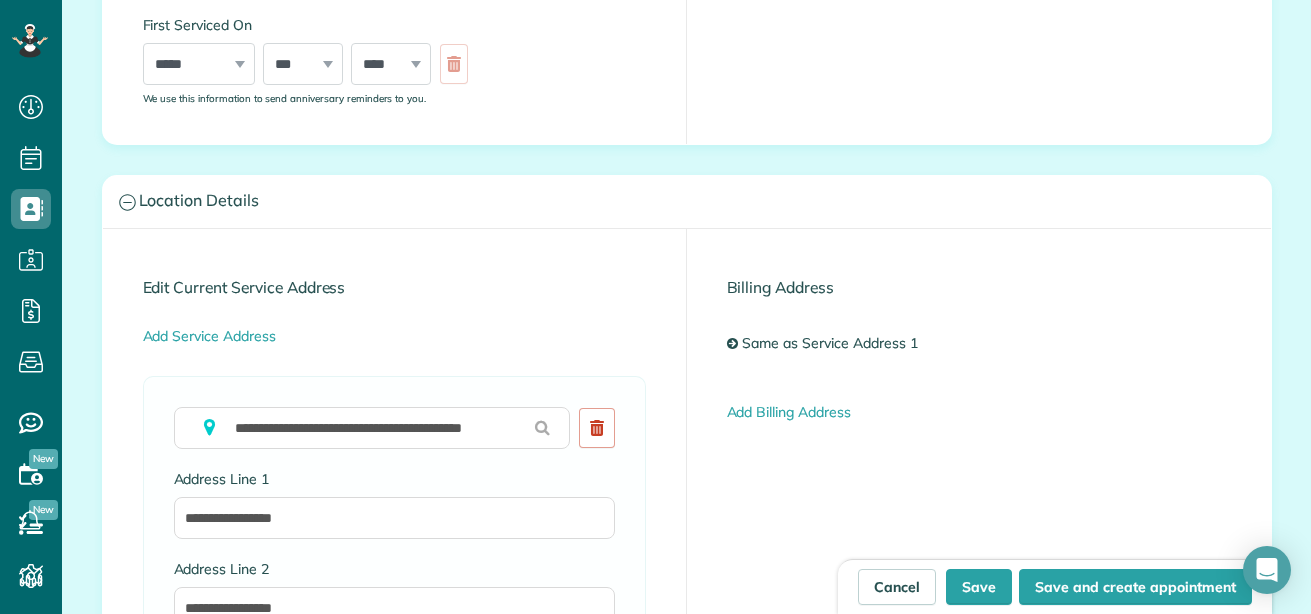 type on "**********" 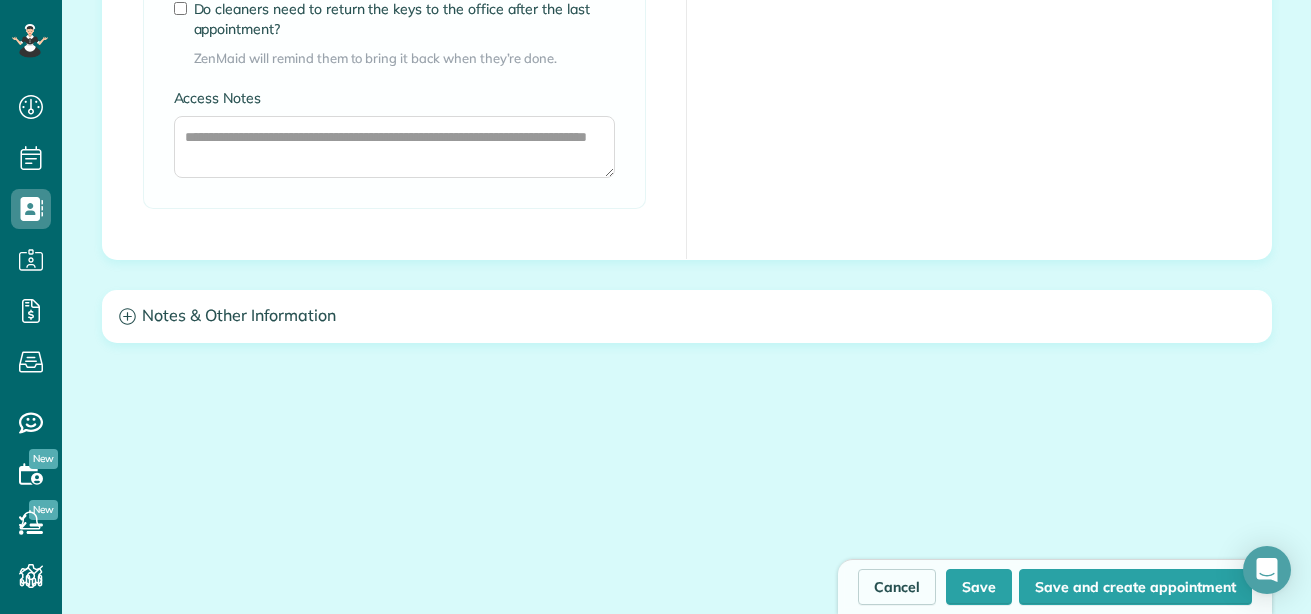 scroll, scrollTop: 1750, scrollLeft: 0, axis: vertical 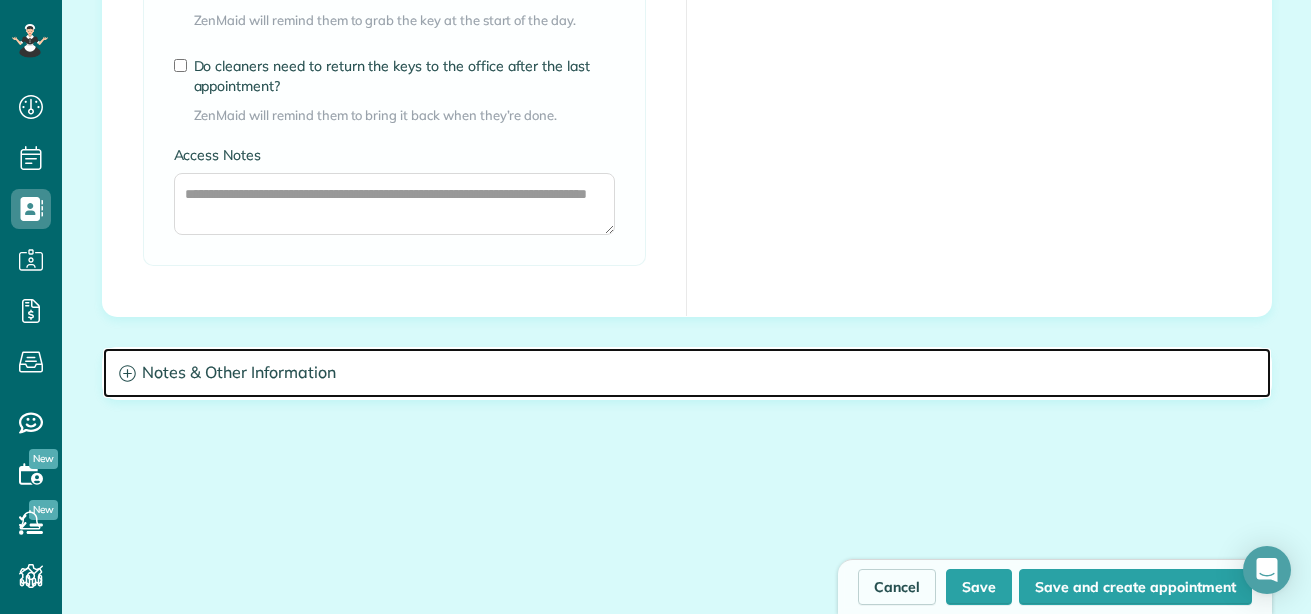 click 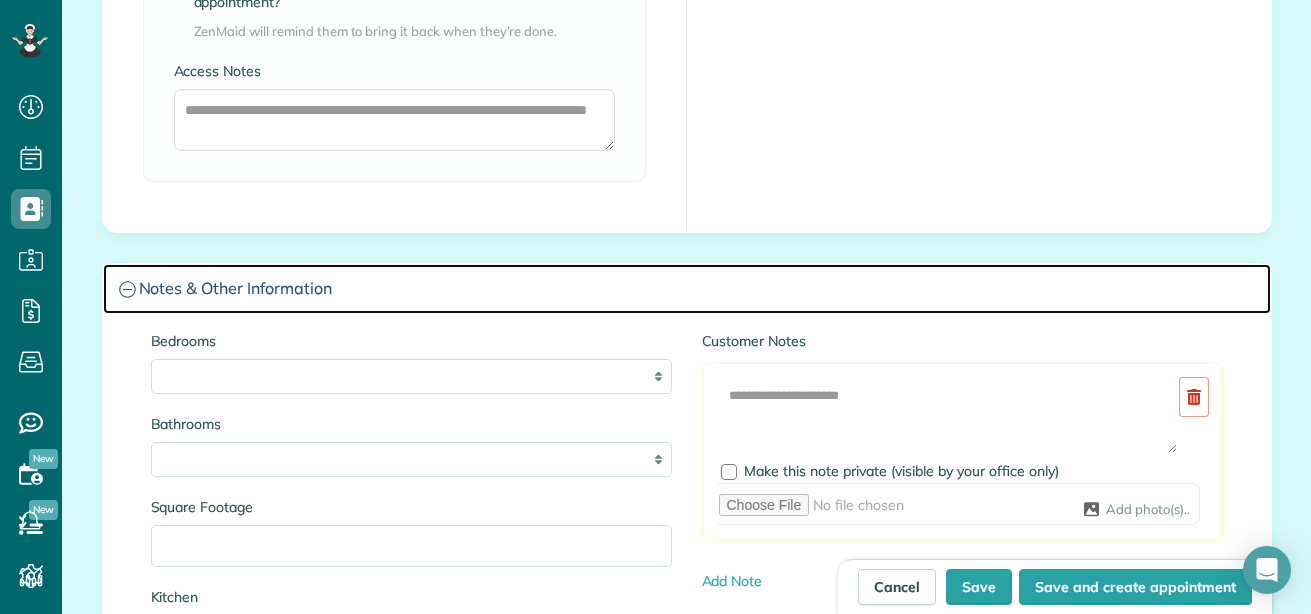 scroll, scrollTop: 1835, scrollLeft: 0, axis: vertical 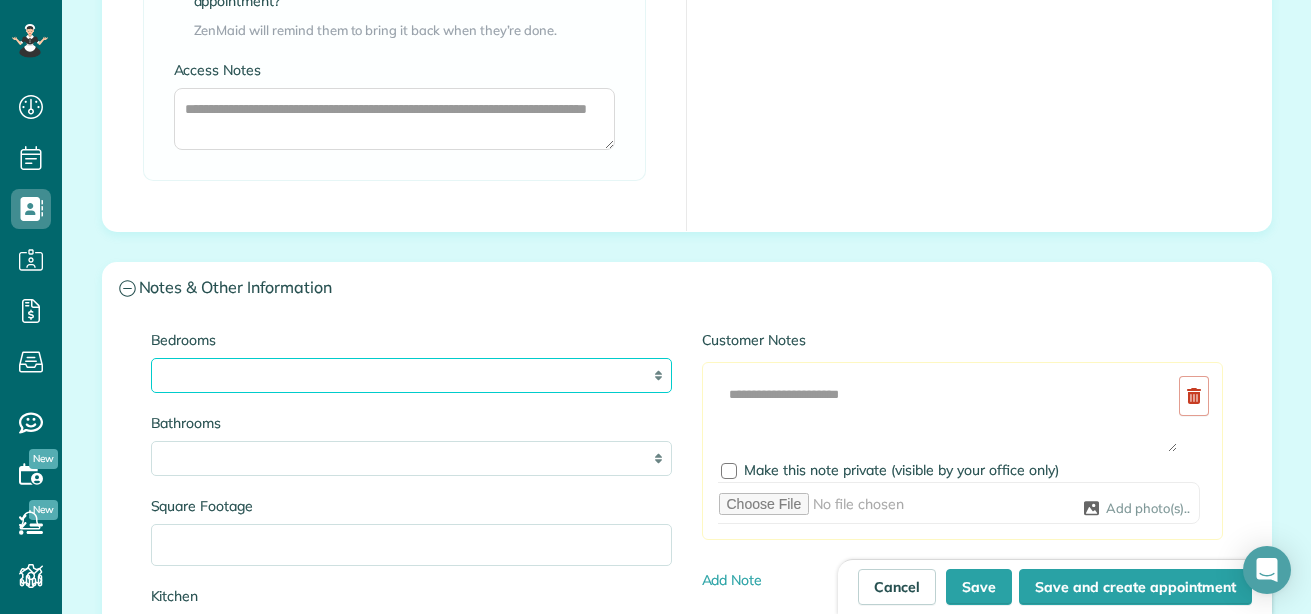 click on "*
*
*
*
**" at bounding box center [411, 375] 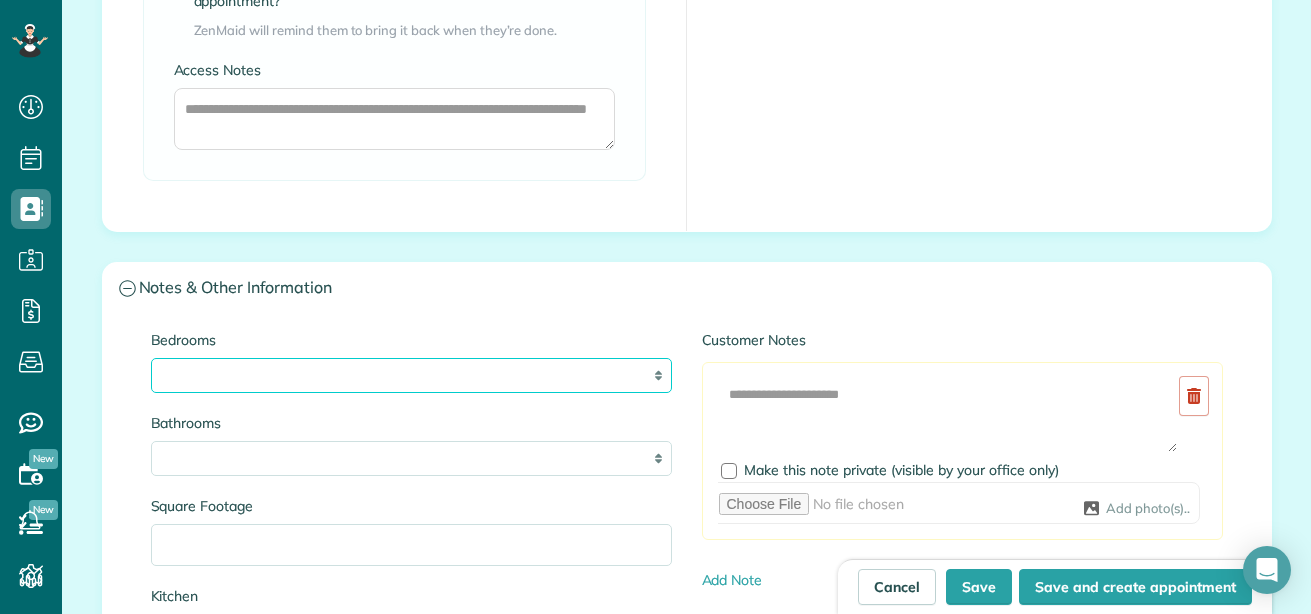 select on "*" 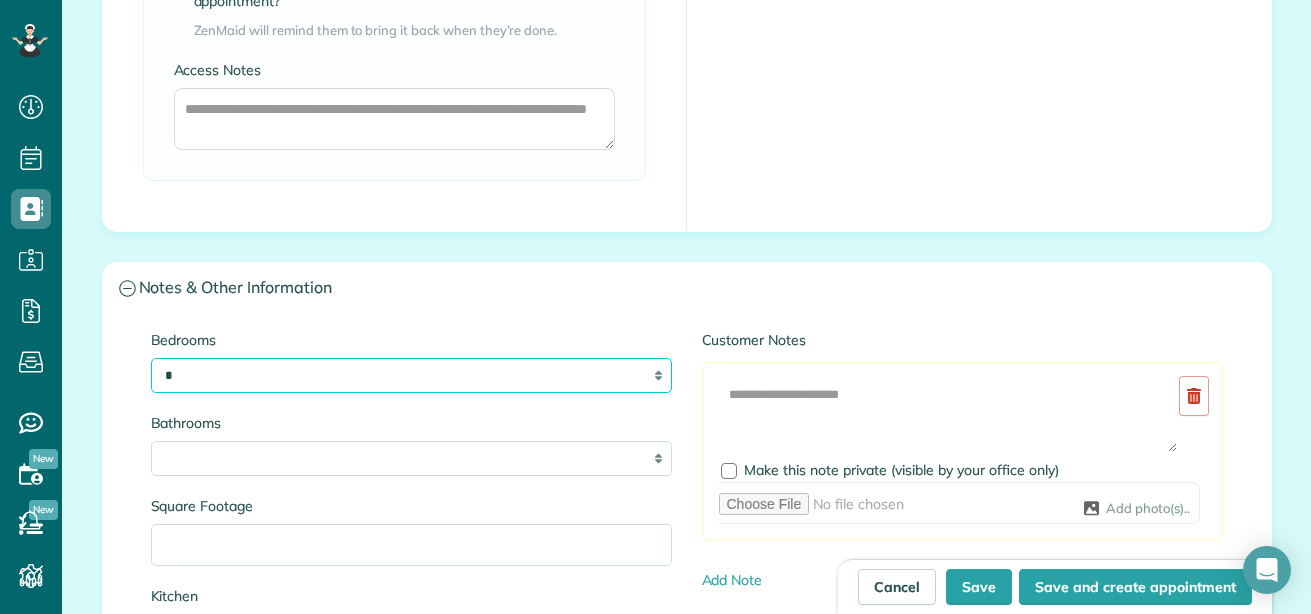 click on "*
*
*
*
**" at bounding box center [411, 375] 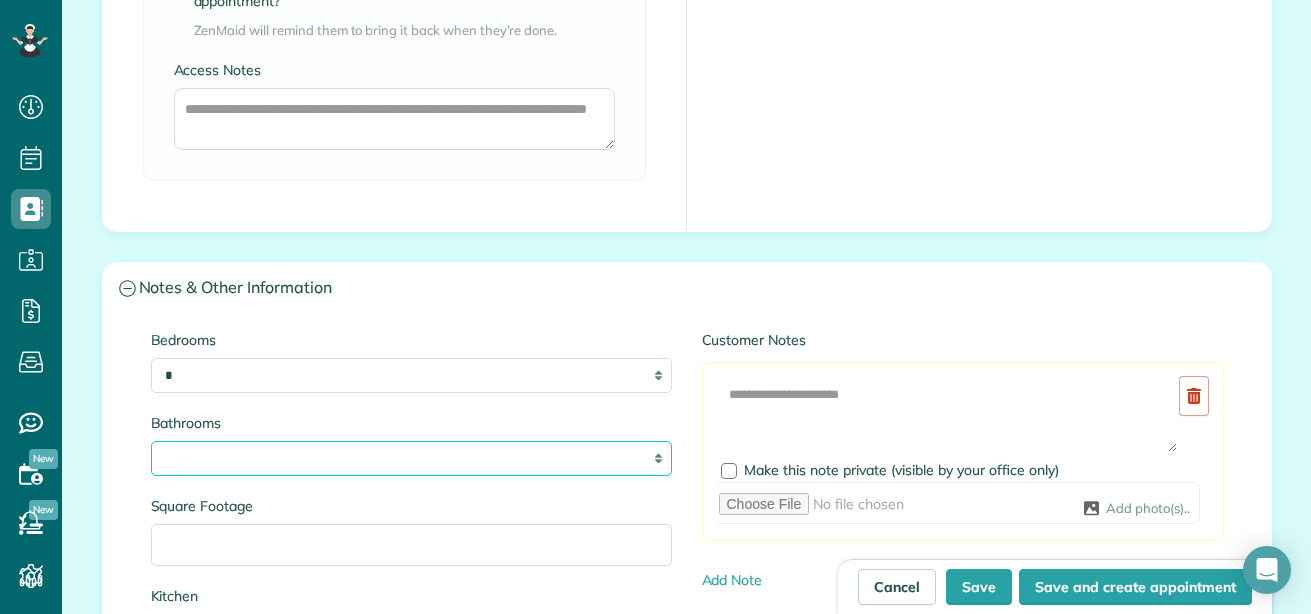 click on "*
***
*
***
*
***
*
***
**" at bounding box center (411, 458) 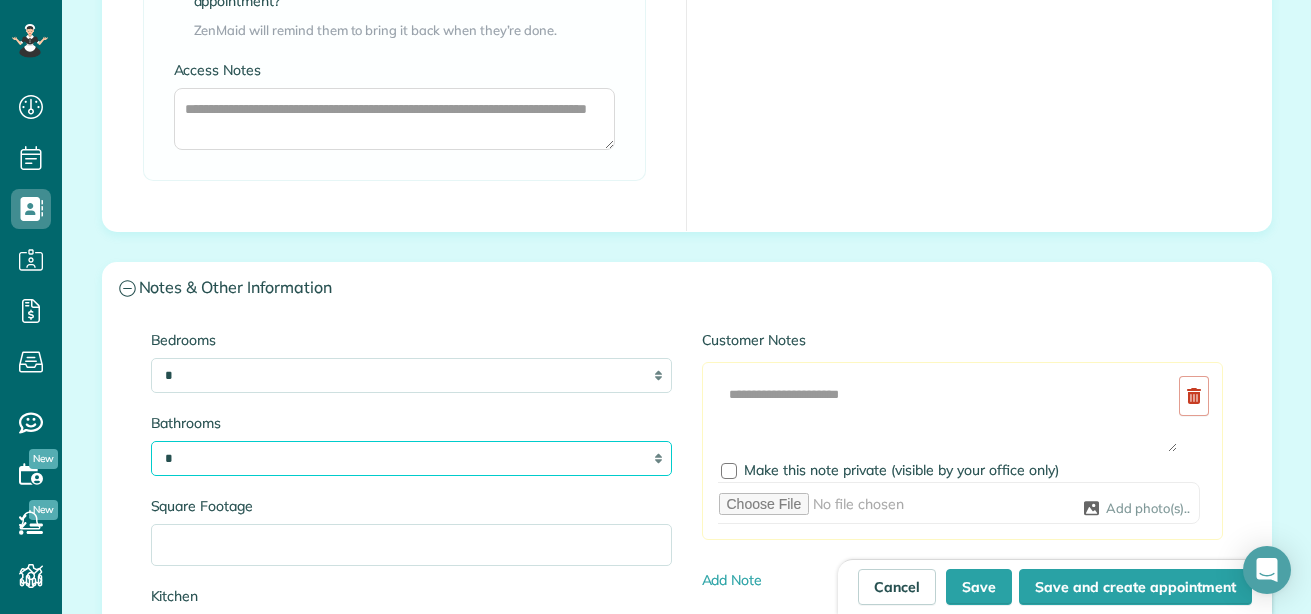 click on "*
***
*
***
*
***
*
***
**" at bounding box center (411, 458) 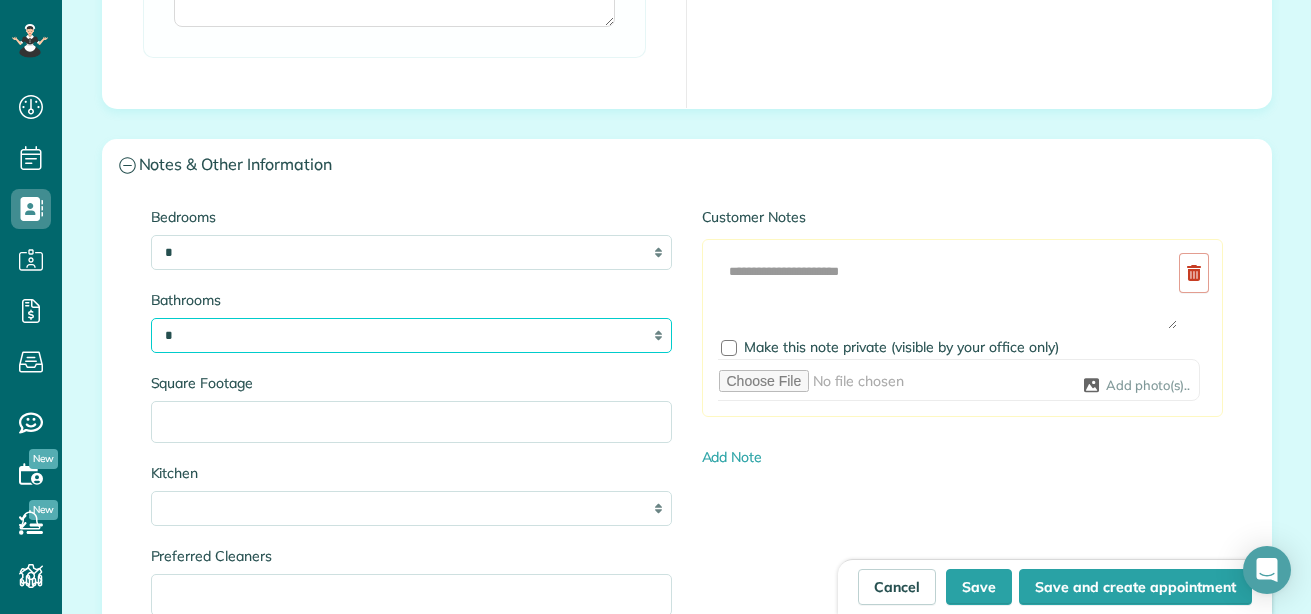 scroll, scrollTop: 1960, scrollLeft: 0, axis: vertical 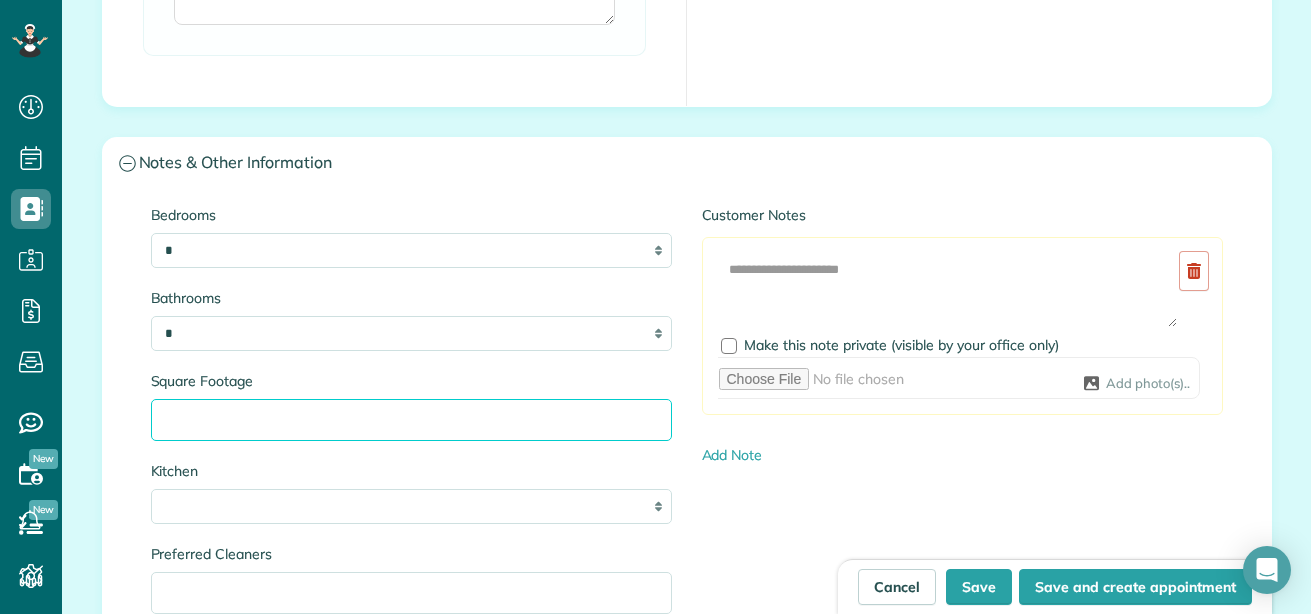 click on "Square Footage" at bounding box center [411, 420] 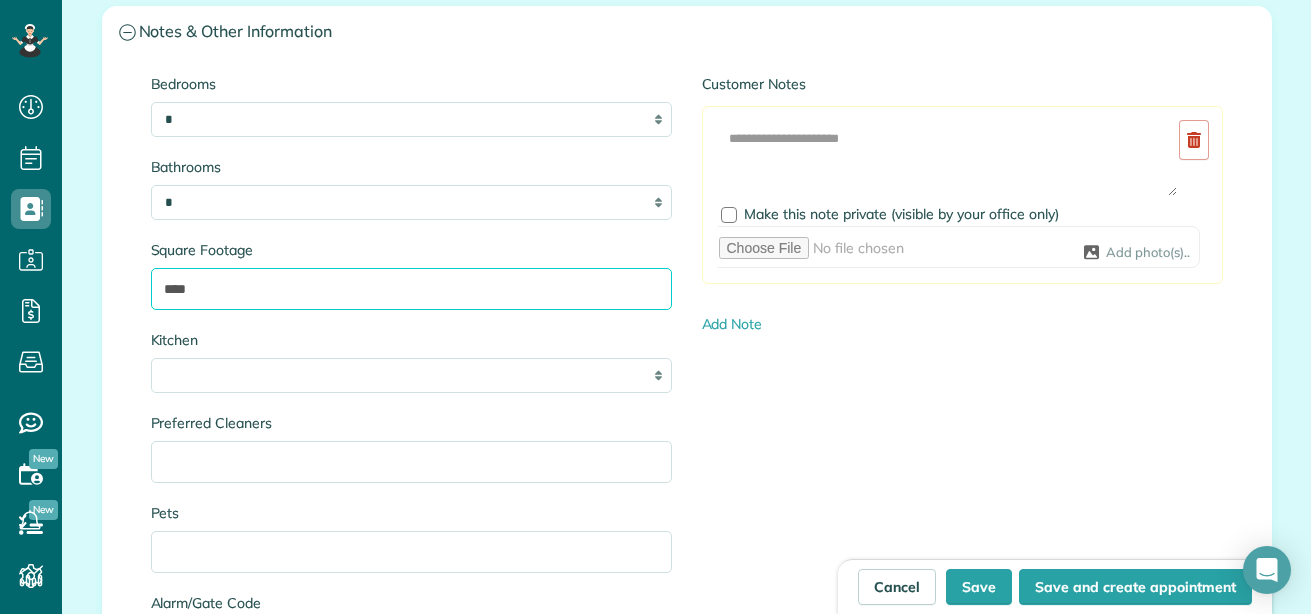 scroll, scrollTop: 2092, scrollLeft: 0, axis: vertical 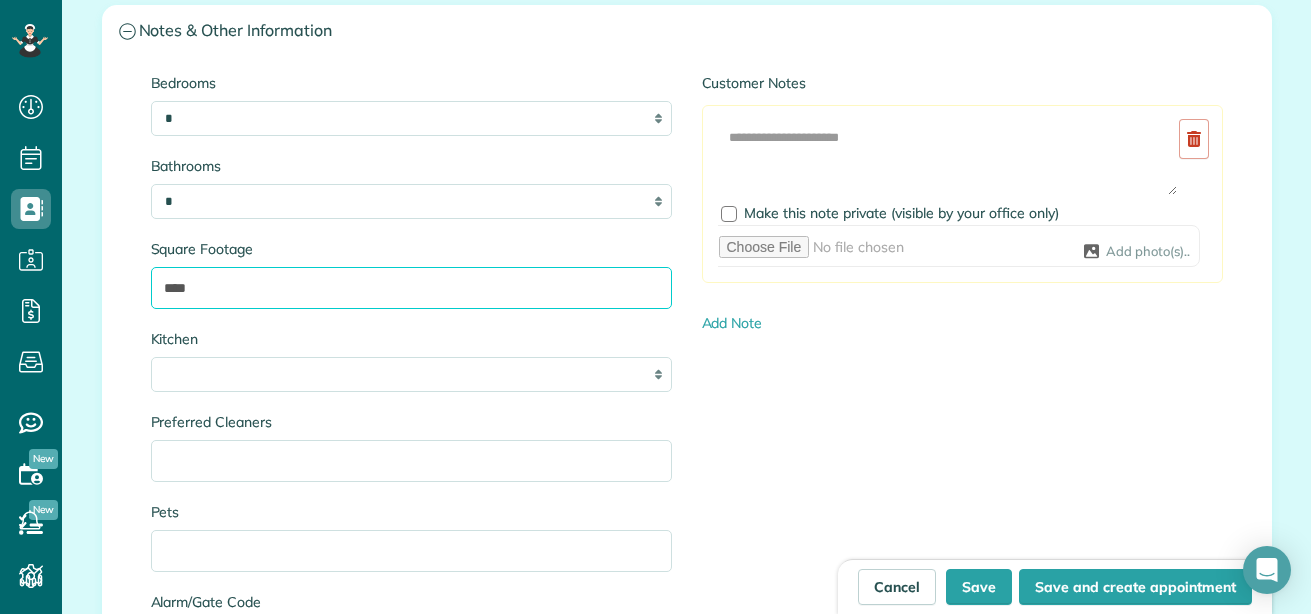 type on "****" 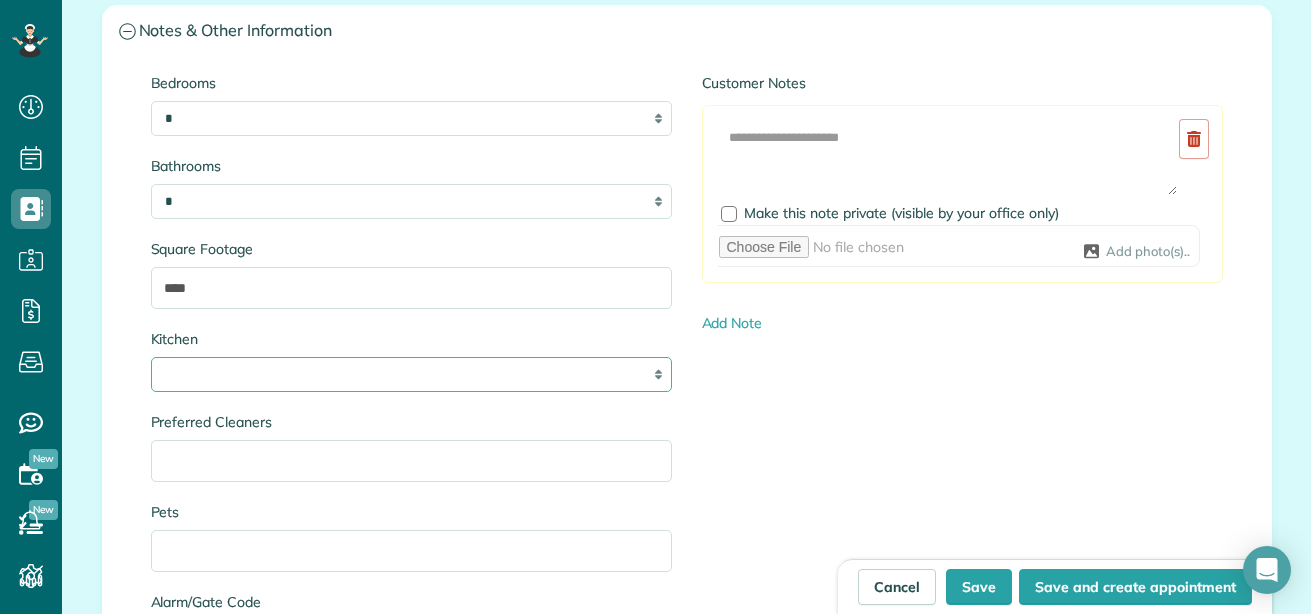 click on "*
*
*
*" at bounding box center (411, 374) 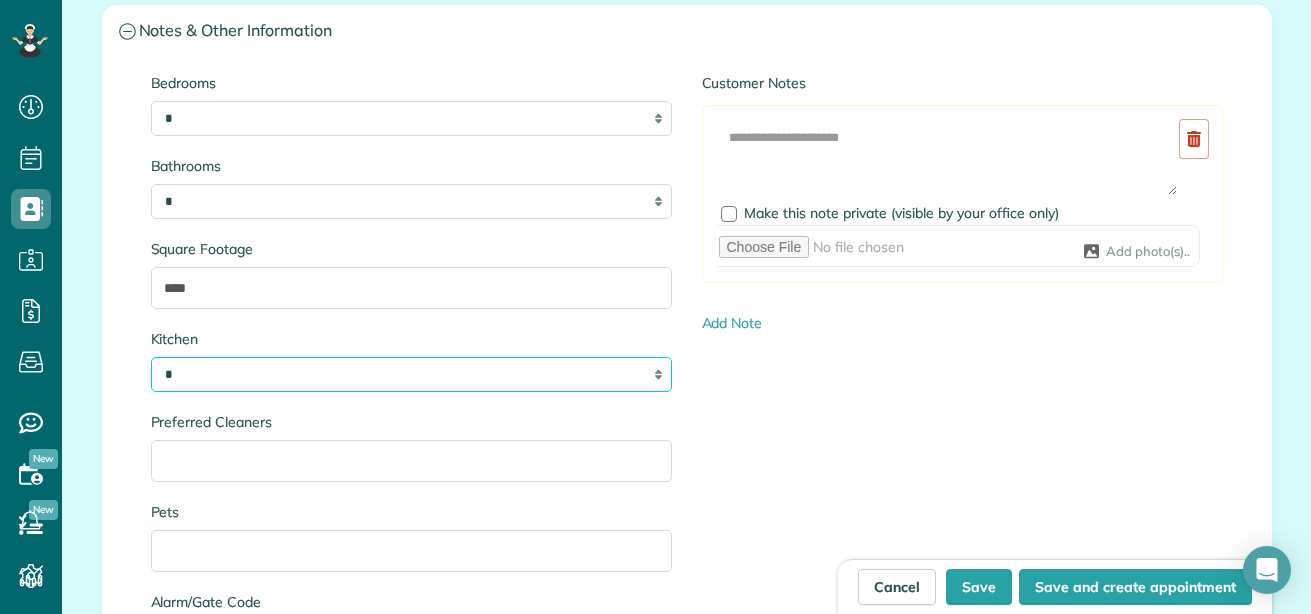 click on "*
*
*
*" at bounding box center [411, 374] 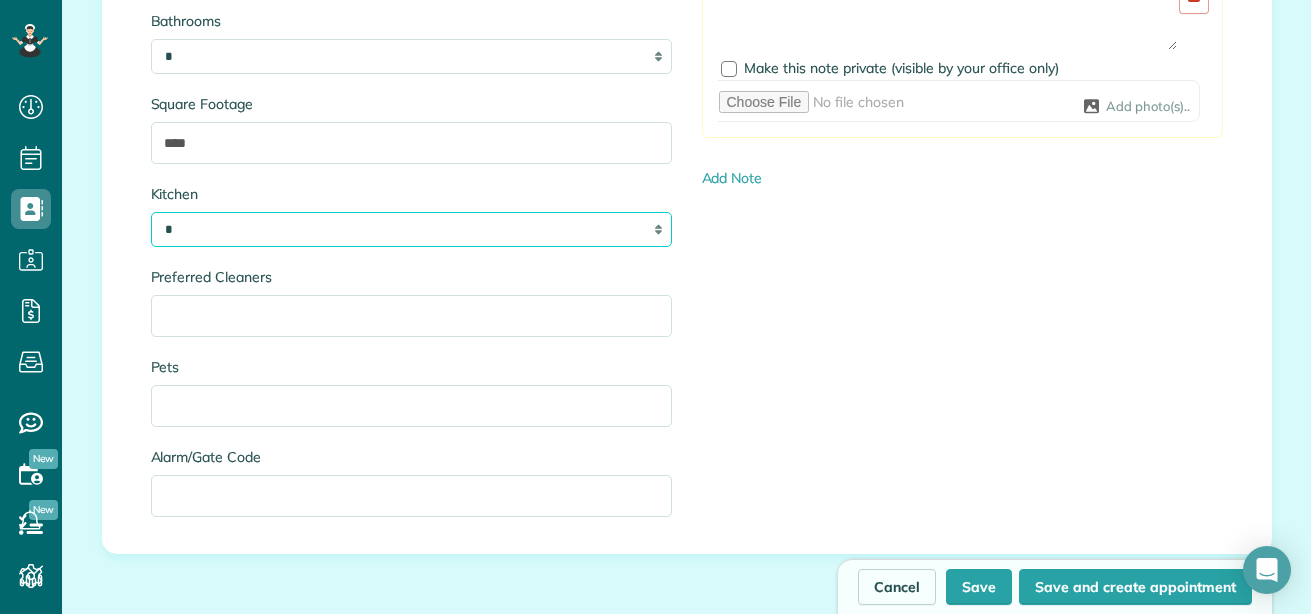 scroll, scrollTop: 2238, scrollLeft: 0, axis: vertical 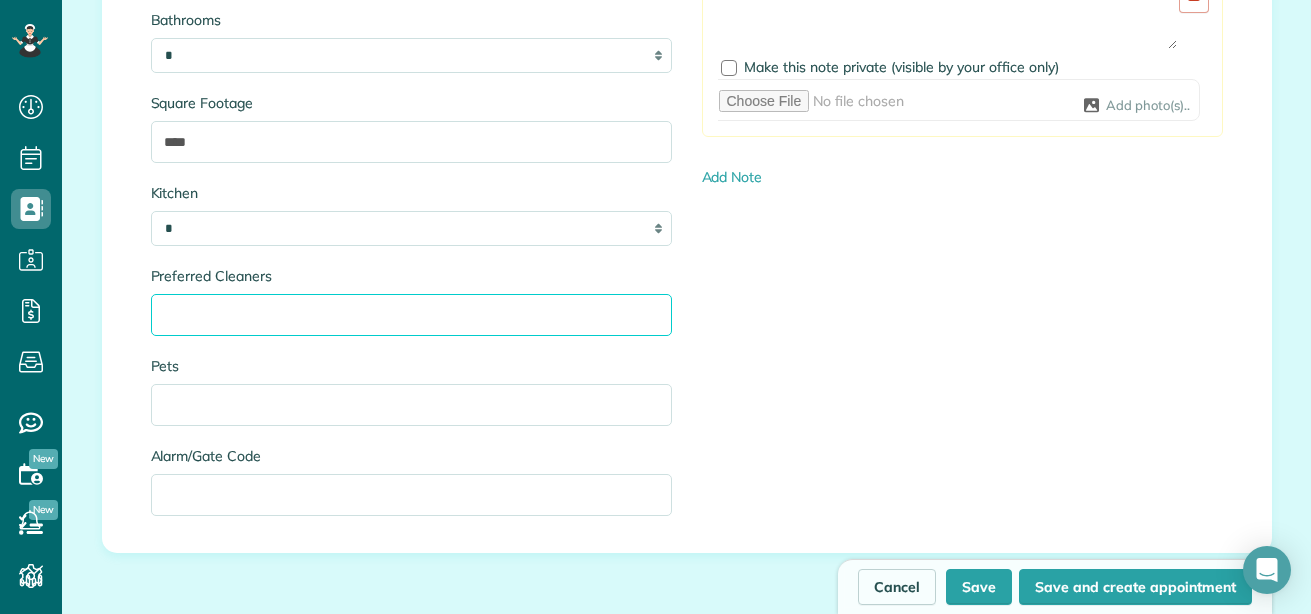 click on "Preferred Cleaners" at bounding box center [411, 315] 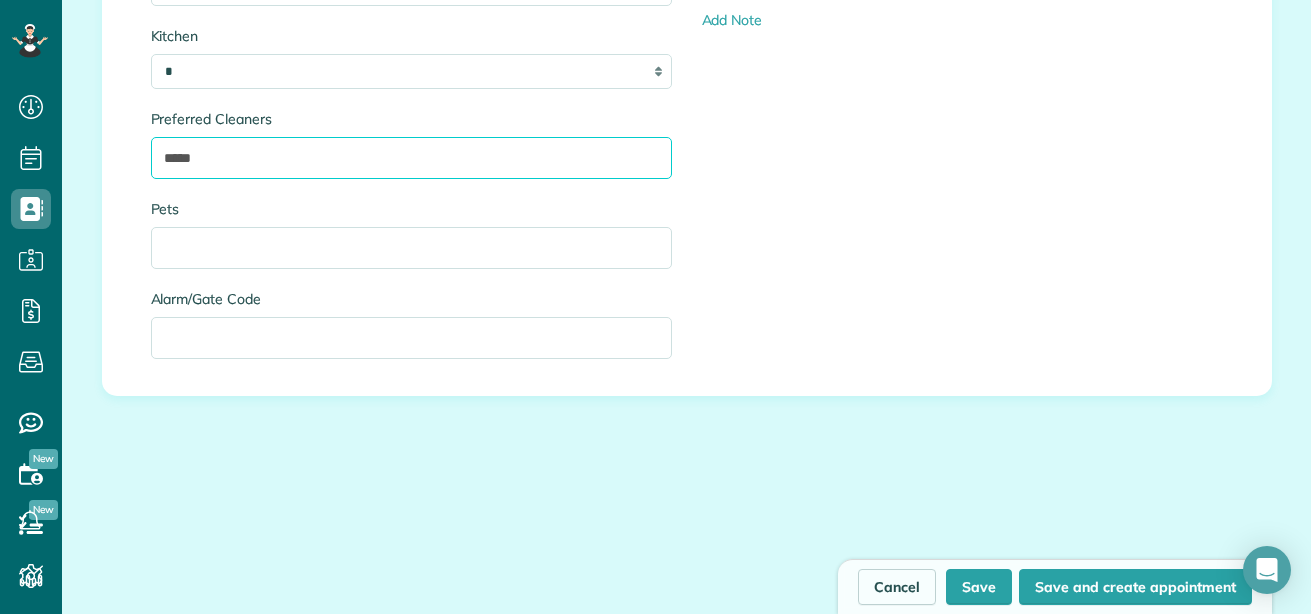 scroll, scrollTop: 2396, scrollLeft: 0, axis: vertical 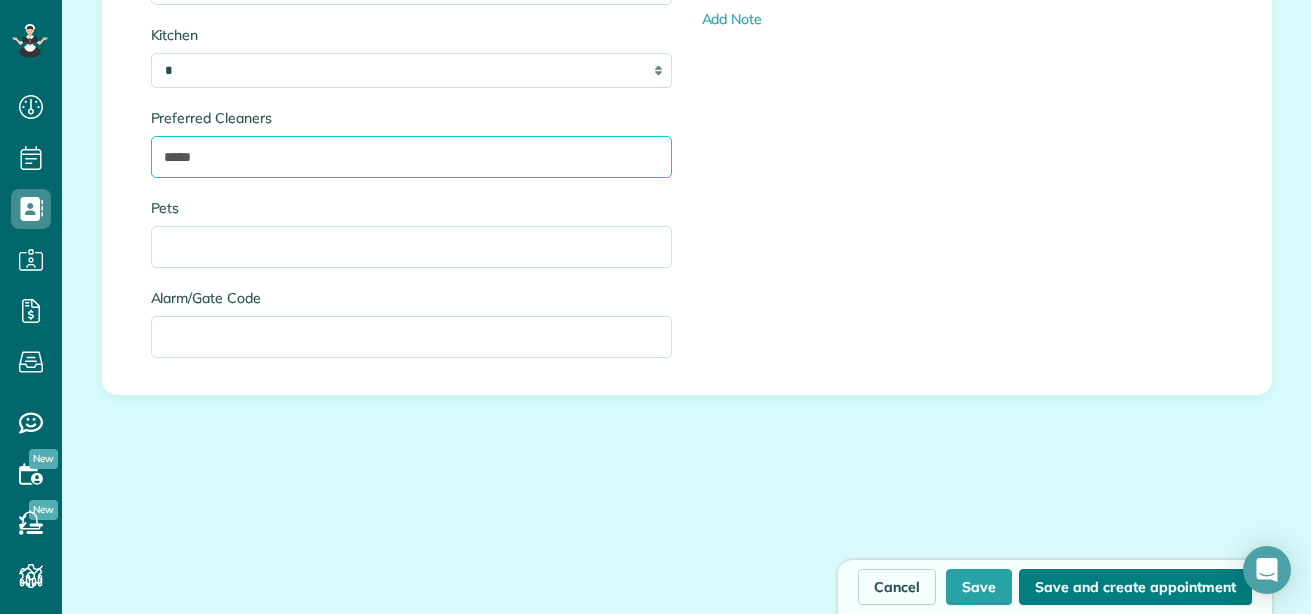 type on "*****" 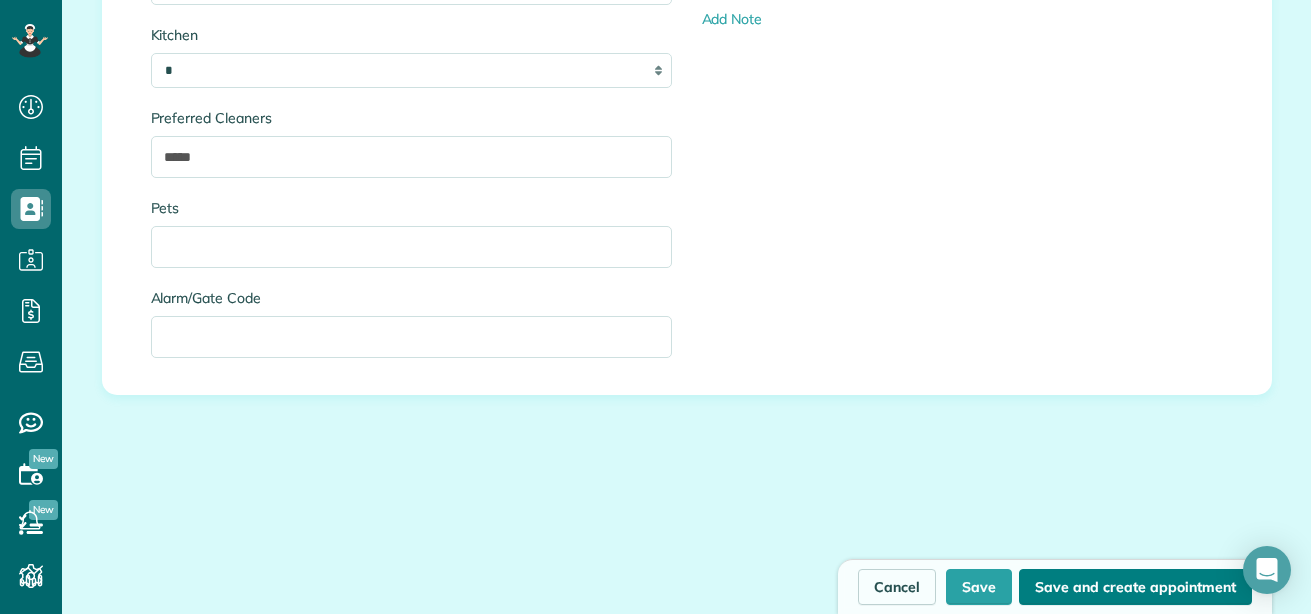 click on "Save and create appointment" at bounding box center [1135, 587] 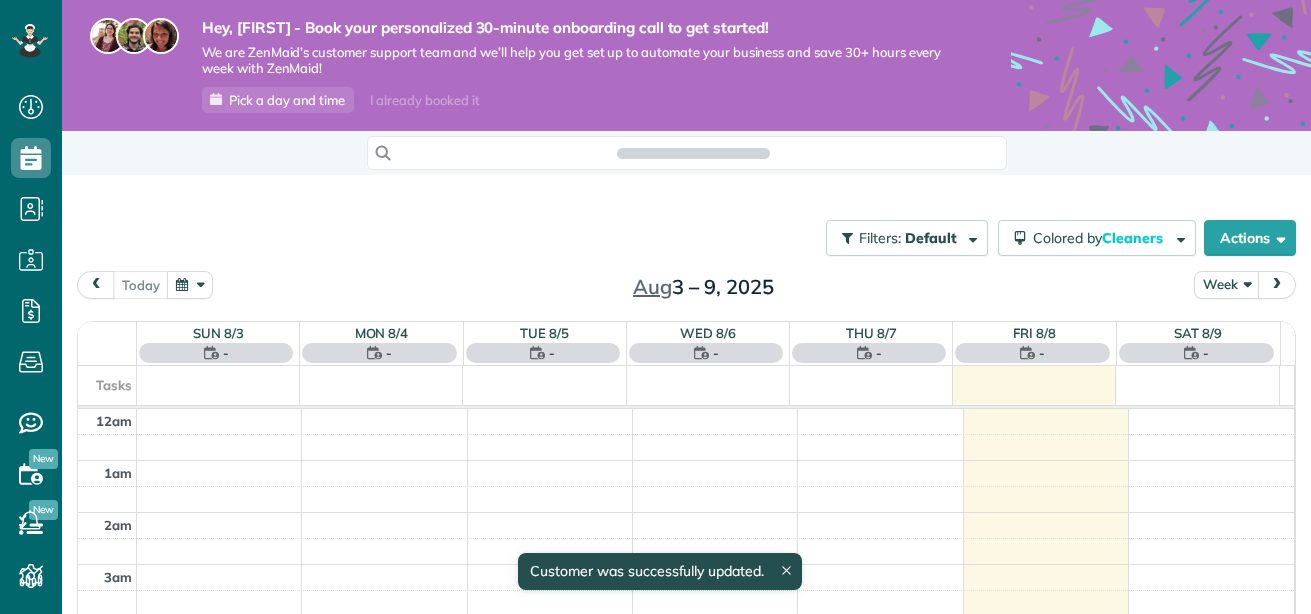 scroll, scrollTop: 0, scrollLeft: 0, axis: both 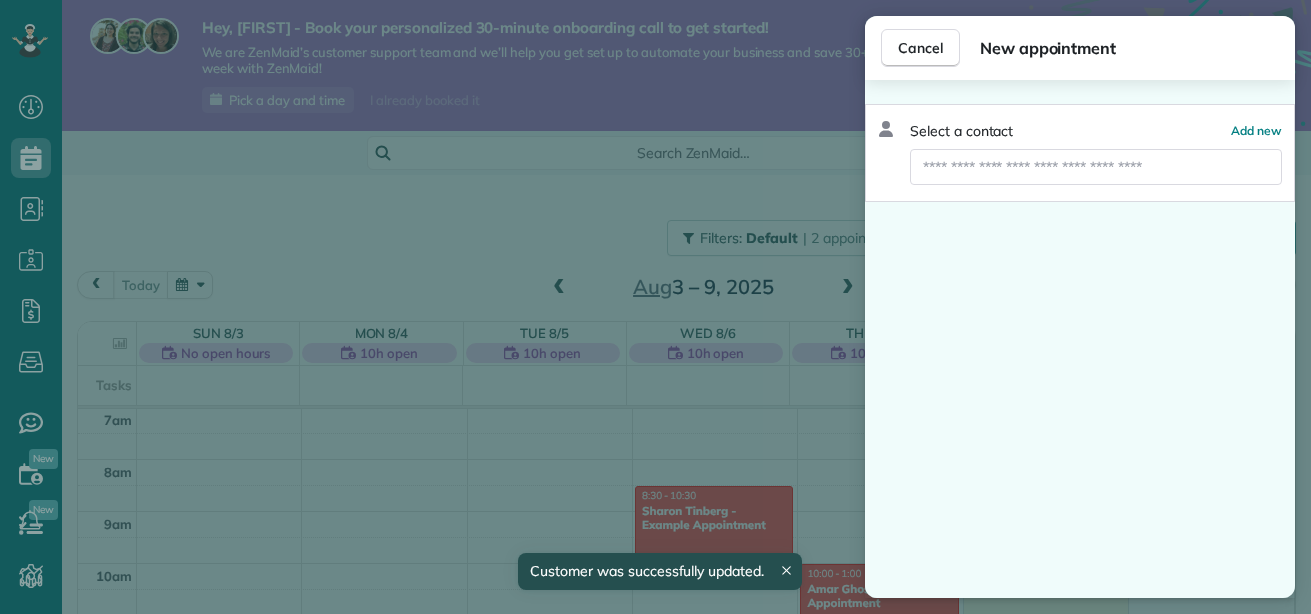 type on "**********" 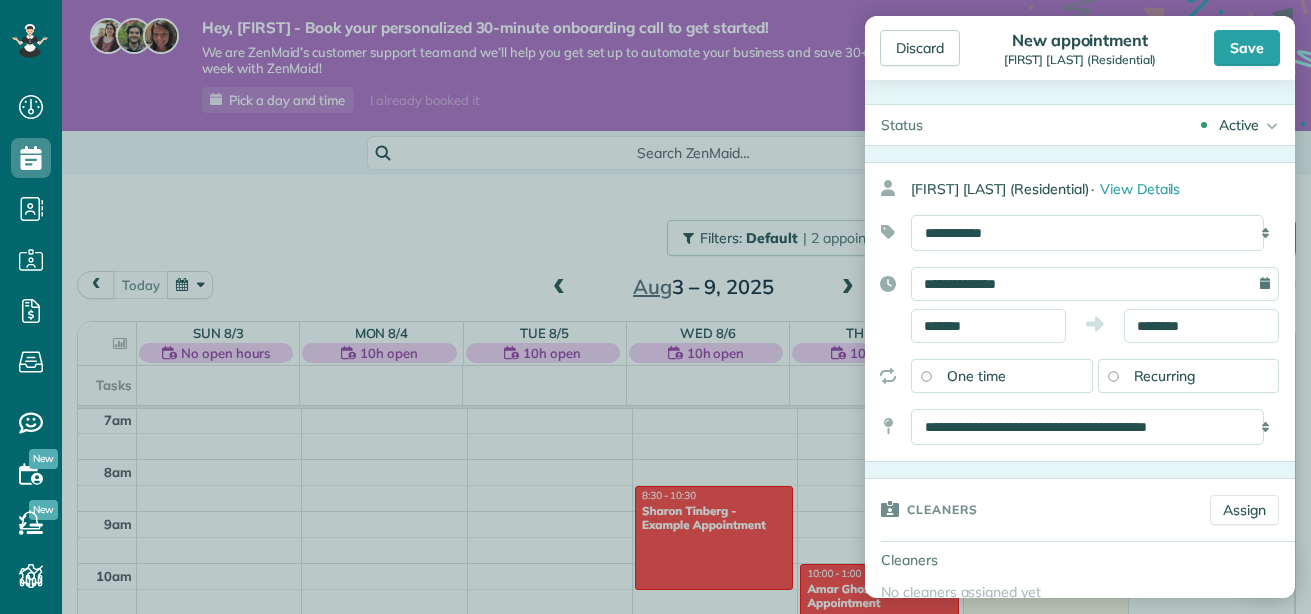 click 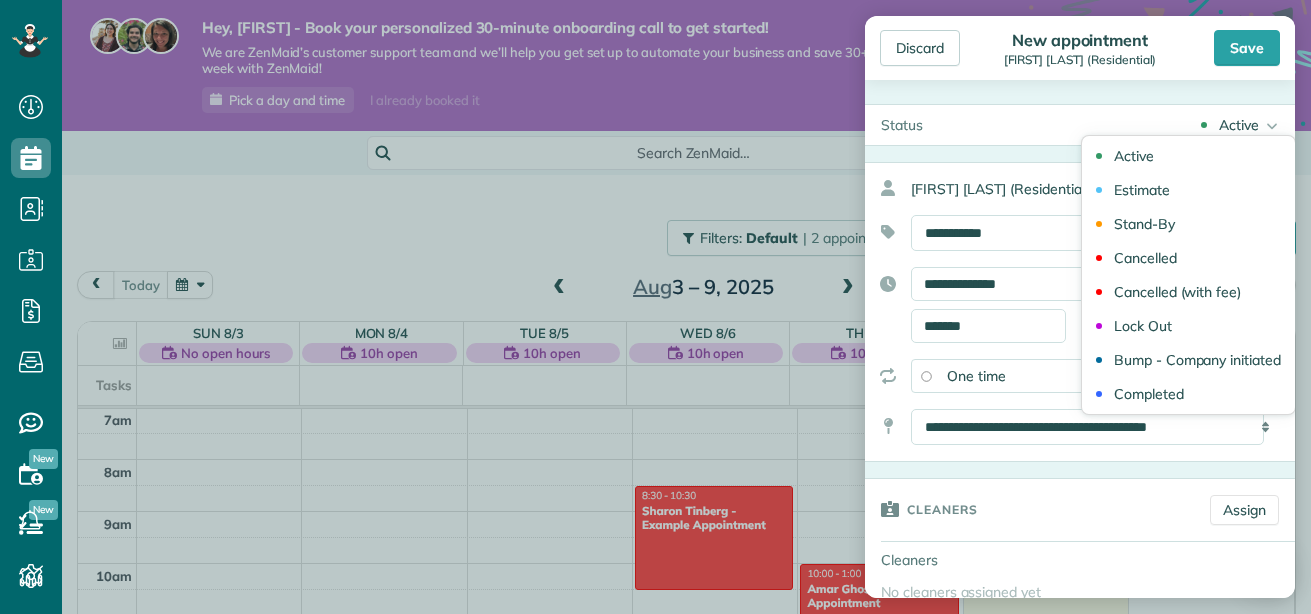 click 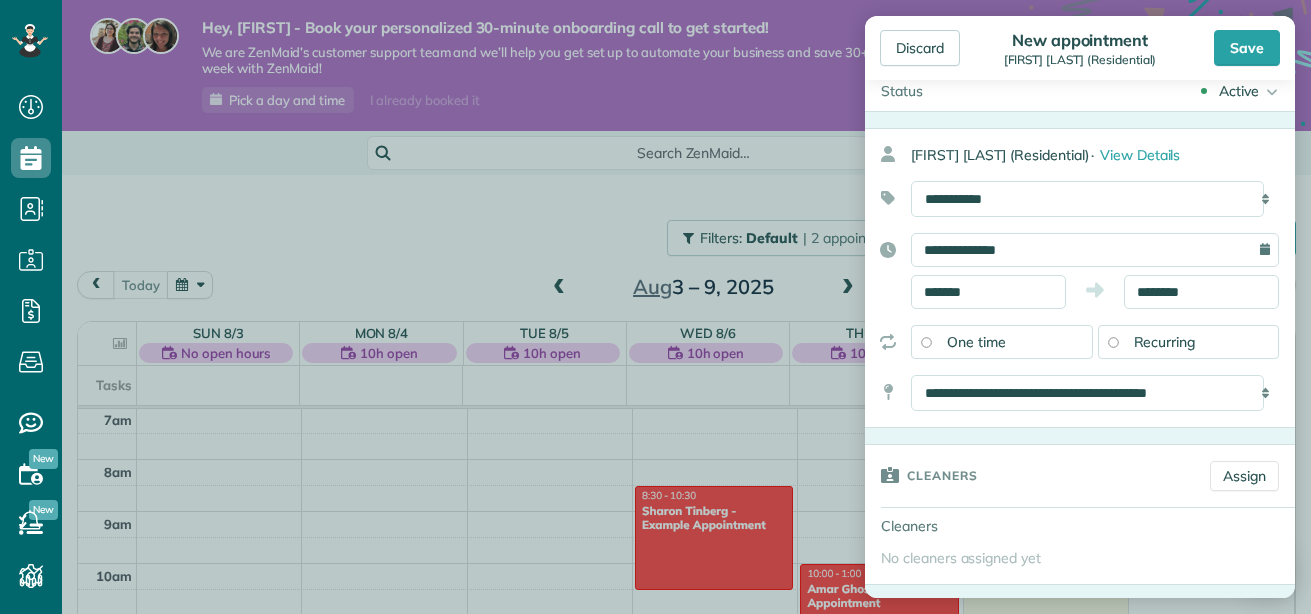 scroll, scrollTop: 40, scrollLeft: 0, axis: vertical 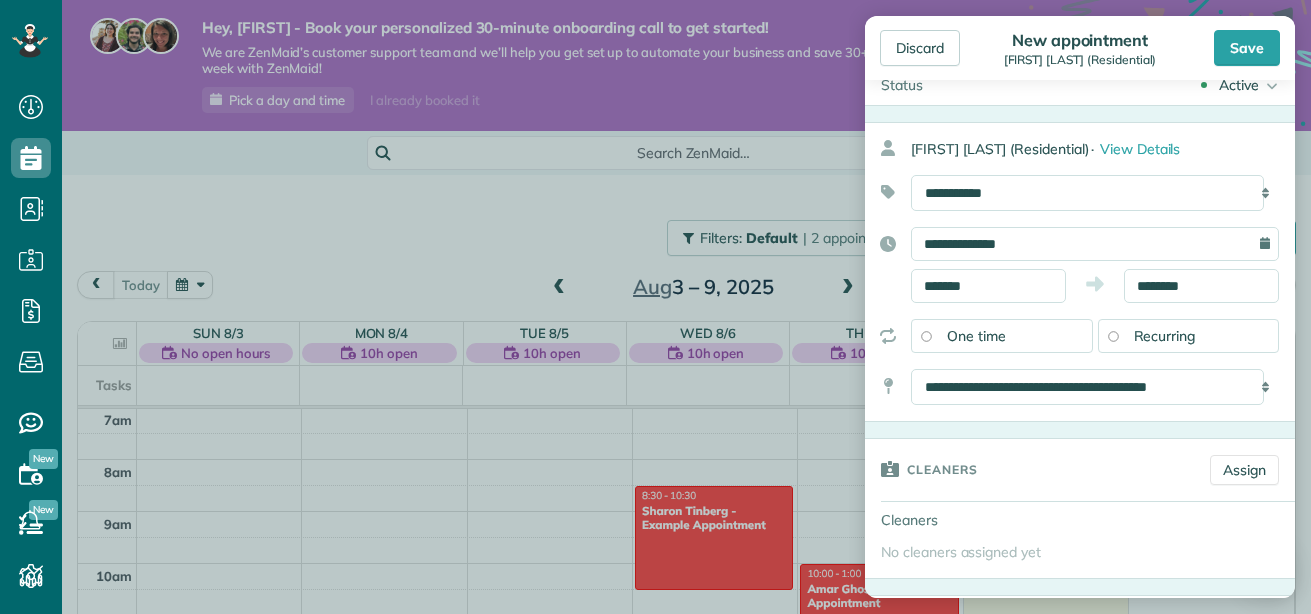 click on "**********" at bounding box center [1095, 193] 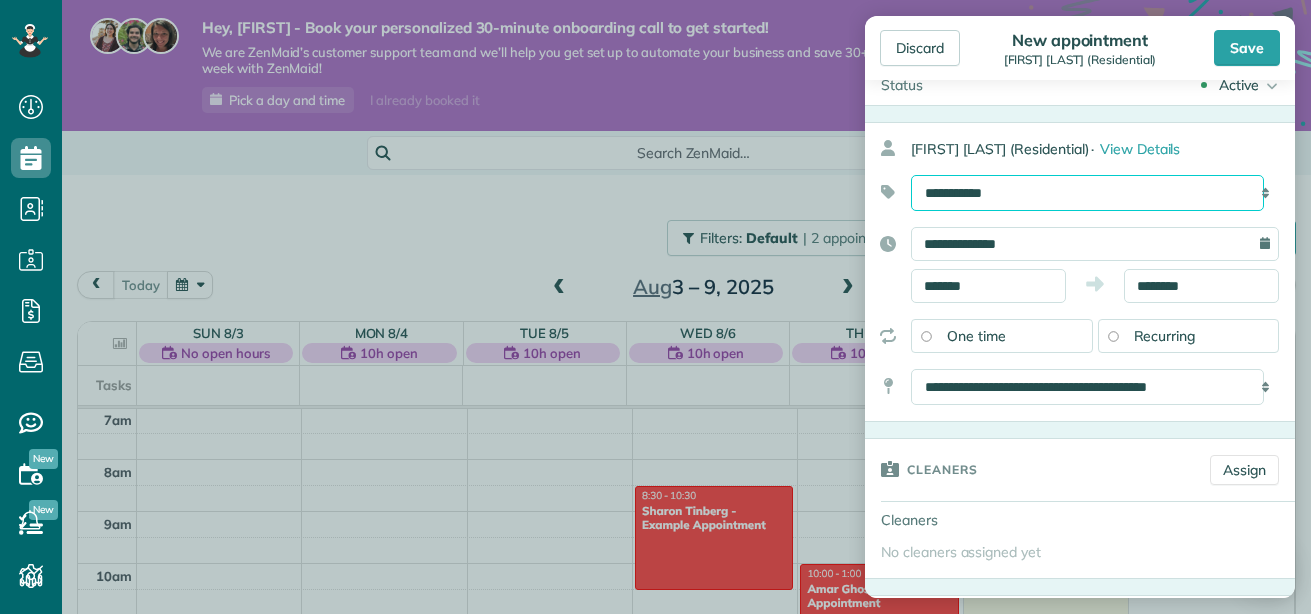 drag, startPoint x: 1209, startPoint y: 193, endPoint x: 1134, endPoint y: 182, distance: 75.802376 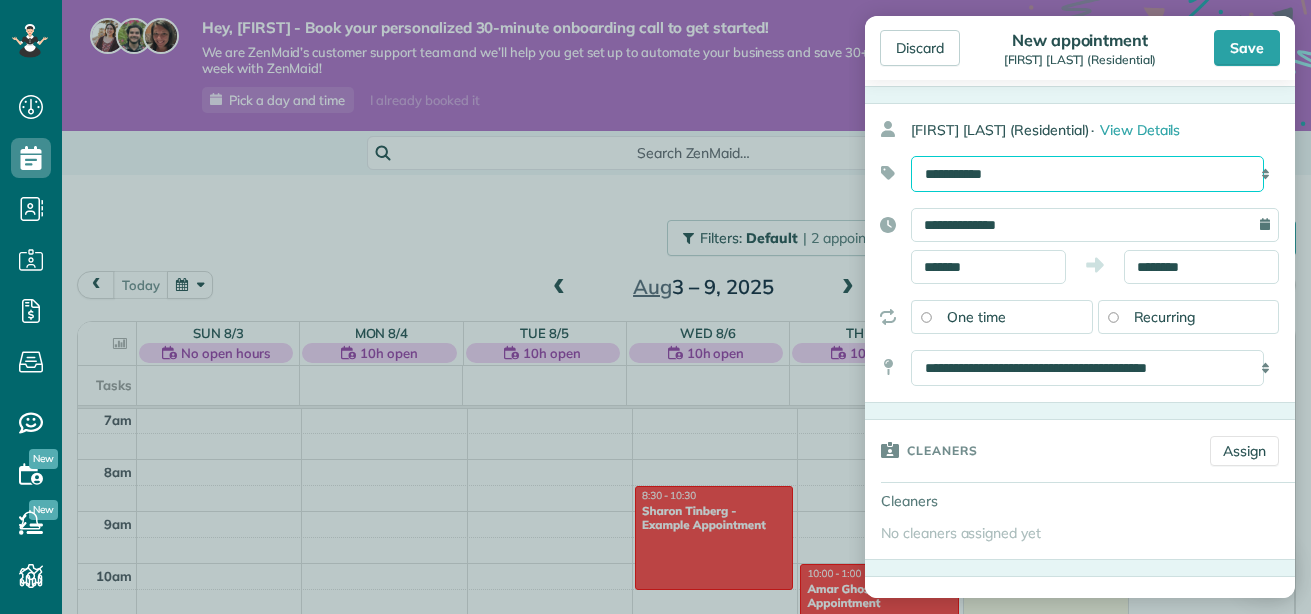 scroll, scrollTop: 60, scrollLeft: 0, axis: vertical 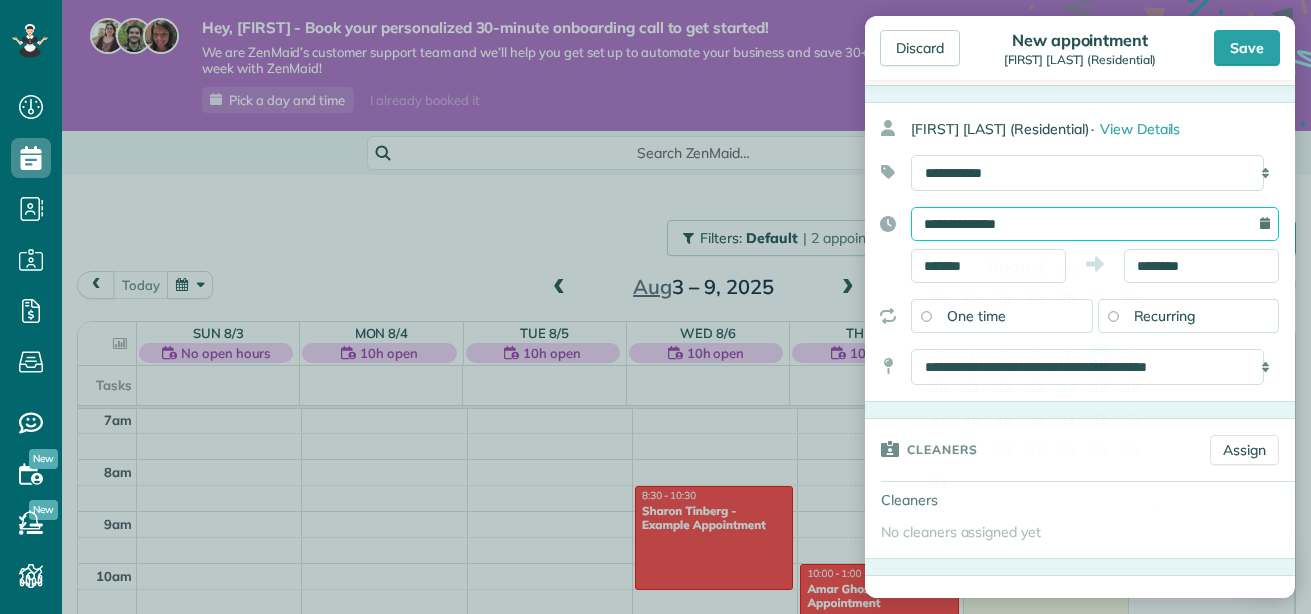 click on "**********" at bounding box center [1095, 224] 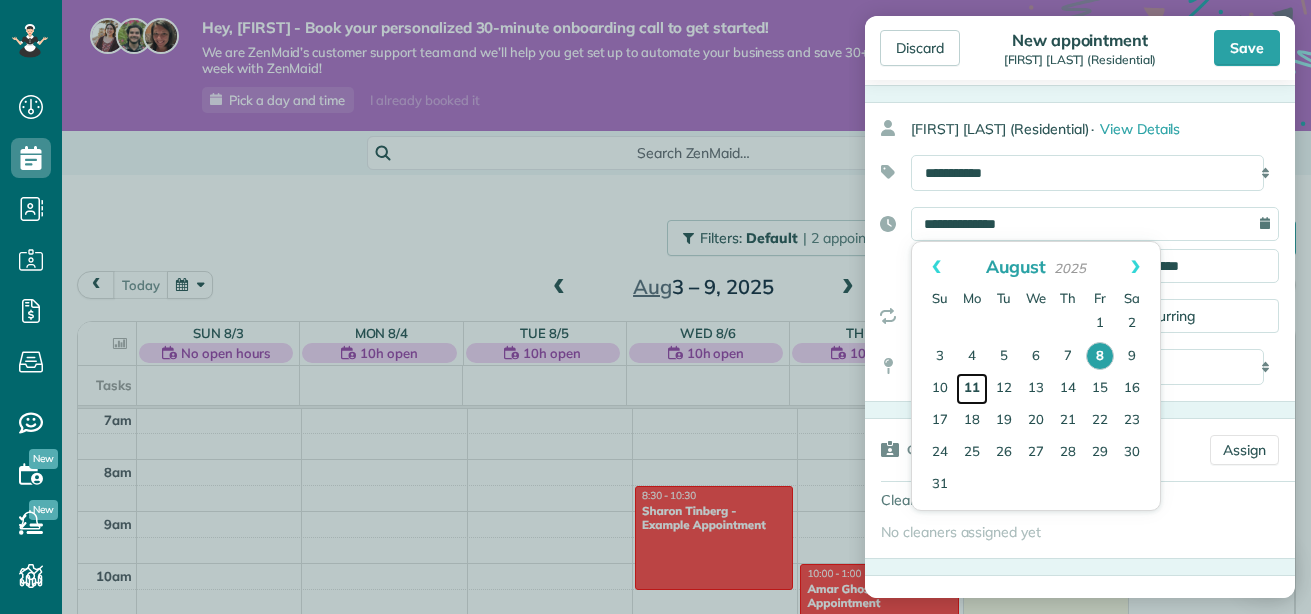 click on "11" at bounding box center (972, 389) 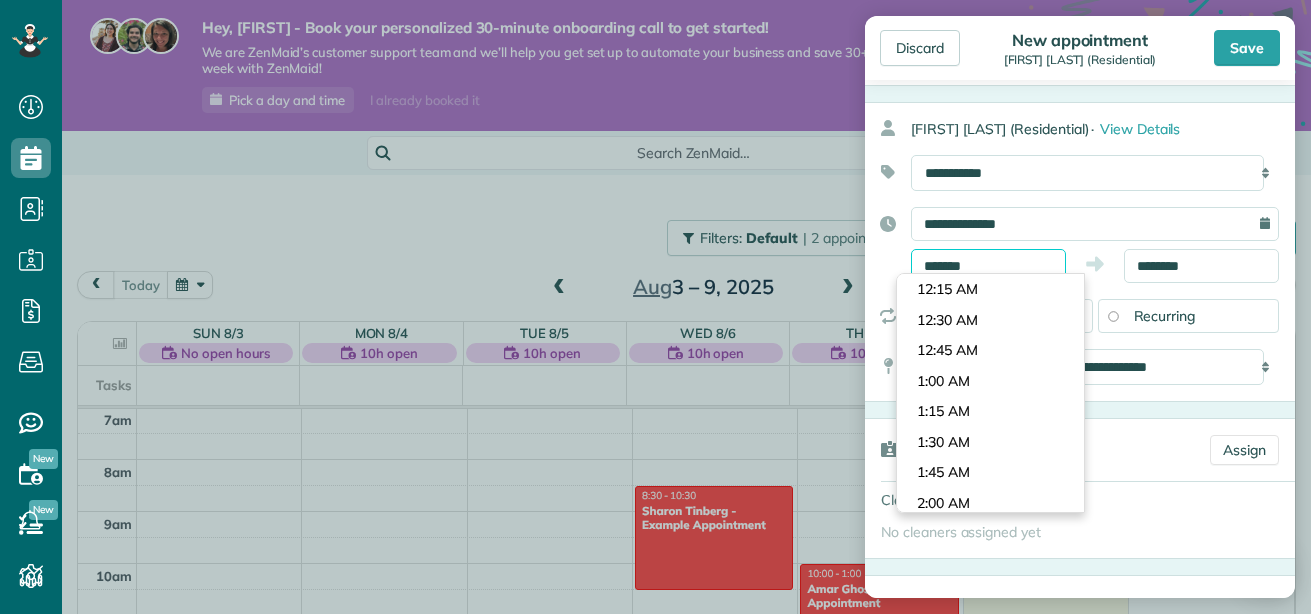 click on "*******" at bounding box center [988, 266] 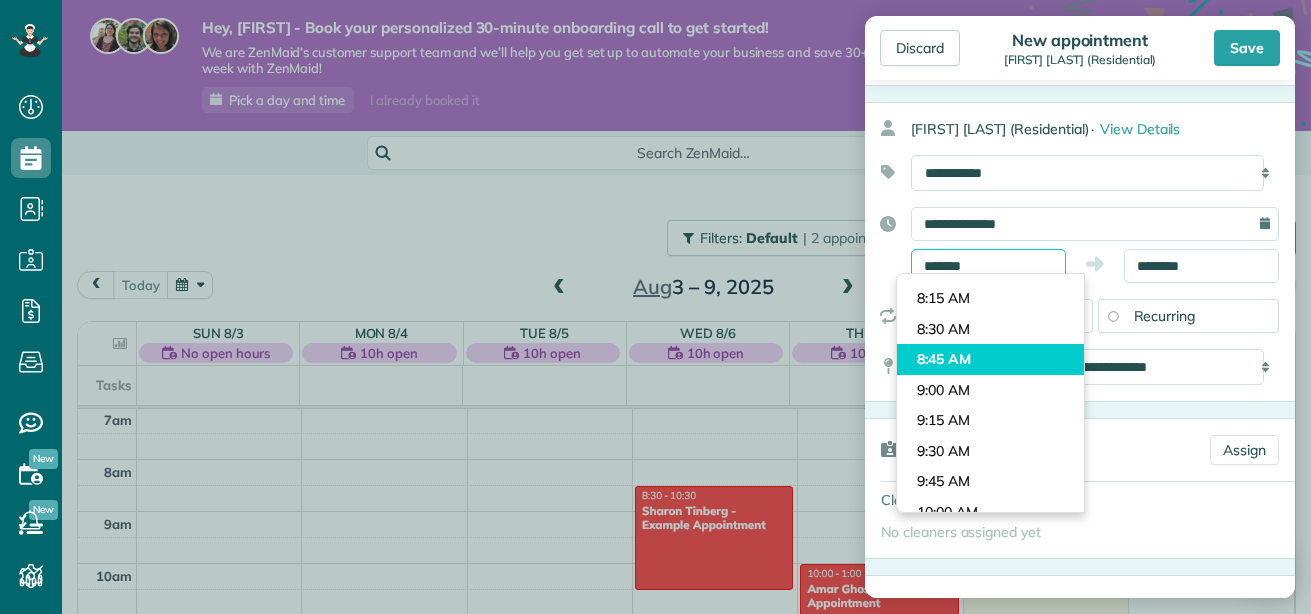 scroll, scrollTop: 966, scrollLeft: 0, axis: vertical 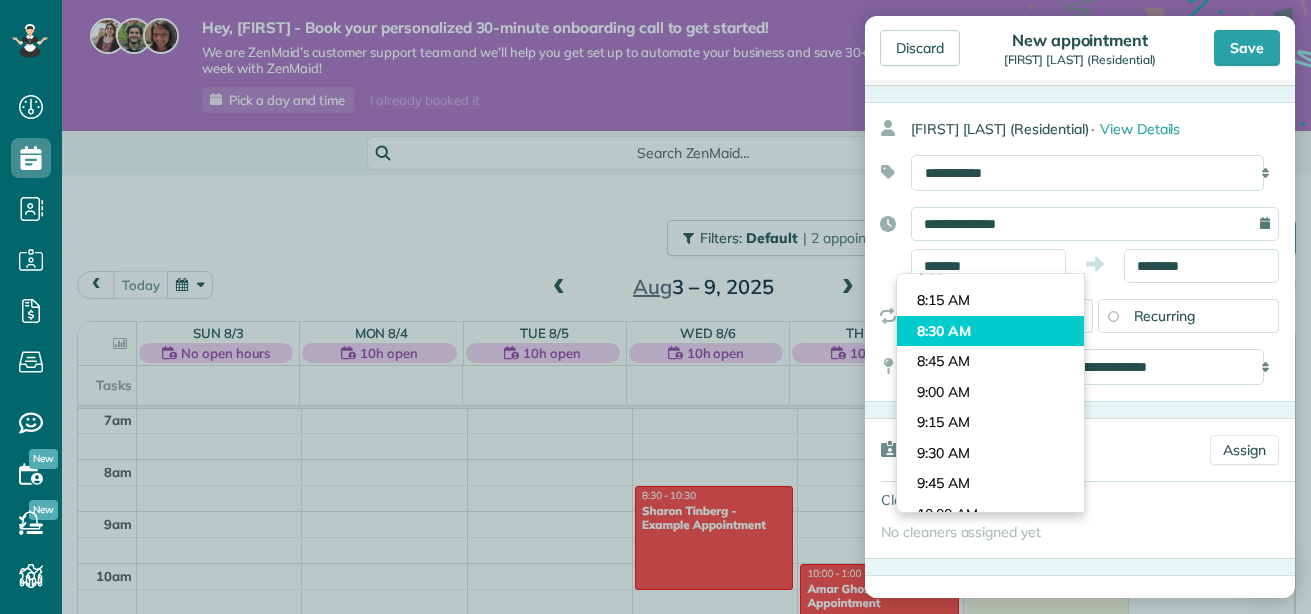 type on "*******" 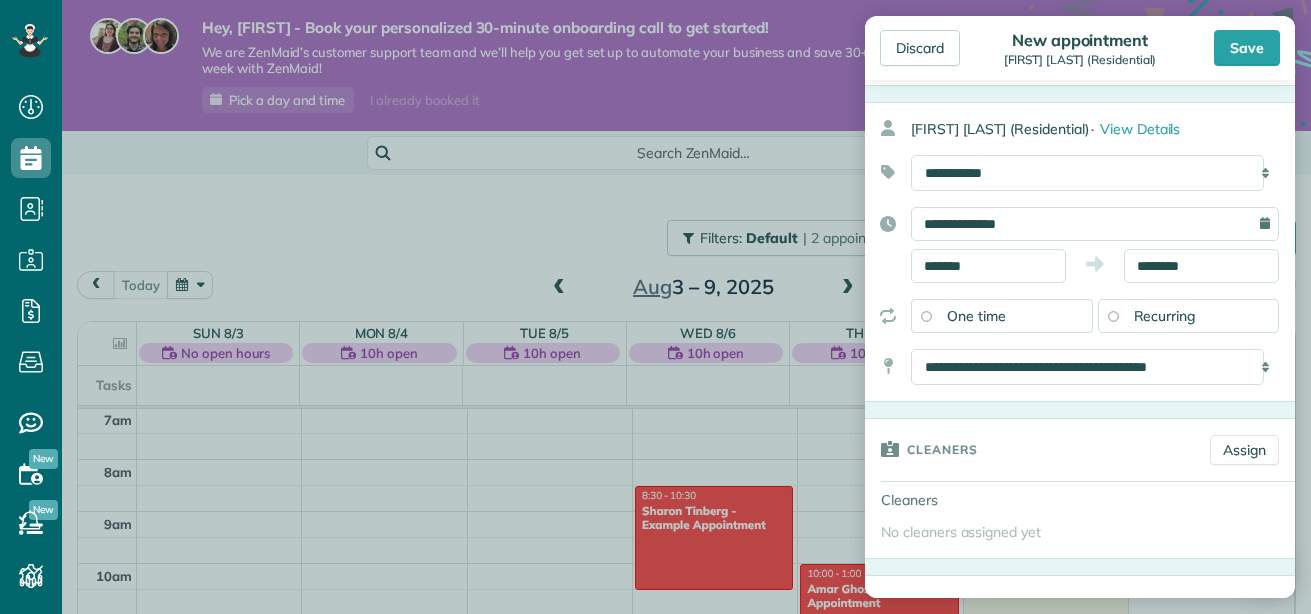 click on "Dashboard
Scheduling
Calendar View
List View
Dispatch View - Weekly scheduling (Beta)" at bounding box center [655, 307] 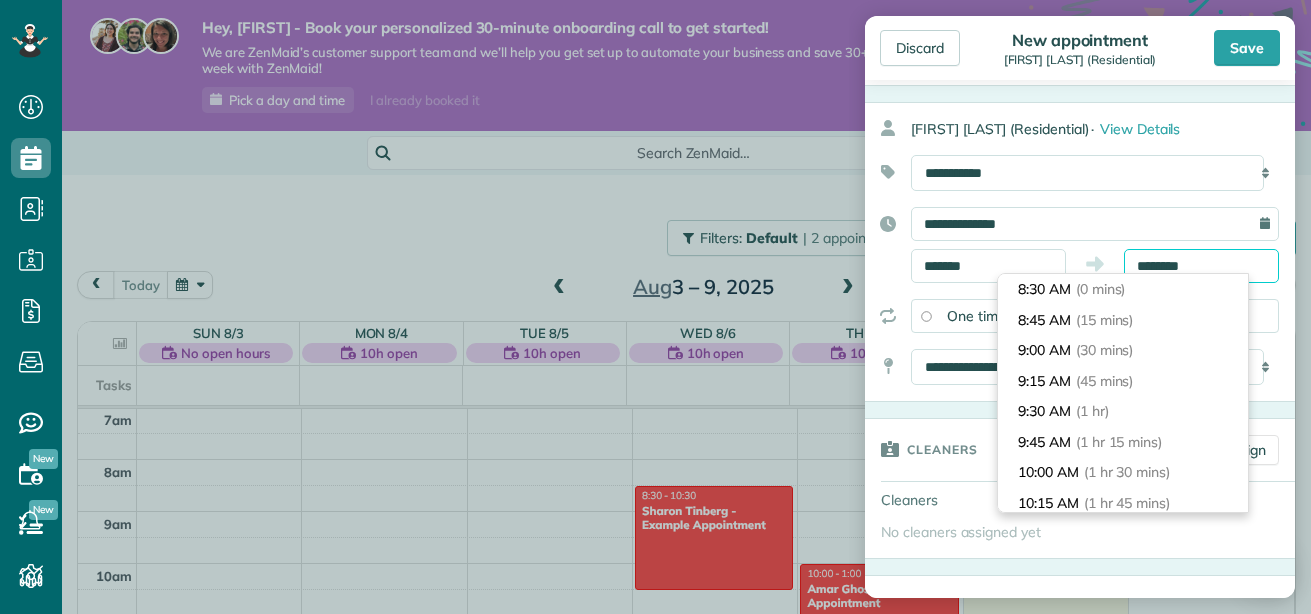 click on "********" at bounding box center (1201, 266) 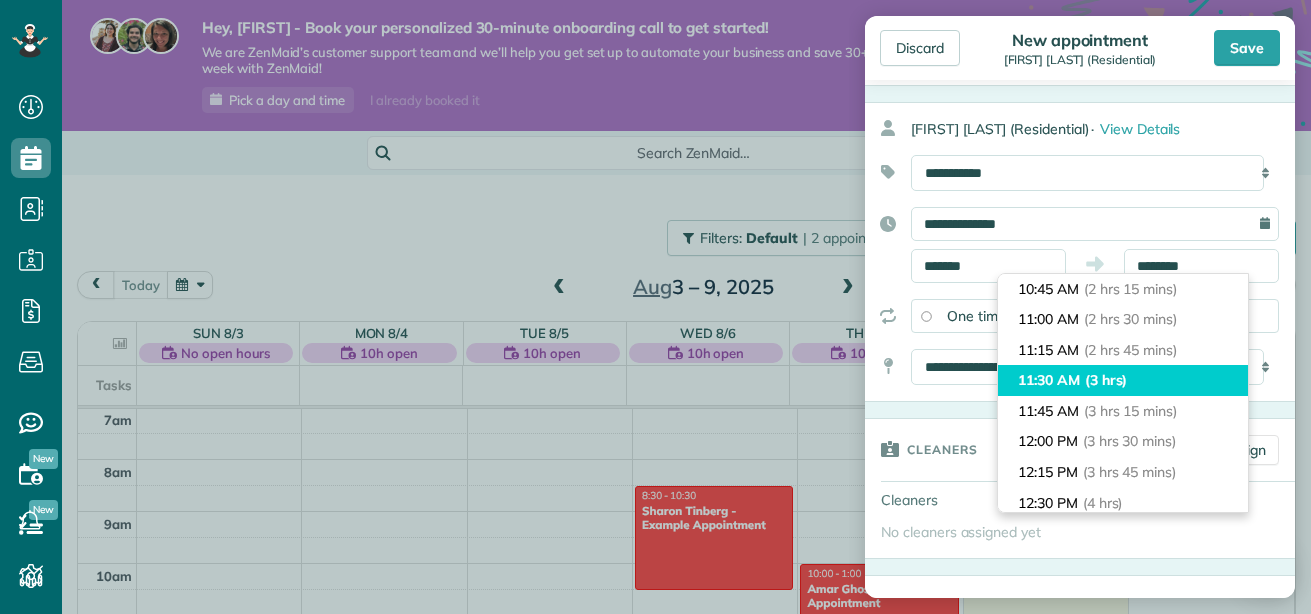 type on "********" 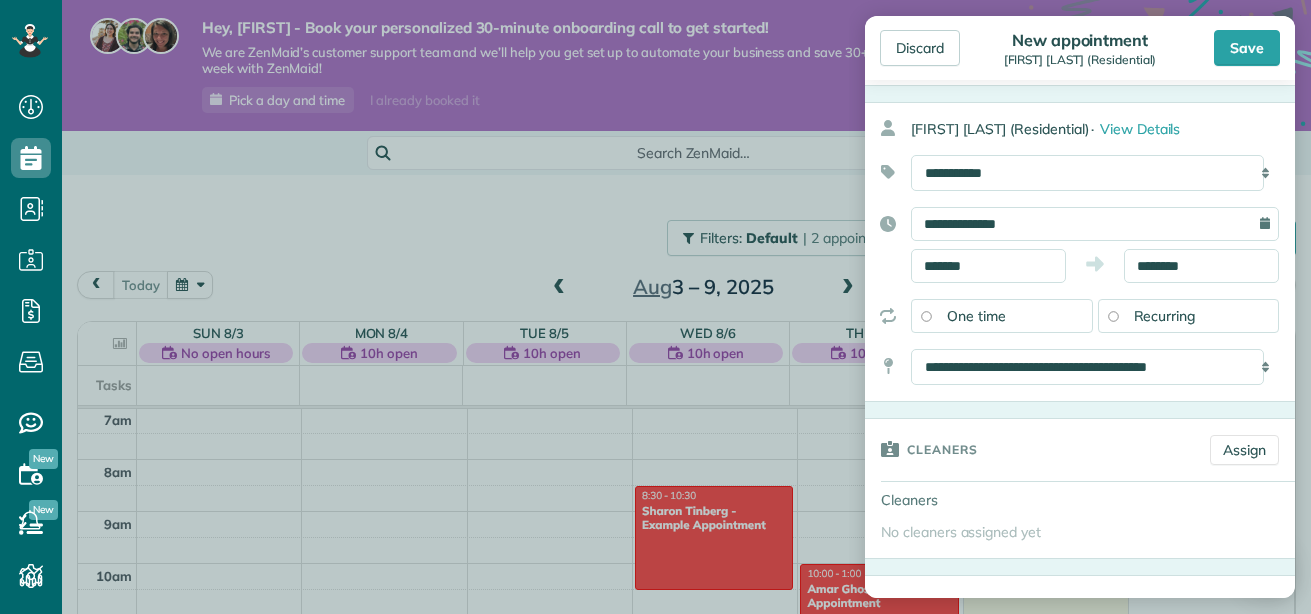 click on "Recurring" at bounding box center [1189, 316] 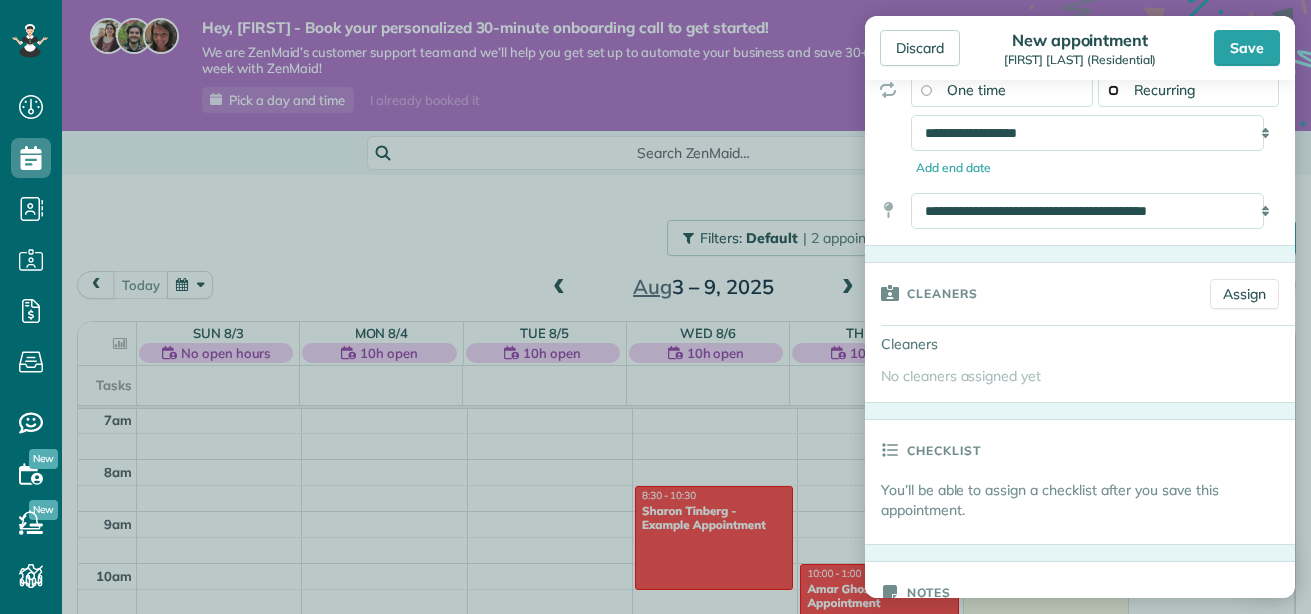 scroll, scrollTop: 290, scrollLeft: 0, axis: vertical 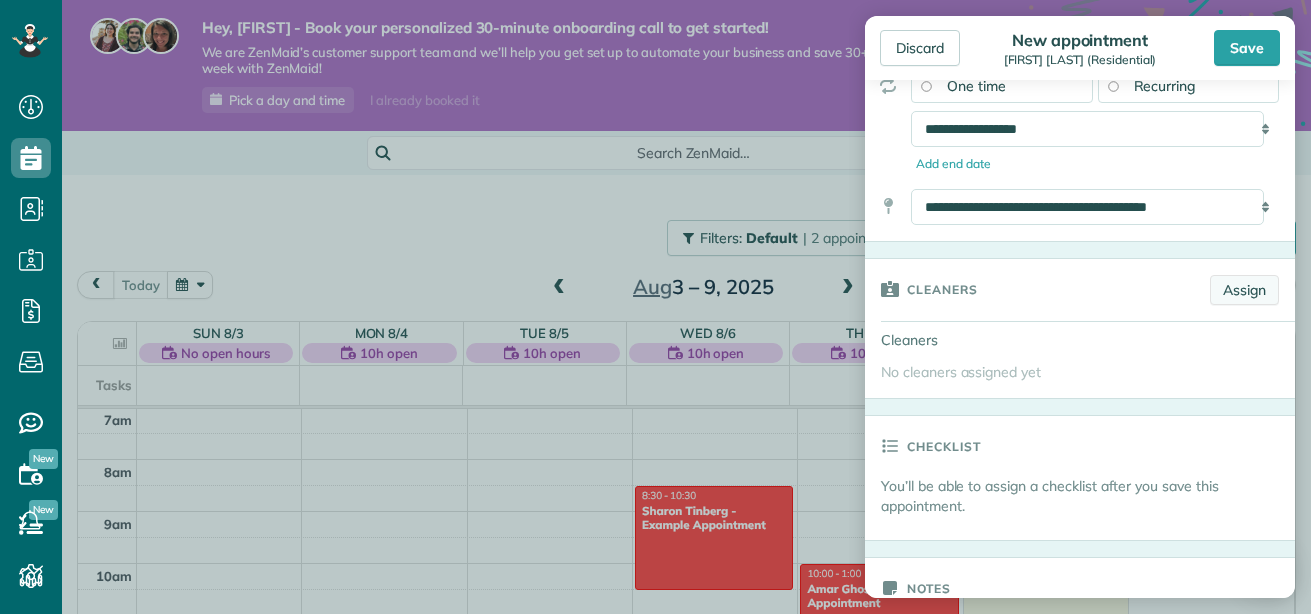 click on "Assign" at bounding box center [1244, 290] 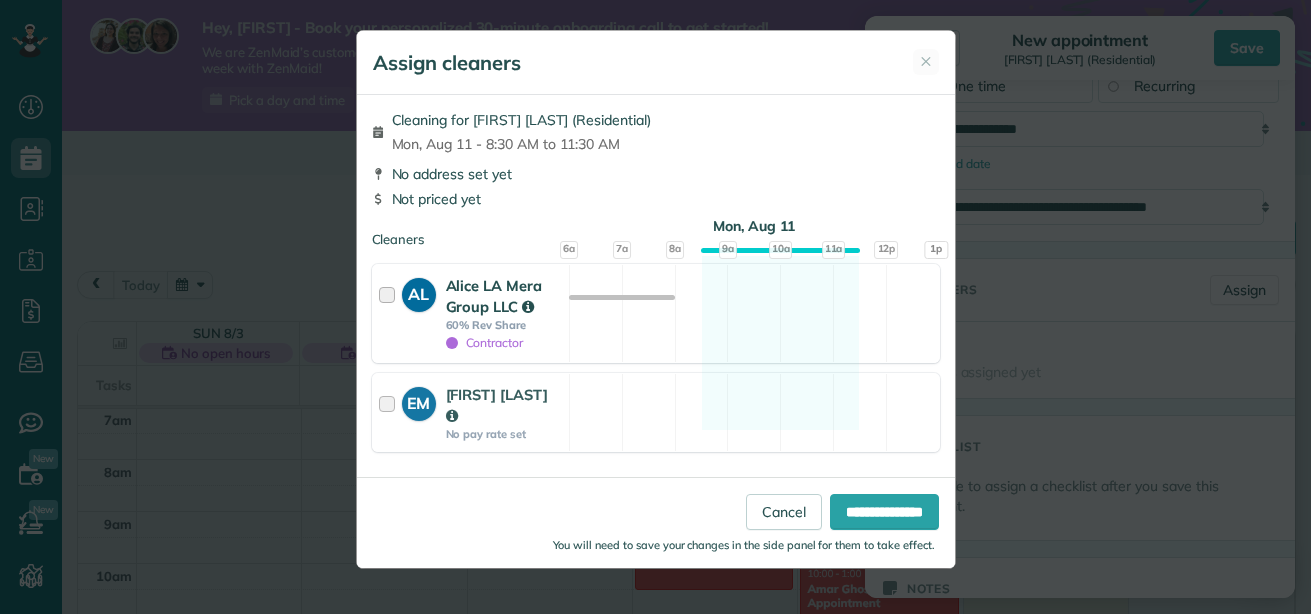 click at bounding box center [390, 313] 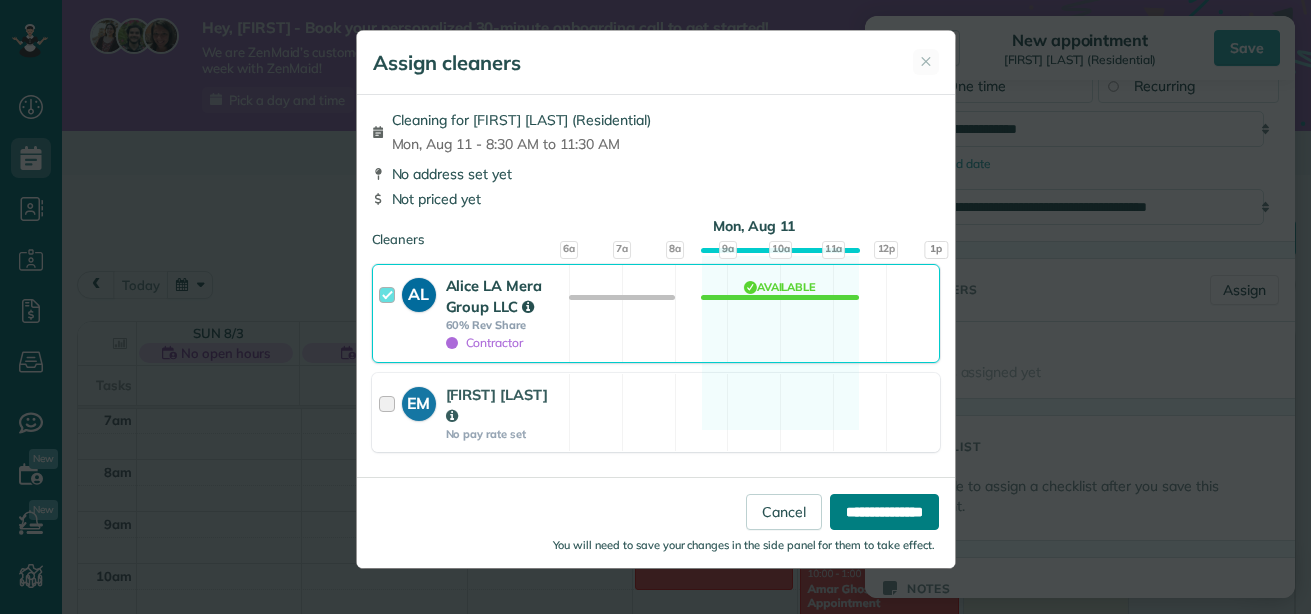 click on "**********" at bounding box center (884, 512) 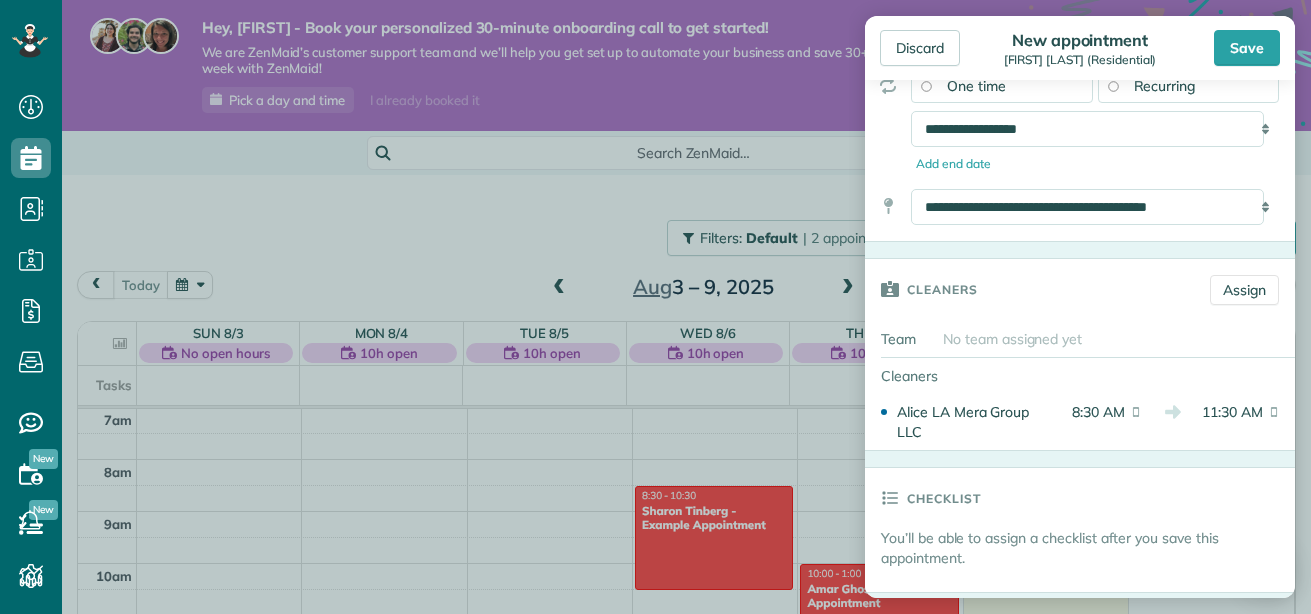 click on "**********" at bounding box center (1095, 207) 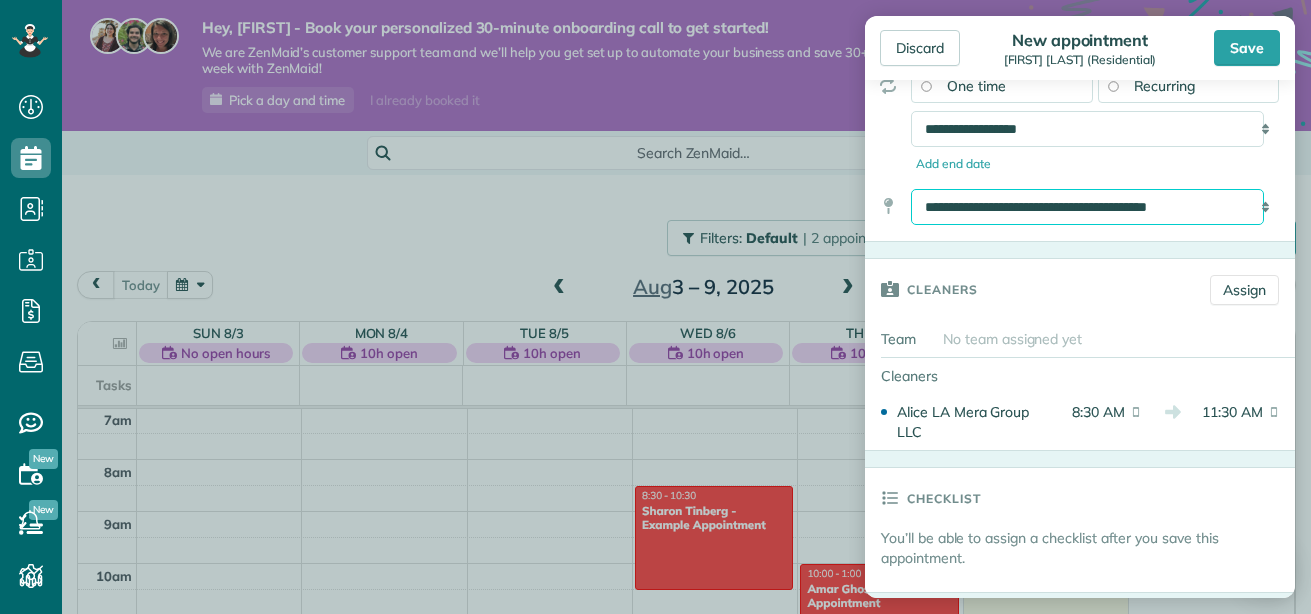 click on "**********" at bounding box center (1087, 207) 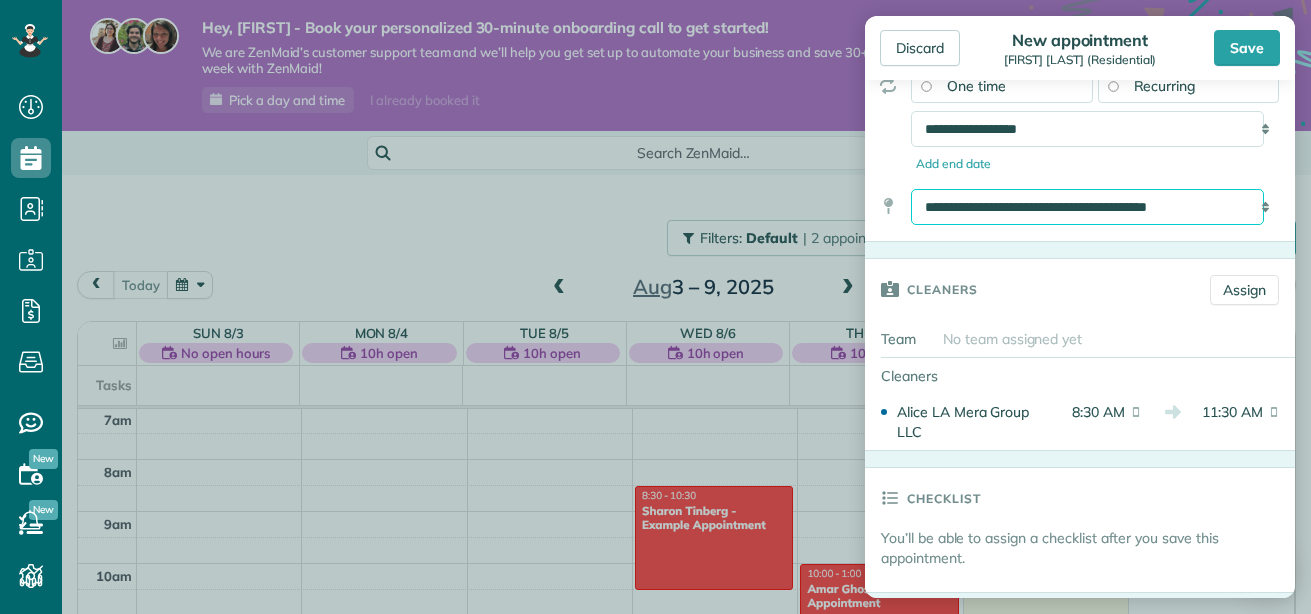 click on "**********" at bounding box center (1087, 207) 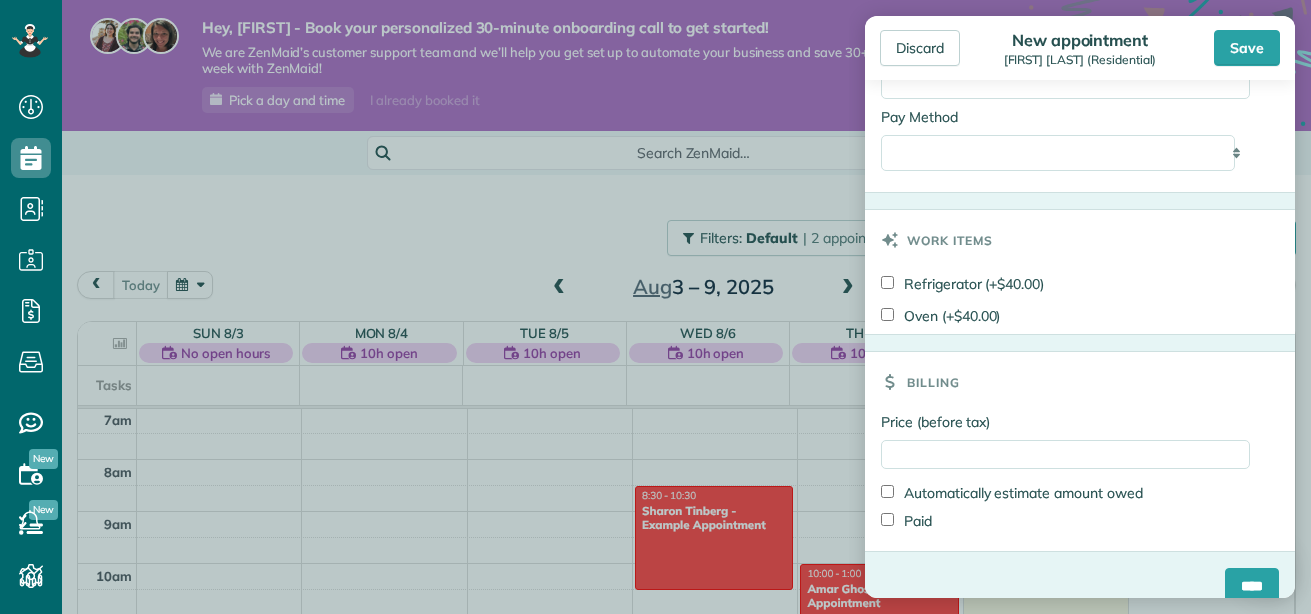 scroll, scrollTop: 1246, scrollLeft: 0, axis: vertical 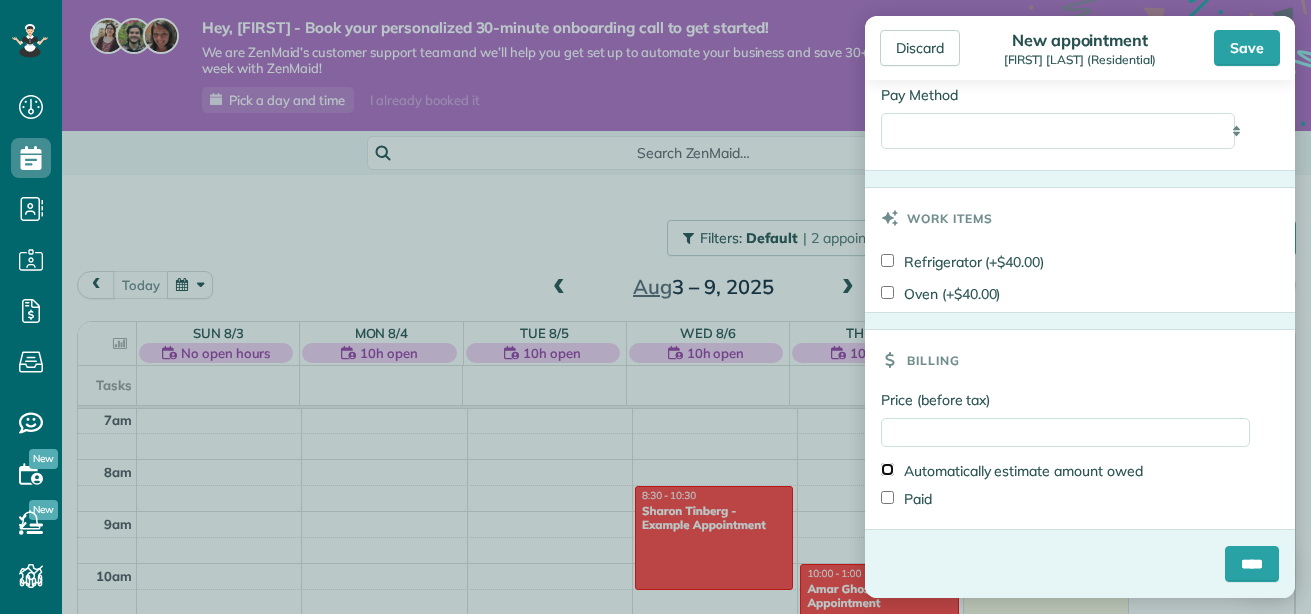 type on "*****" 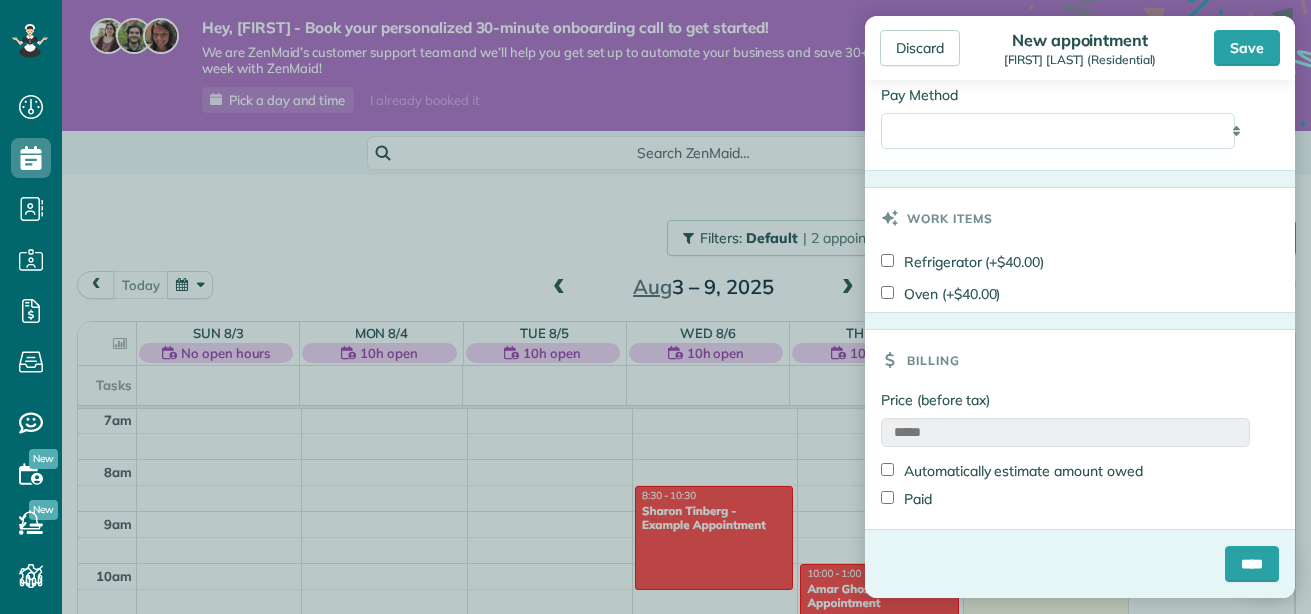click on "*****" at bounding box center [1065, 432] 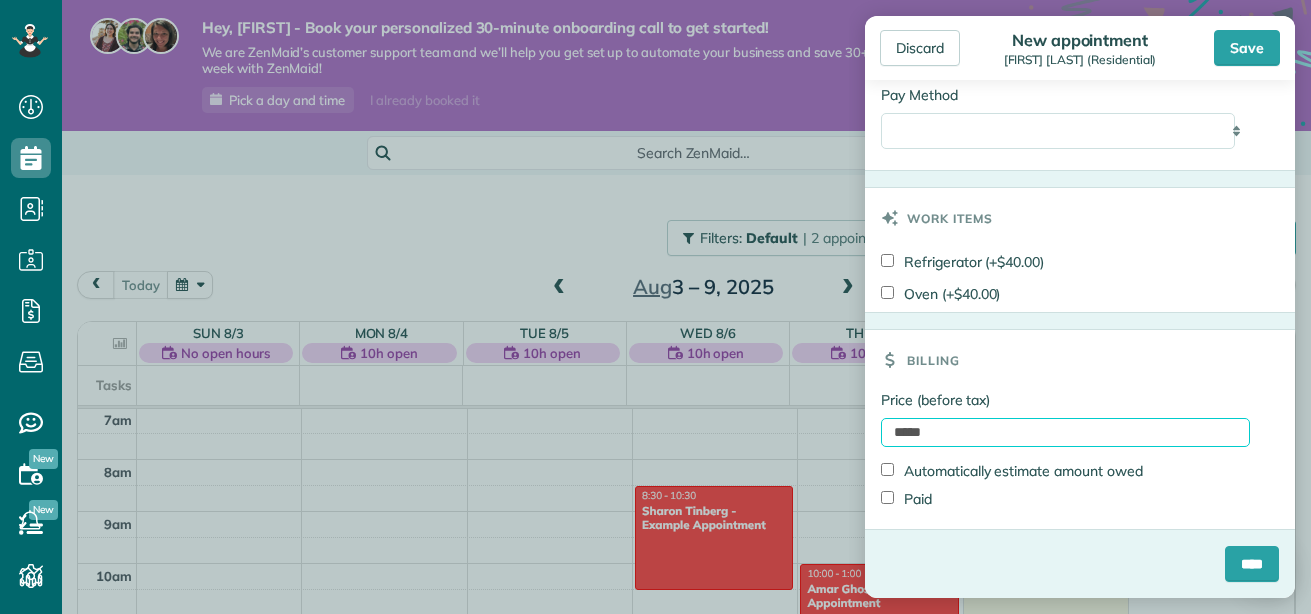 click on "*****" at bounding box center (1065, 432) 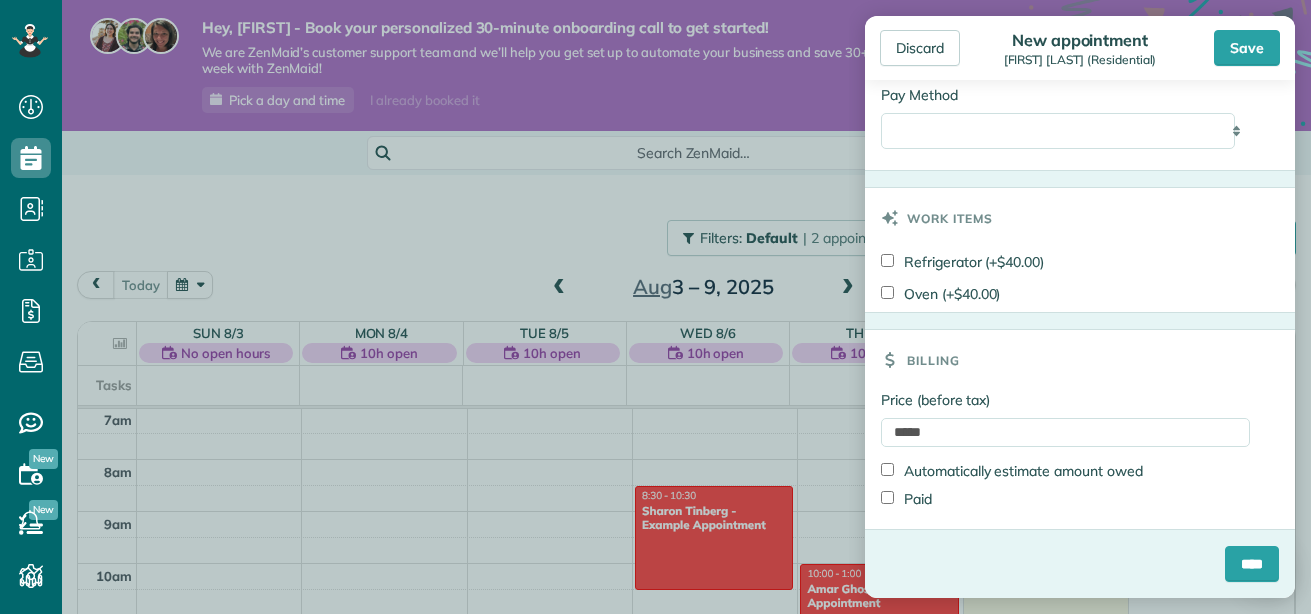 click on "Automatically estimate amount owed" at bounding box center (1012, 471) 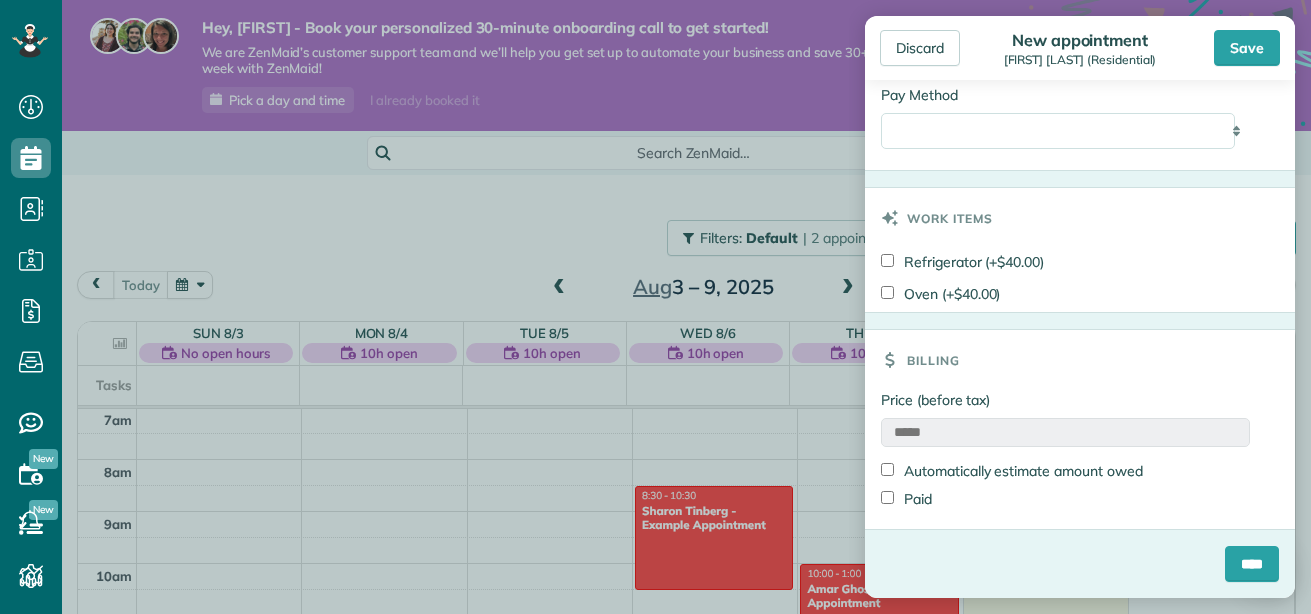 click on "Automatically estimate amount owed" at bounding box center (1012, 471) 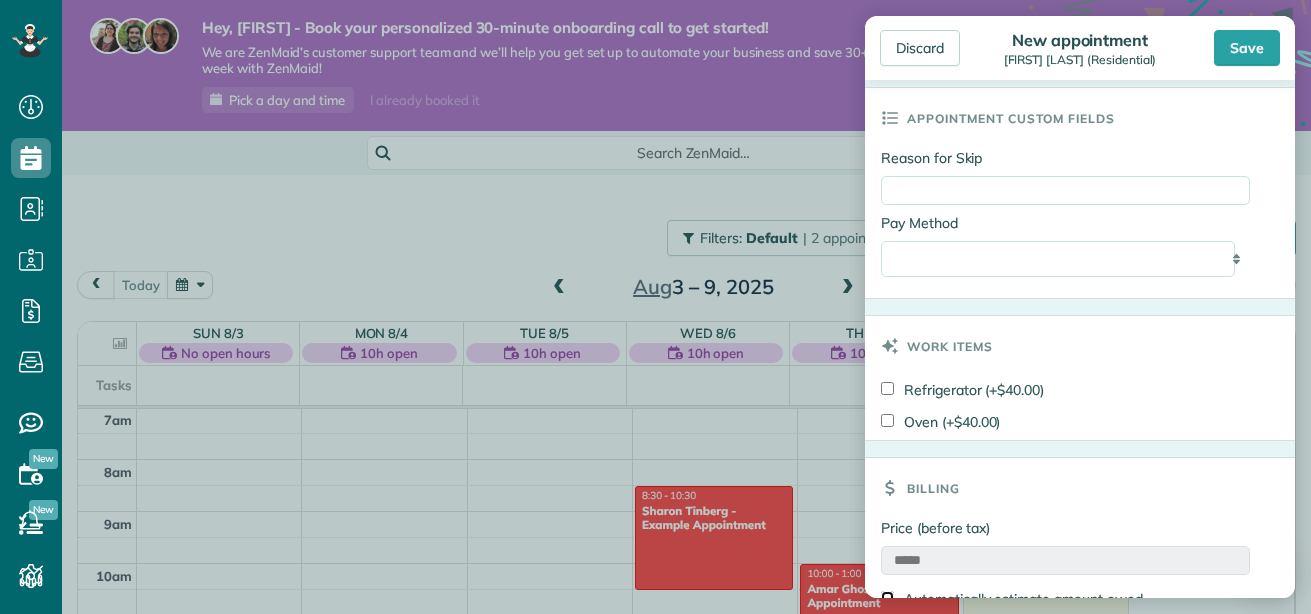scroll, scrollTop: 1111, scrollLeft: 0, axis: vertical 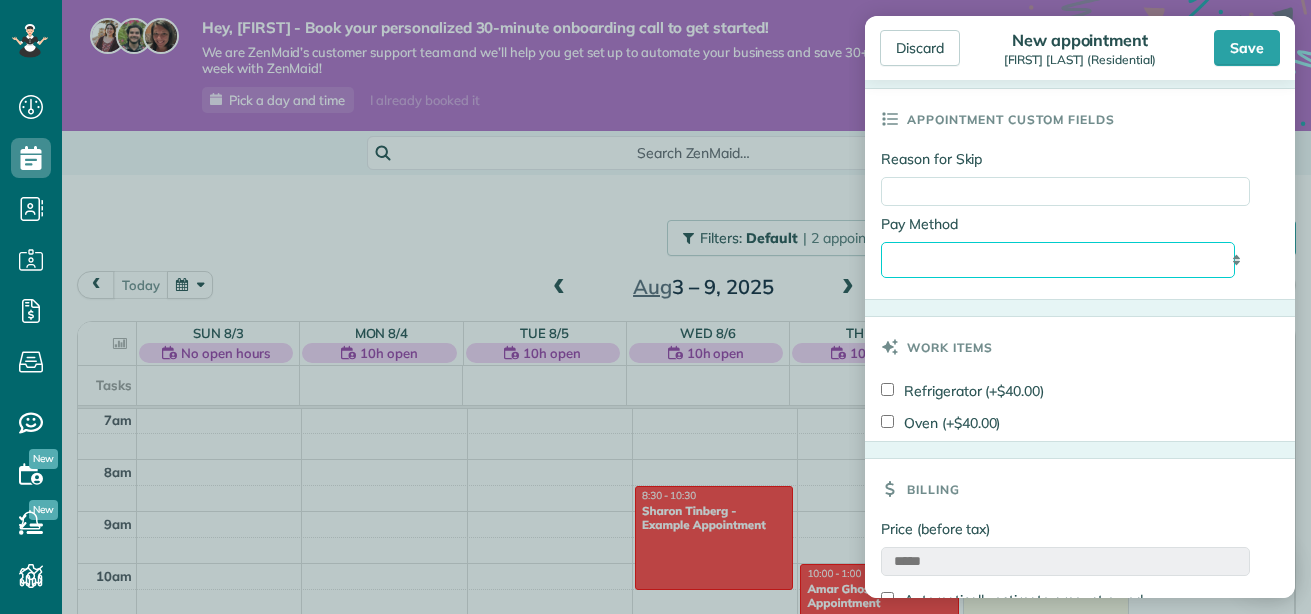 click on "**********" at bounding box center [1058, 260] 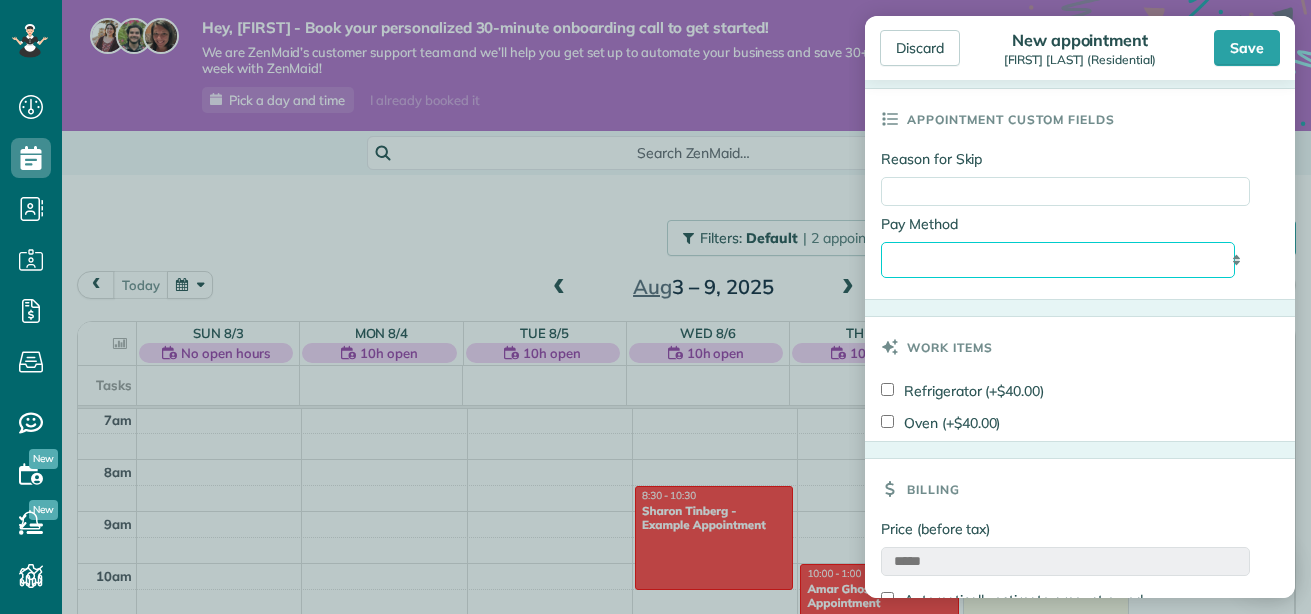 select on "**********" 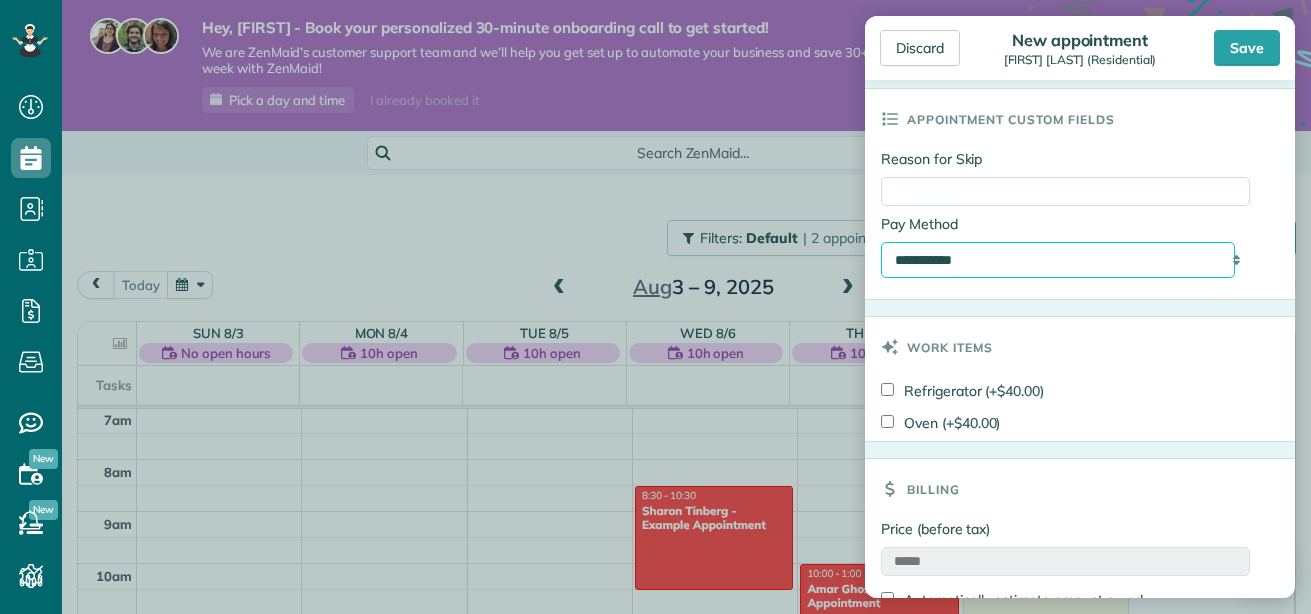 click on "**********" at bounding box center [1058, 260] 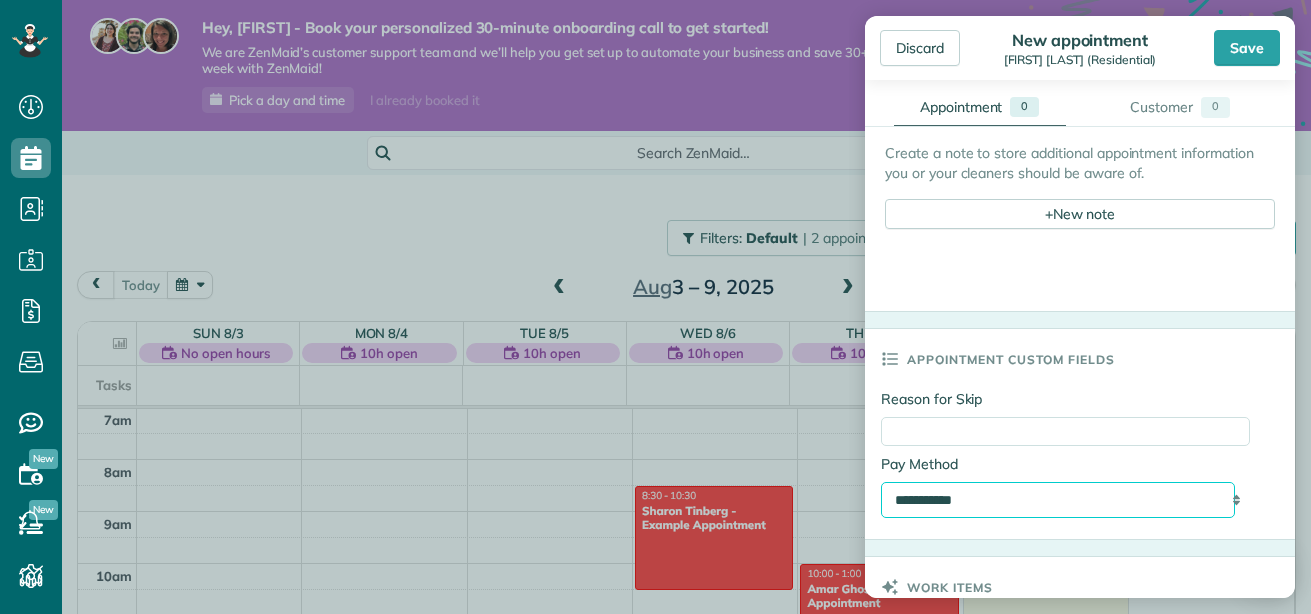 scroll, scrollTop: 869, scrollLeft: 0, axis: vertical 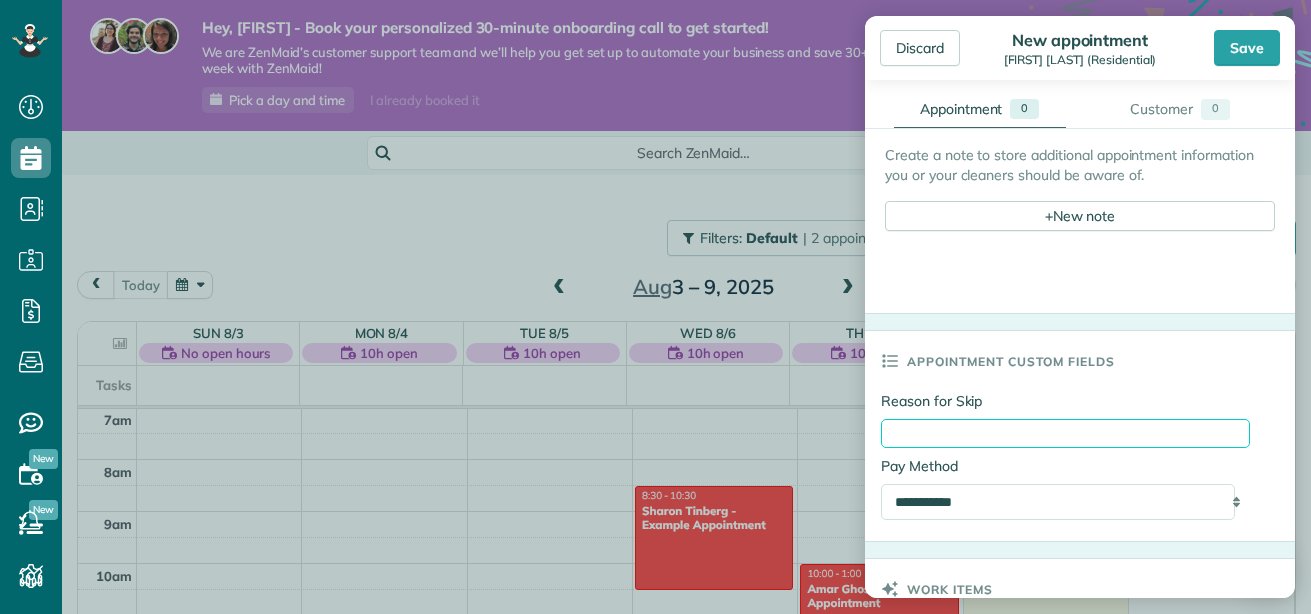 click on "Reason for Skip" at bounding box center [1065, 433] 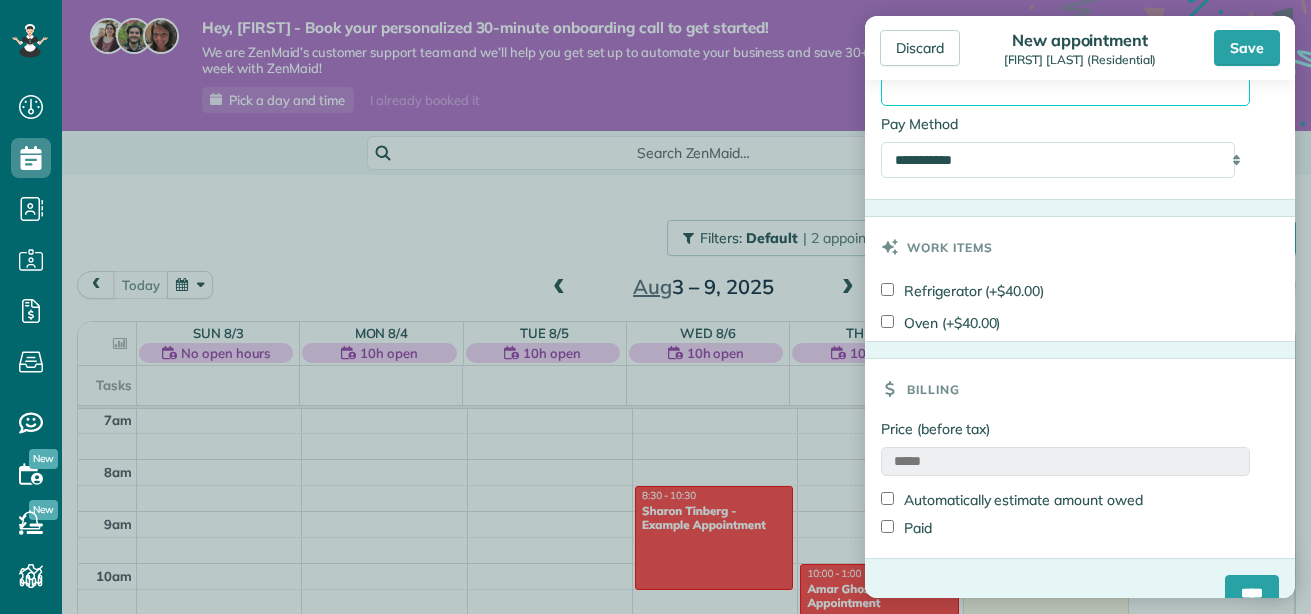 scroll, scrollTop: 1246, scrollLeft: 0, axis: vertical 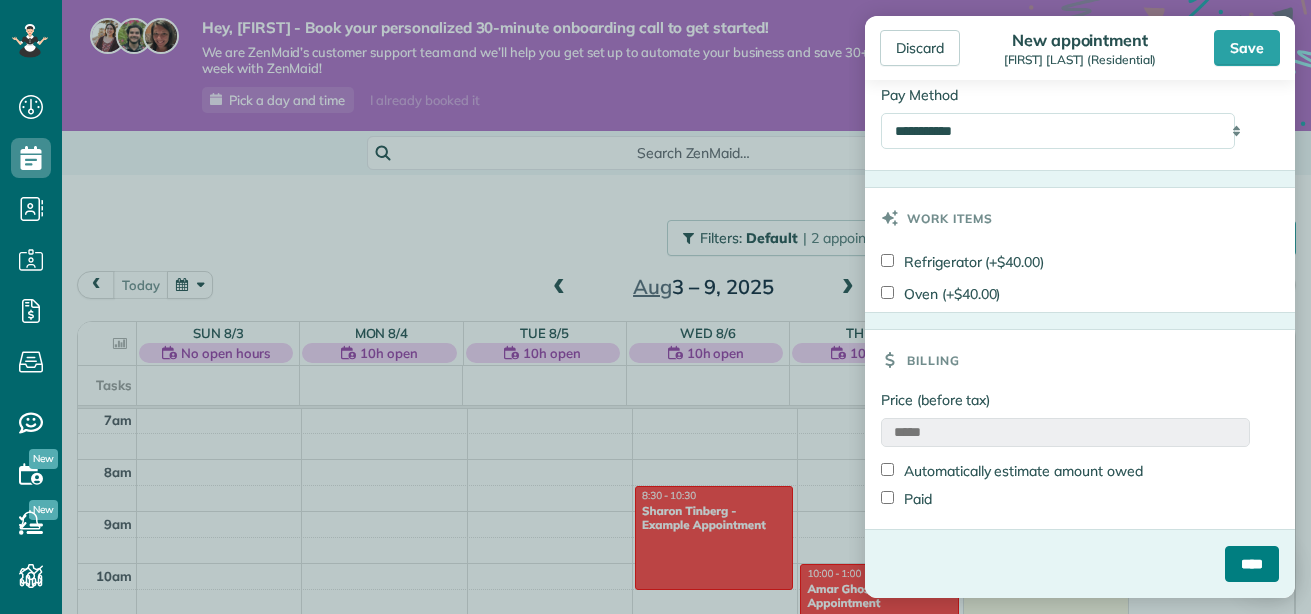 click on "****" at bounding box center (1252, 564) 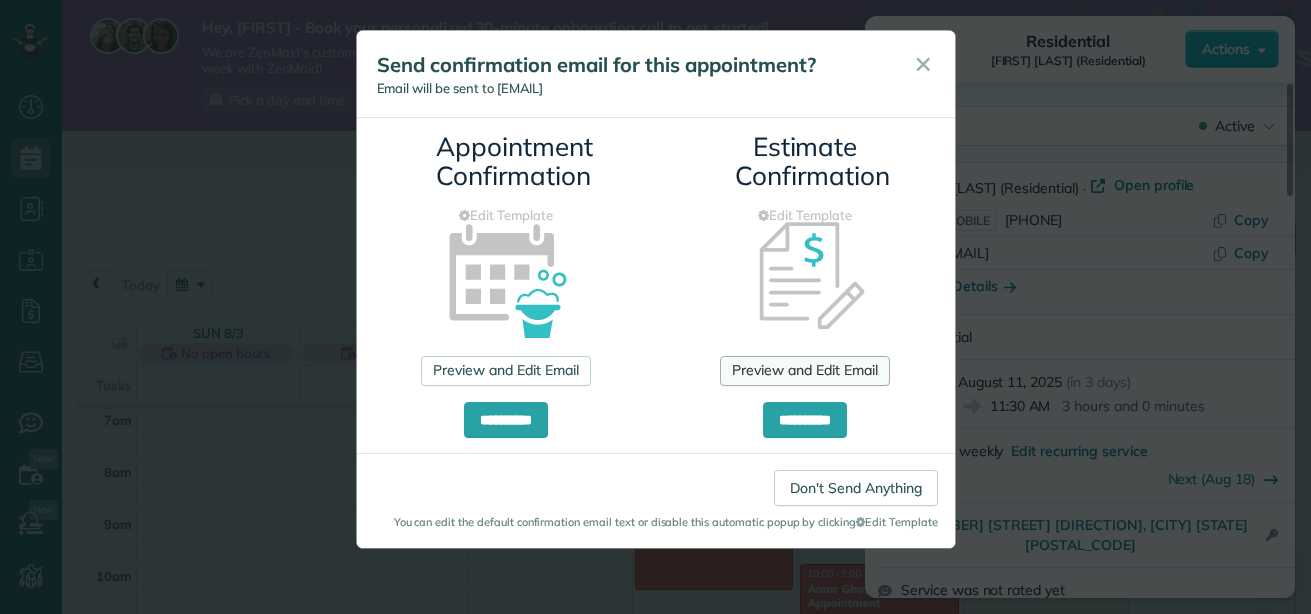 click on "Preview and Edit Email" at bounding box center (804, 371) 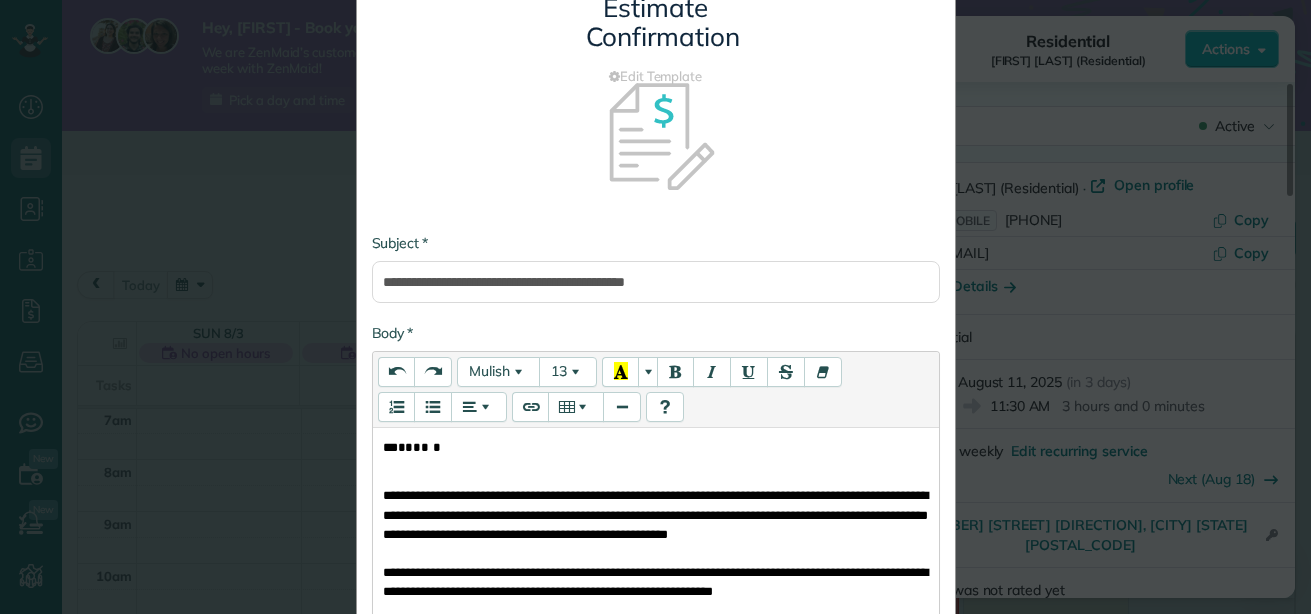 scroll, scrollTop: 0, scrollLeft: 0, axis: both 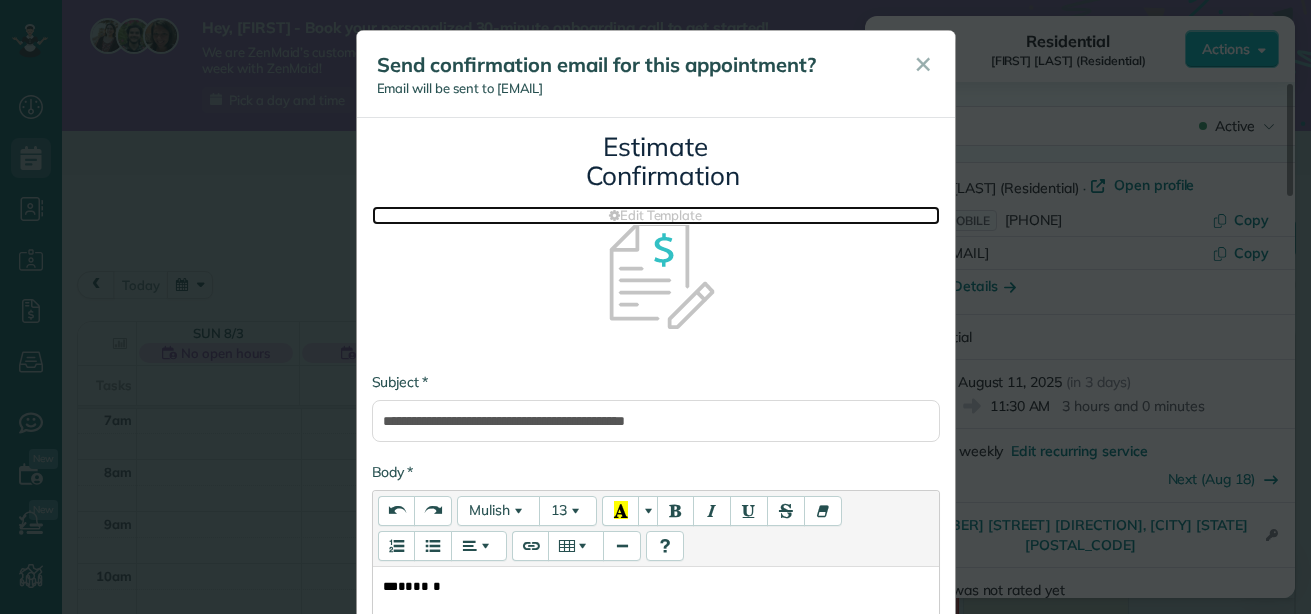 click on "Edit Template" at bounding box center (656, 215) 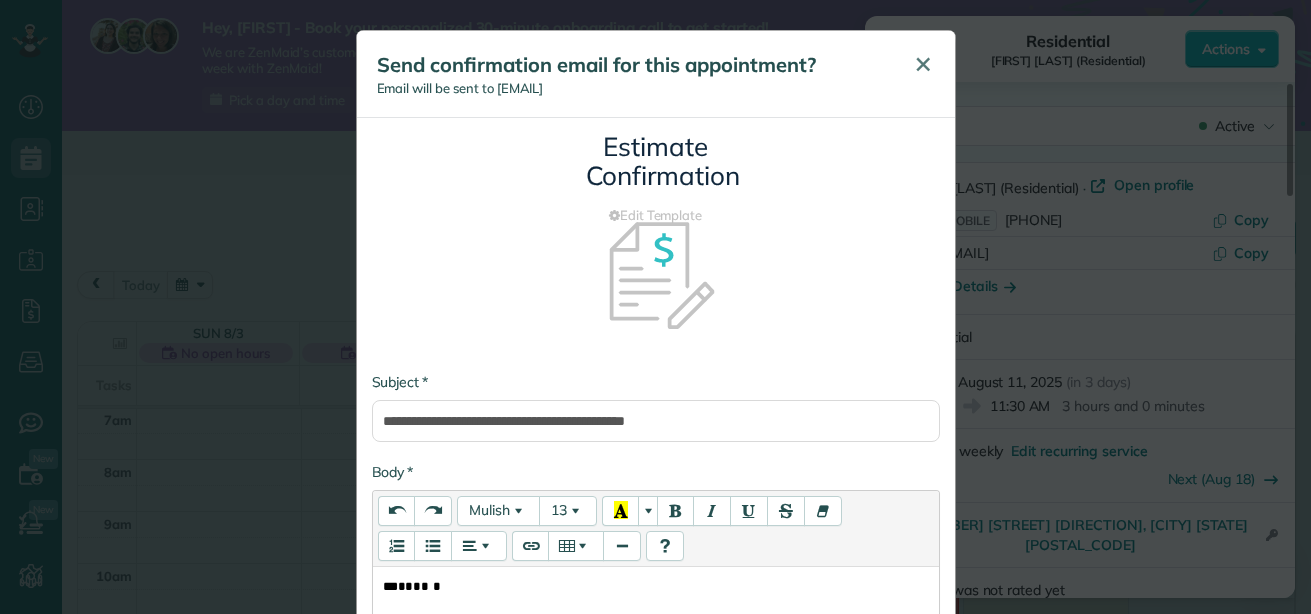 click on "✕" at bounding box center [923, 64] 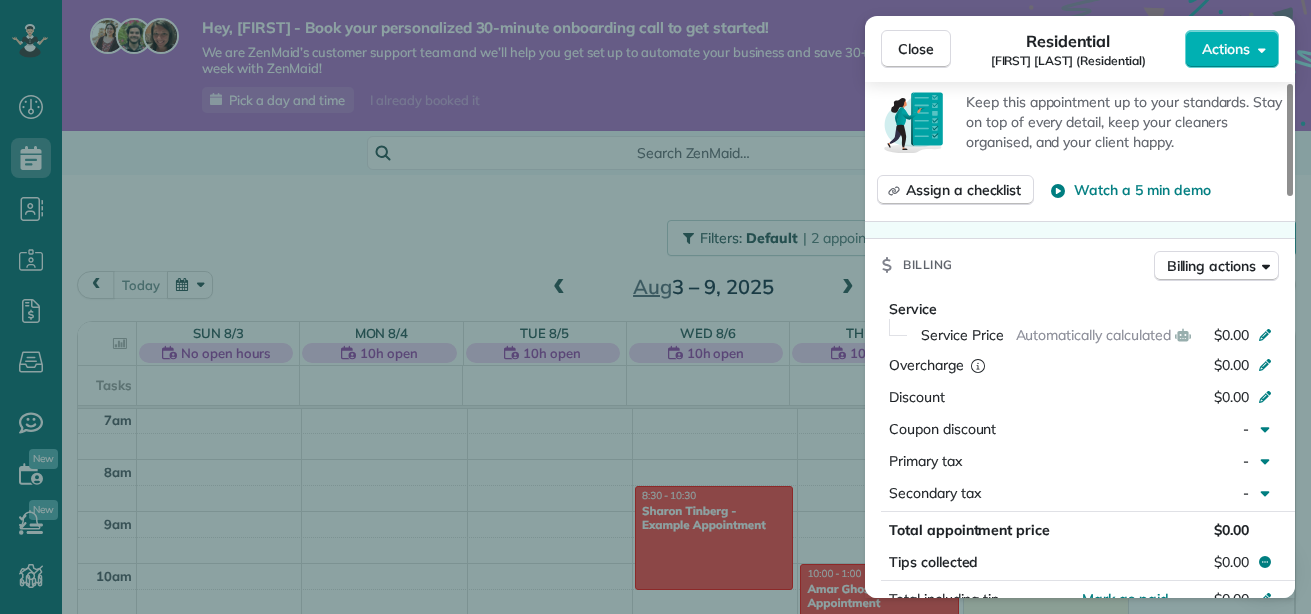 scroll, scrollTop: 749, scrollLeft: 0, axis: vertical 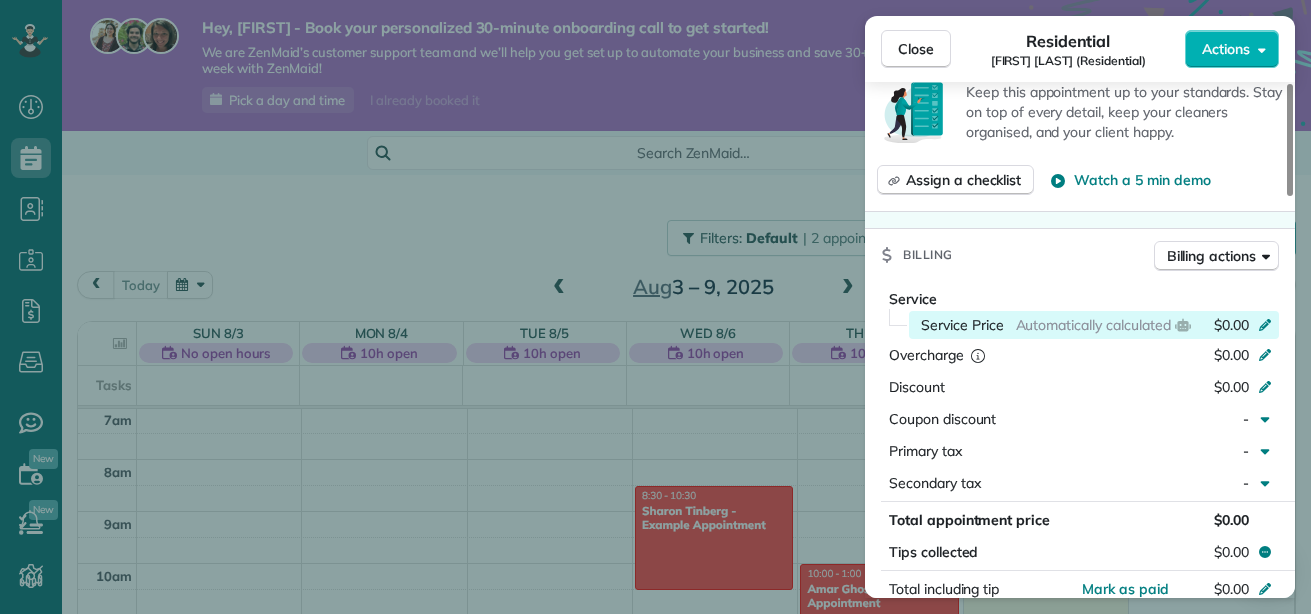 click on "Automatically calculated" at bounding box center [1093, 325] 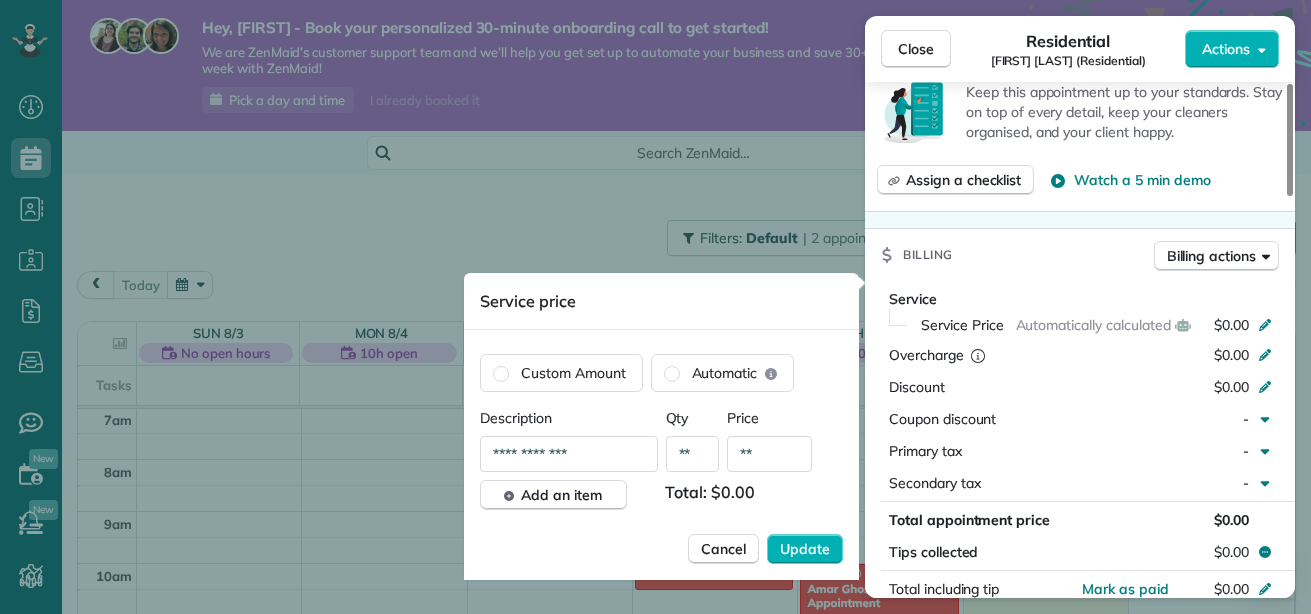 click on "**" at bounding box center (769, 454) 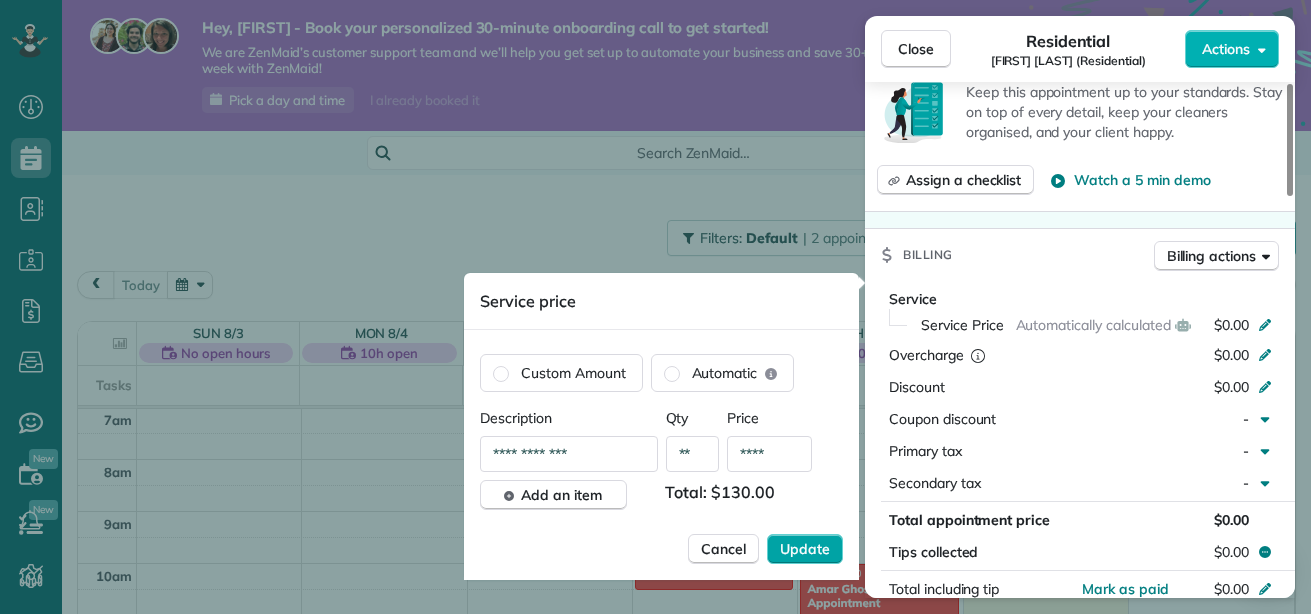 type on "****" 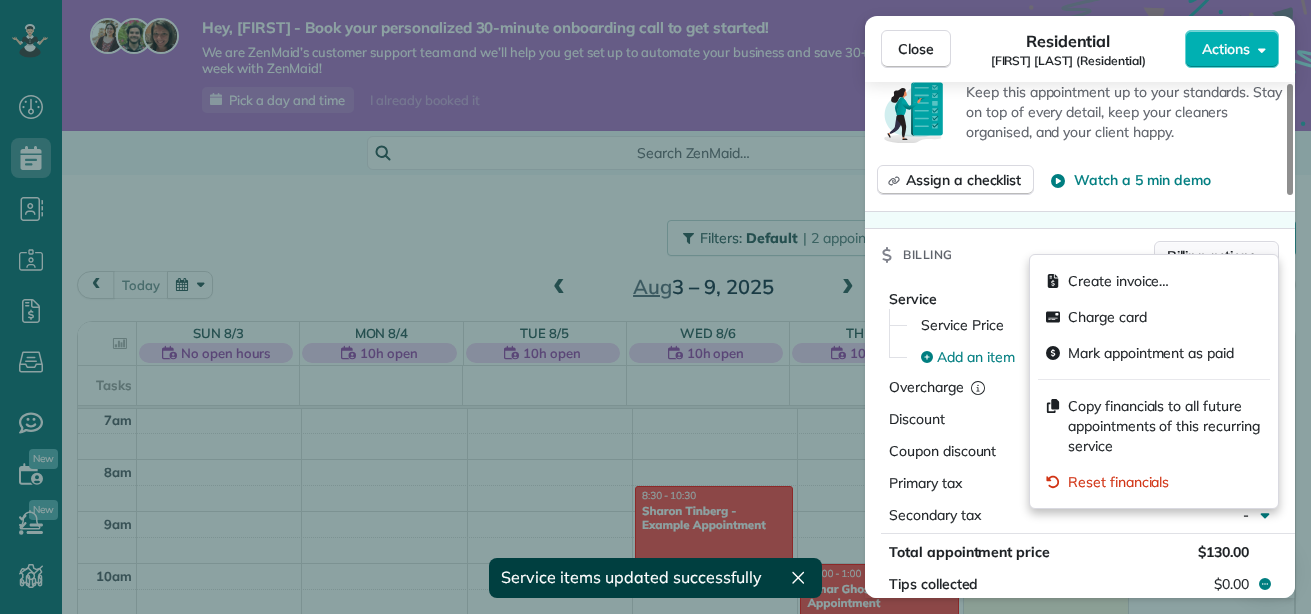 click 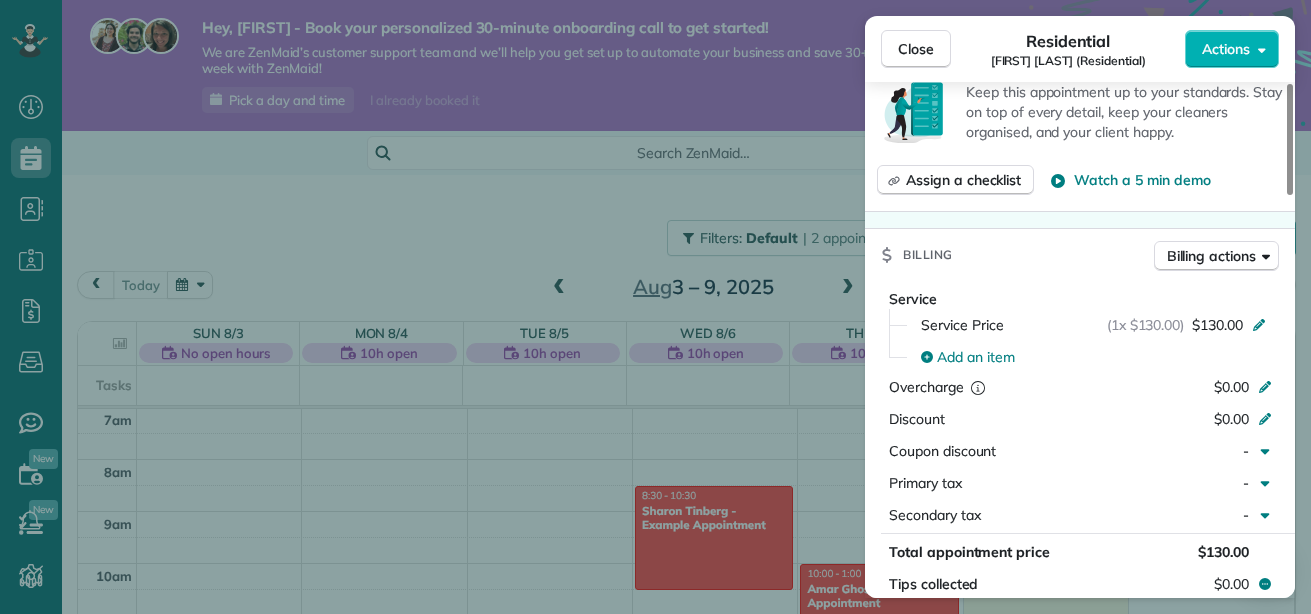 click on "Billing Billing actions" at bounding box center (1080, 255) 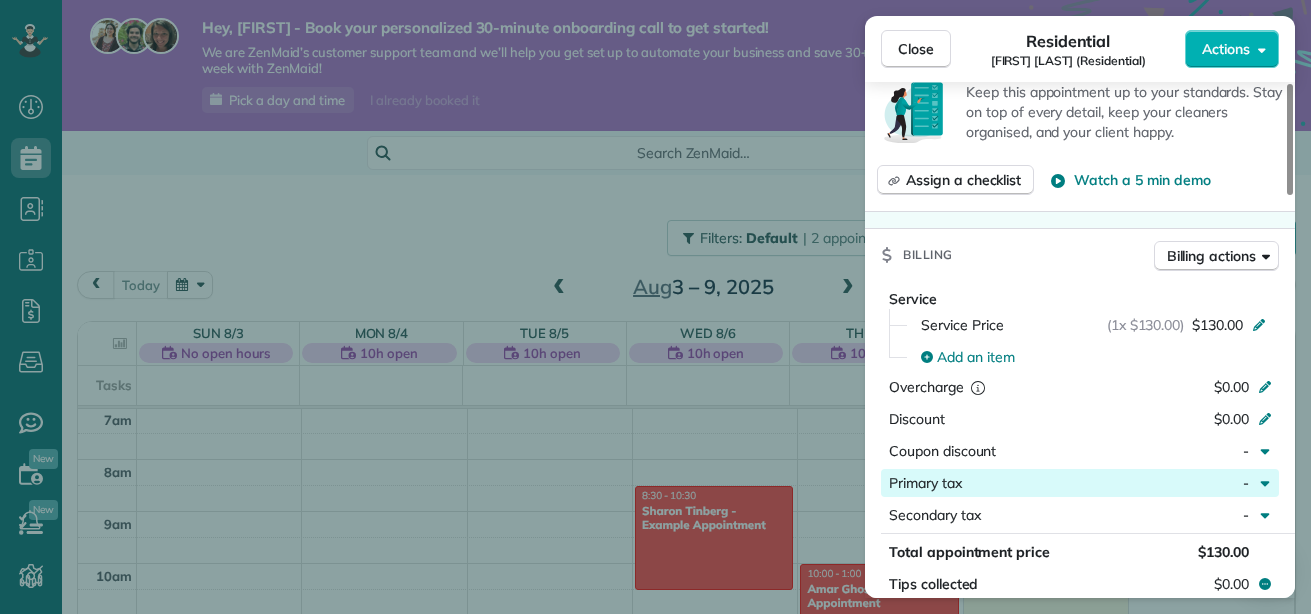 click 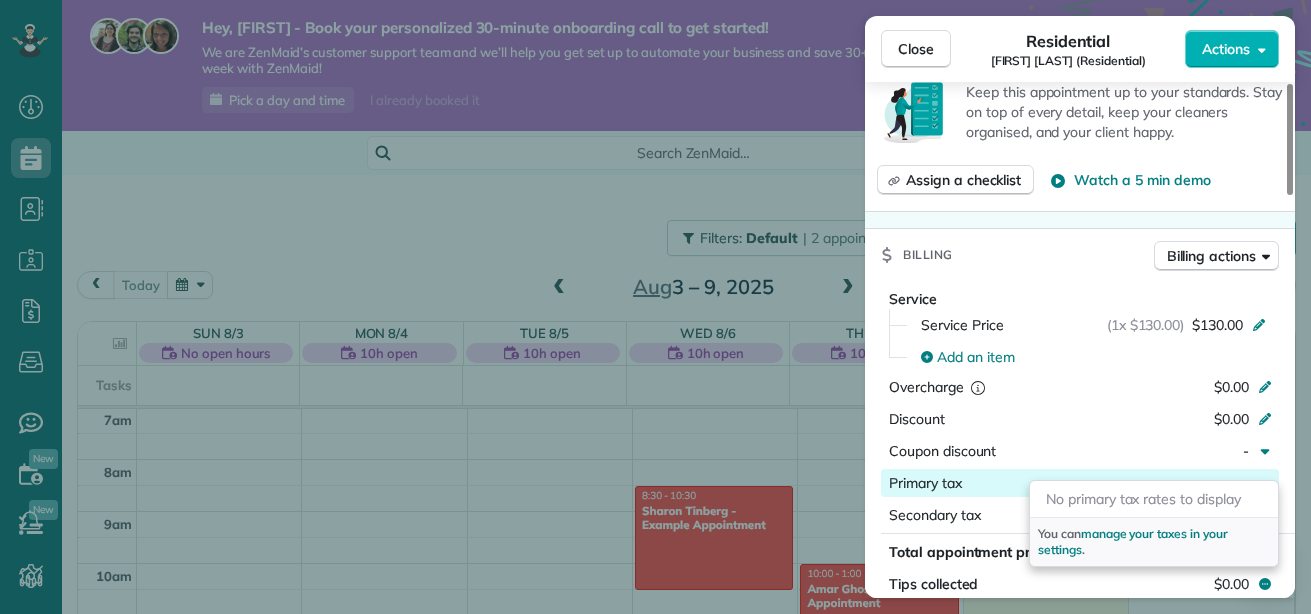 click 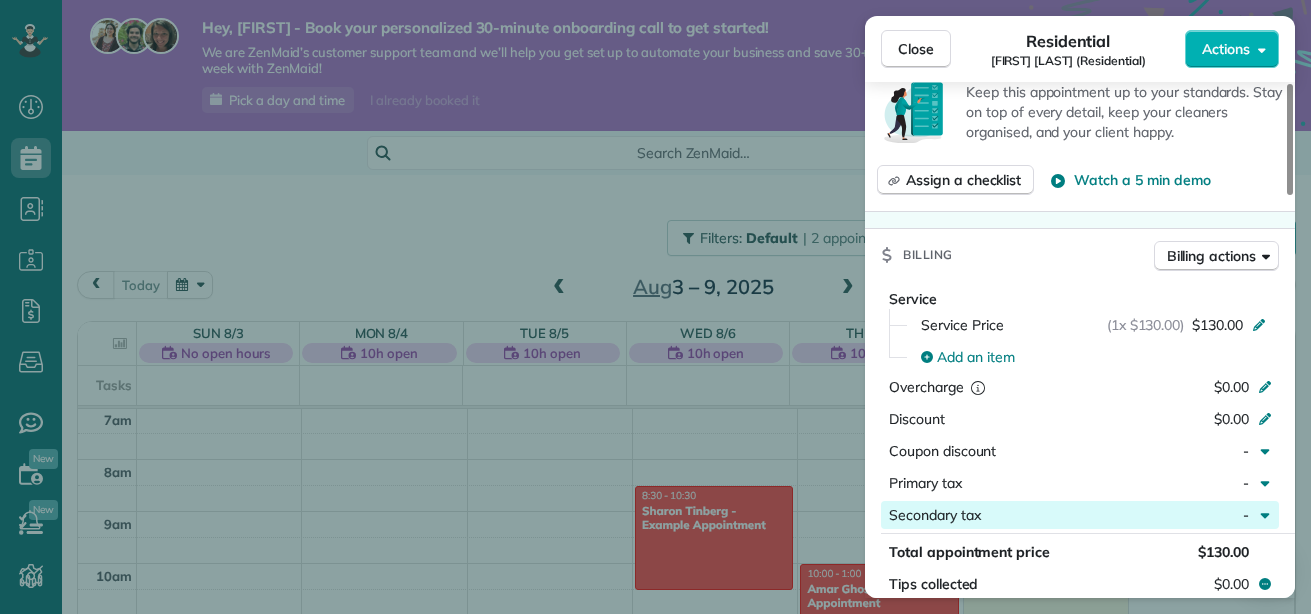 click 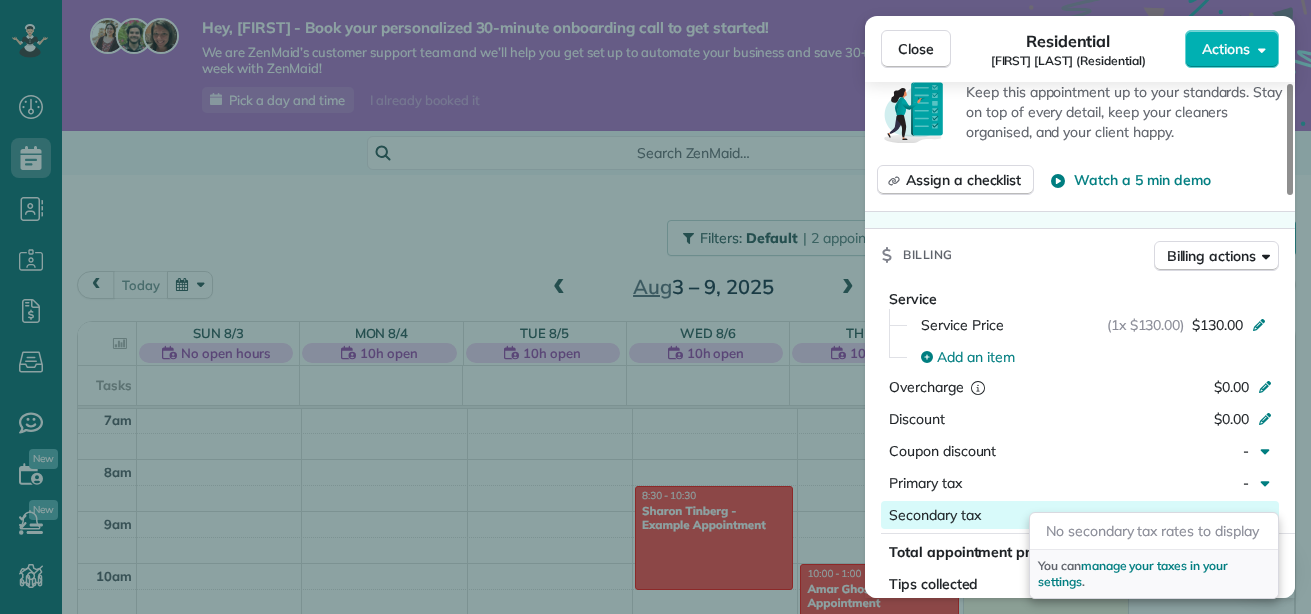 click 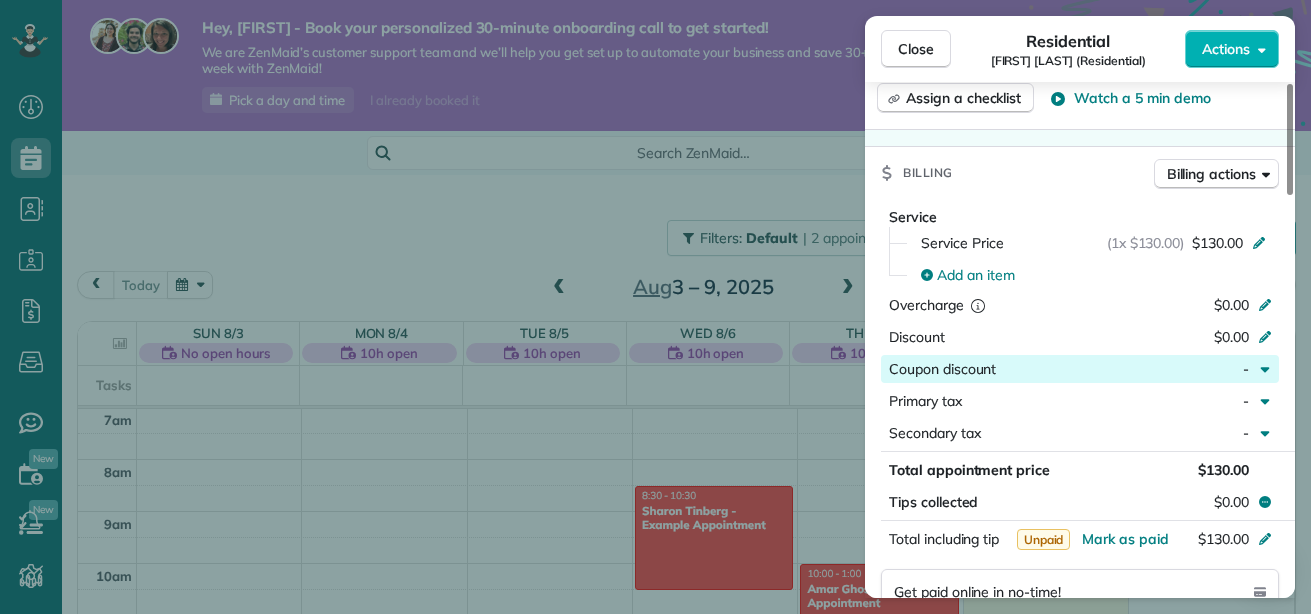 scroll, scrollTop: 829, scrollLeft: 0, axis: vertical 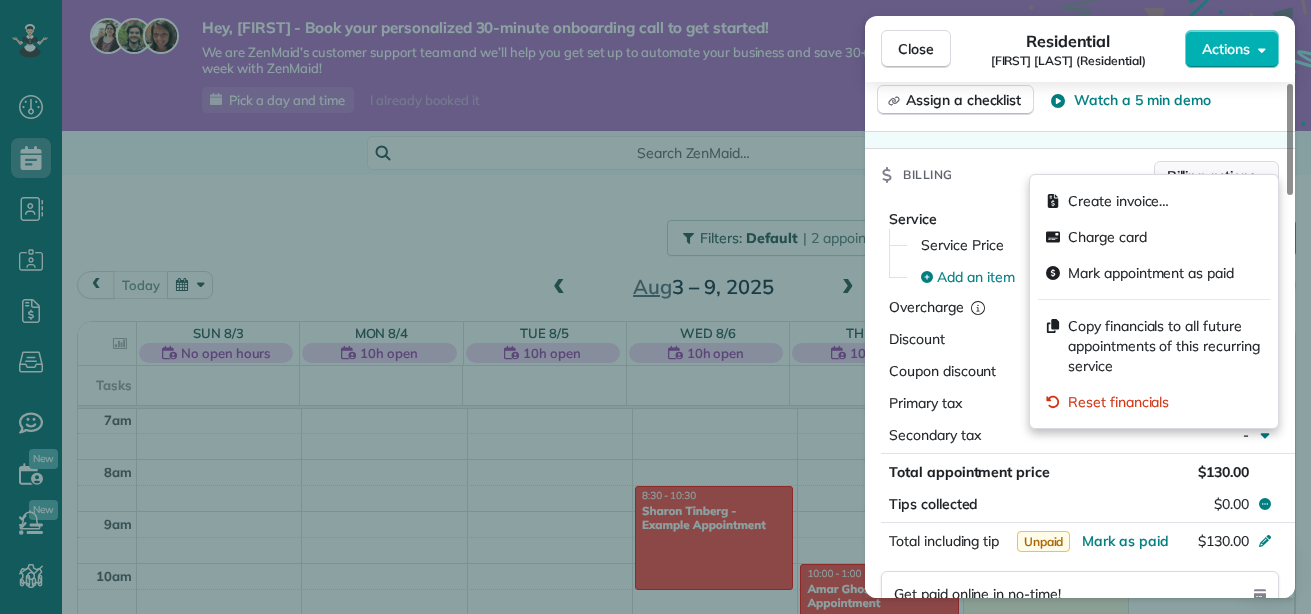 click 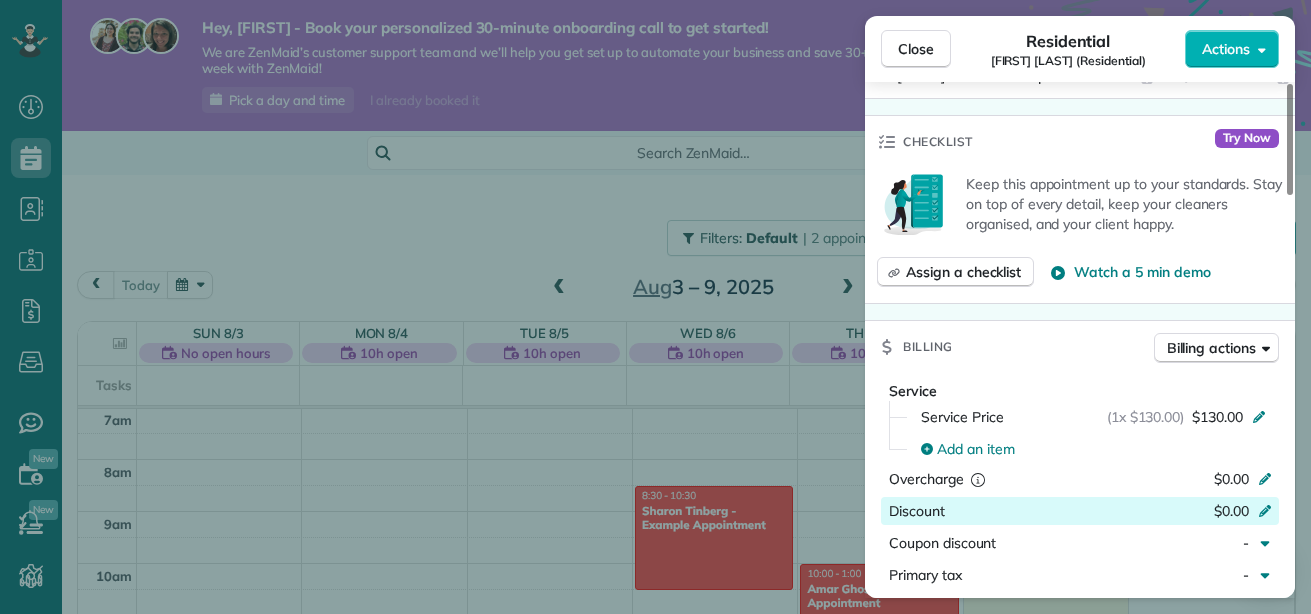 scroll, scrollTop: 613, scrollLeft: 0, axis: vertical 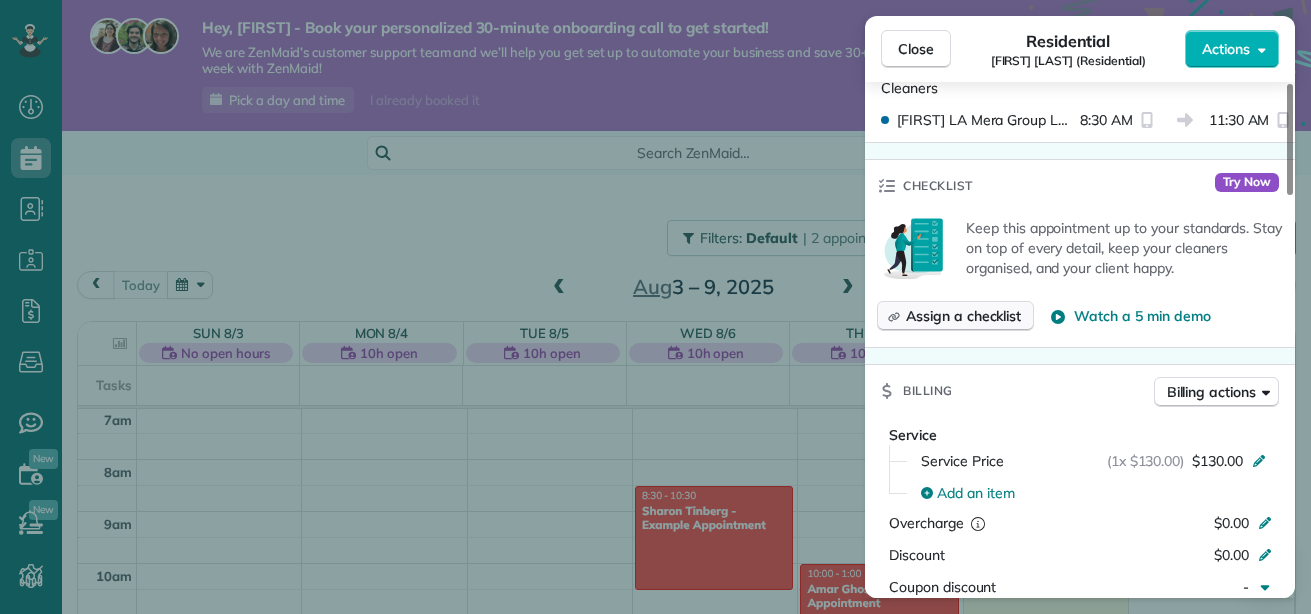 click on "Assign a checklist" at bounding box center (963, 316) 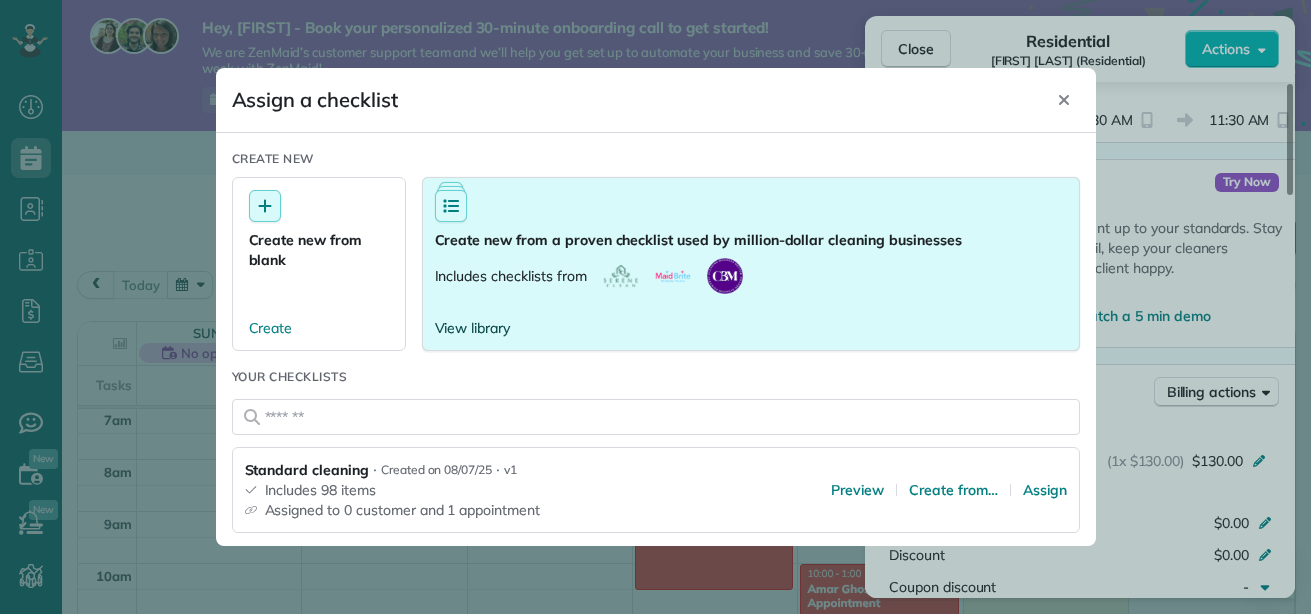 scroll, scrollTop: 39, scrollLeft: 0, axis: vertical 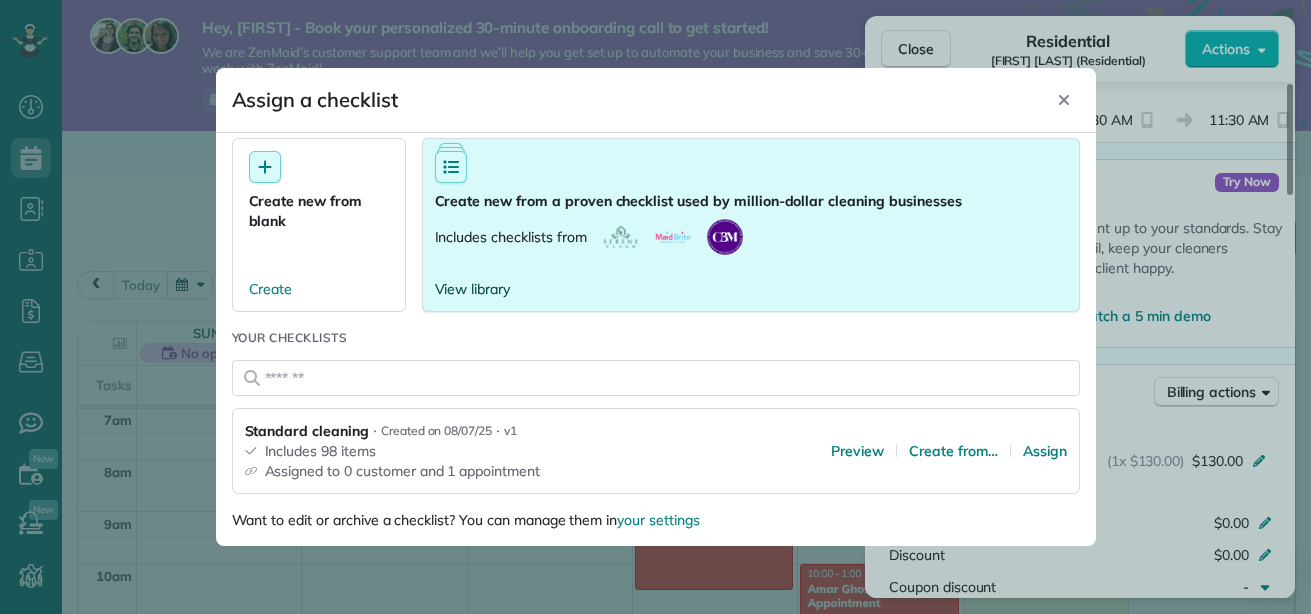 click on "View library" at bounding box center [473, 289] 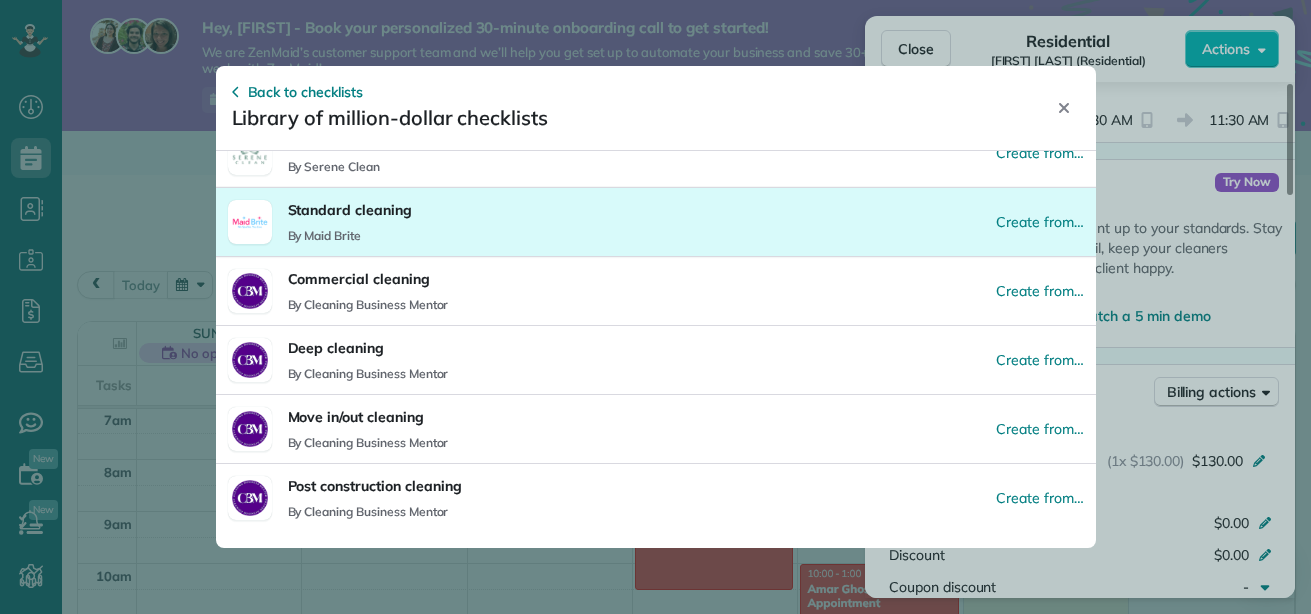 scroll, scrollTop: 0, scrollLeft: 0, axis: both 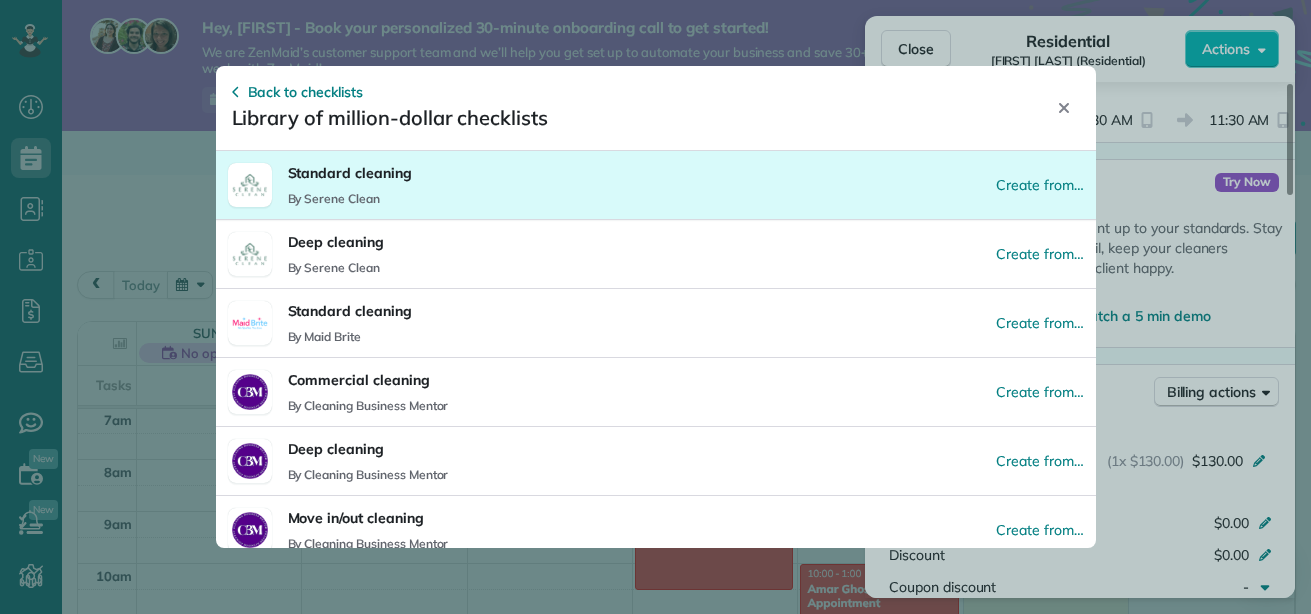 click on "Standard cleaning" at bounding box center (350, 173) 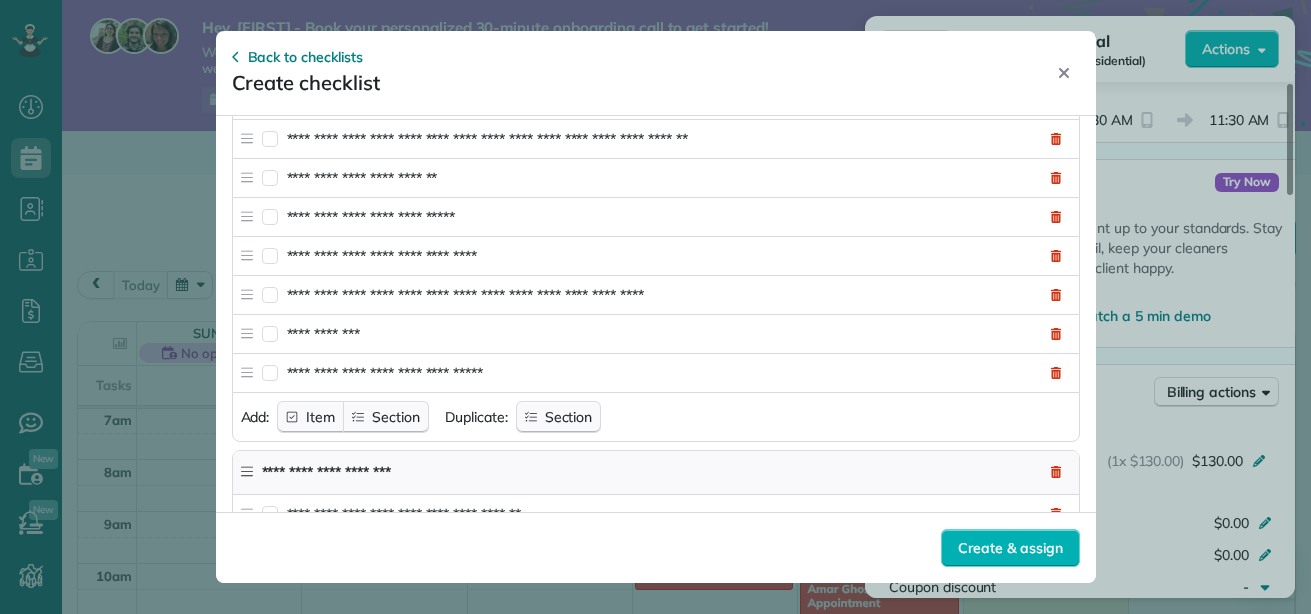 scroll, scrollTop: 1808, scrollLeft: 0, axis: vertical 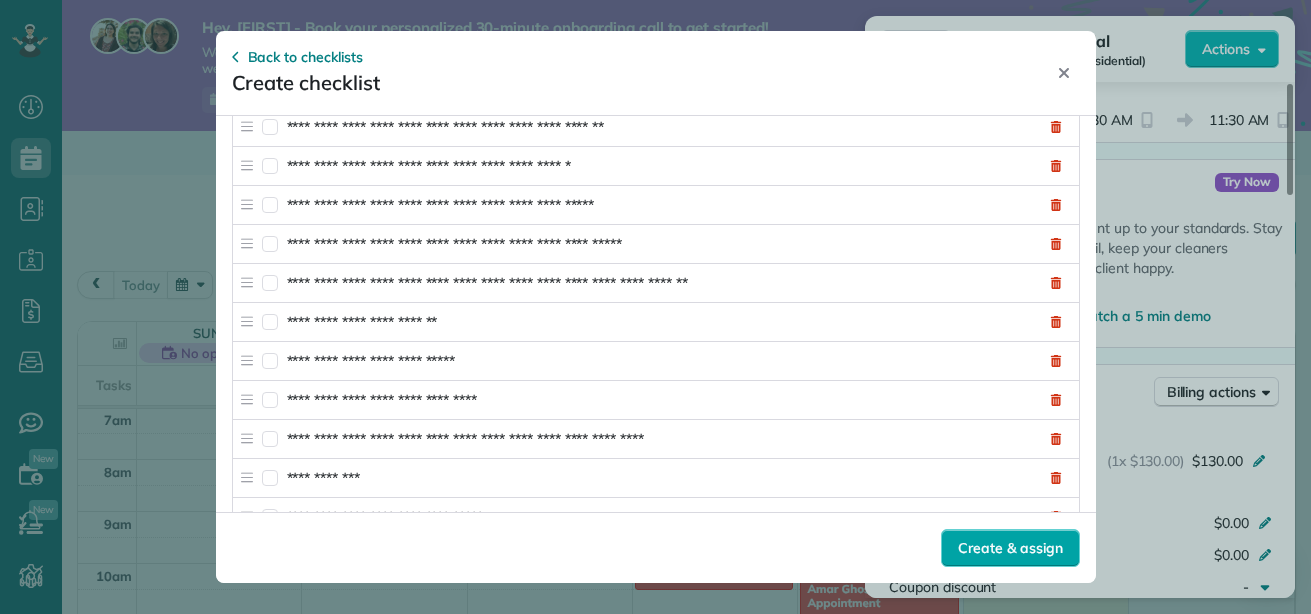 click on "Create & assign" at bounding box center (1010, 548) 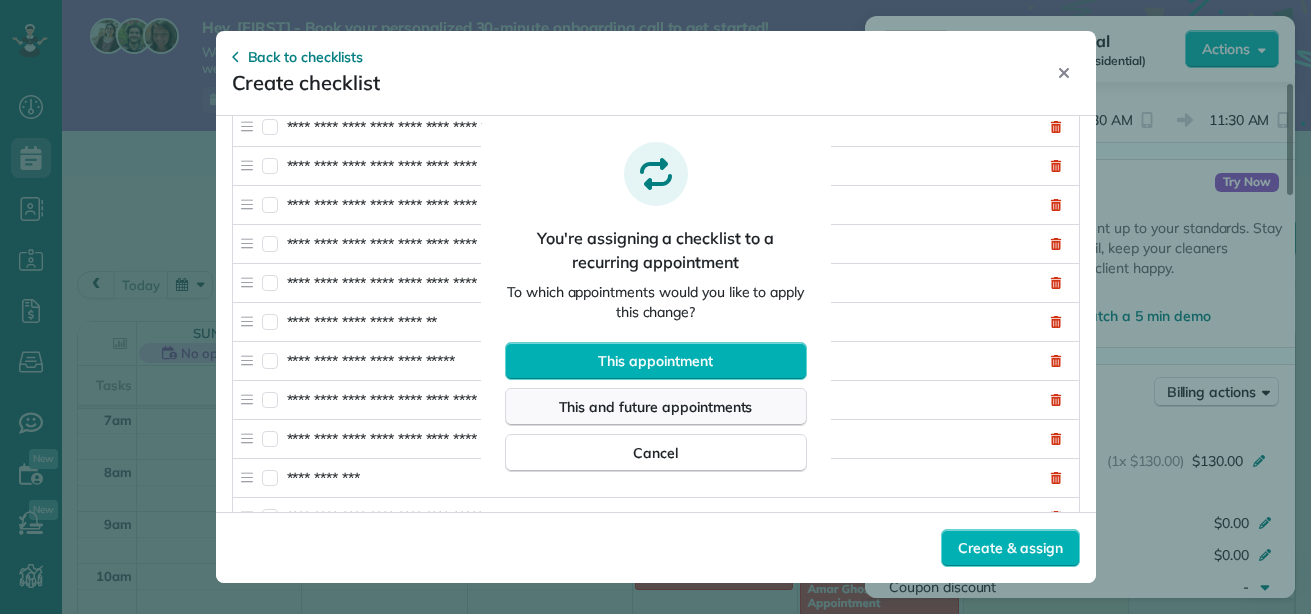 click on "This and future appointments" at bounding box center (656, 407) 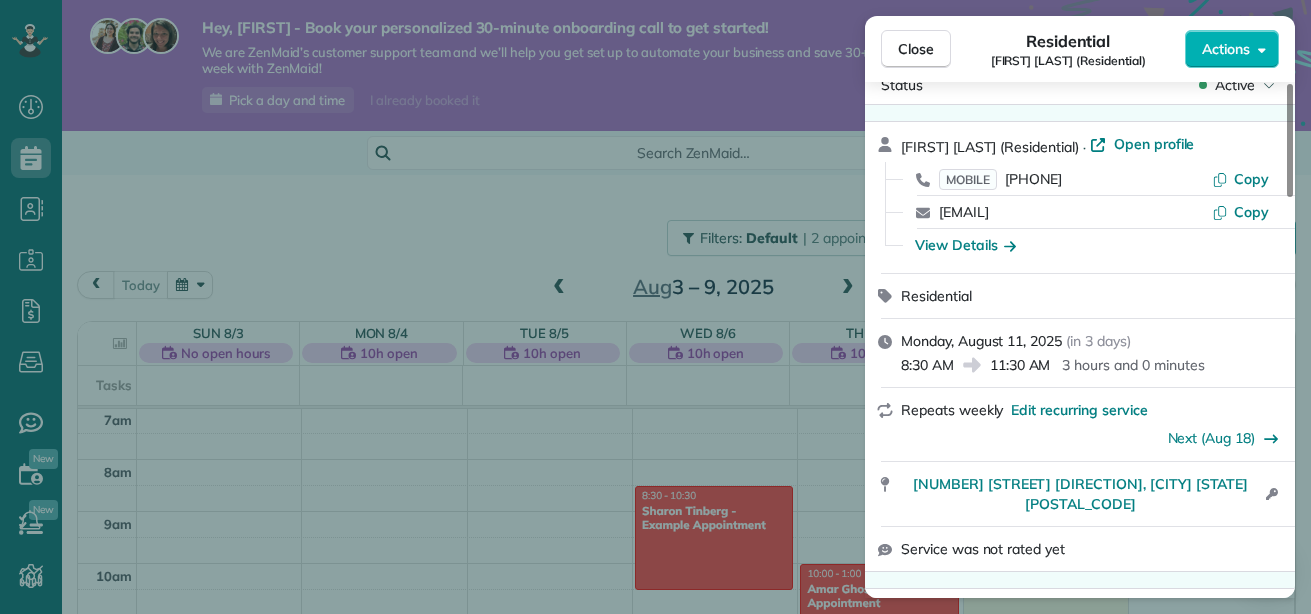 scroll, scrollTop: 0, scrollLeft: 0, axis: both 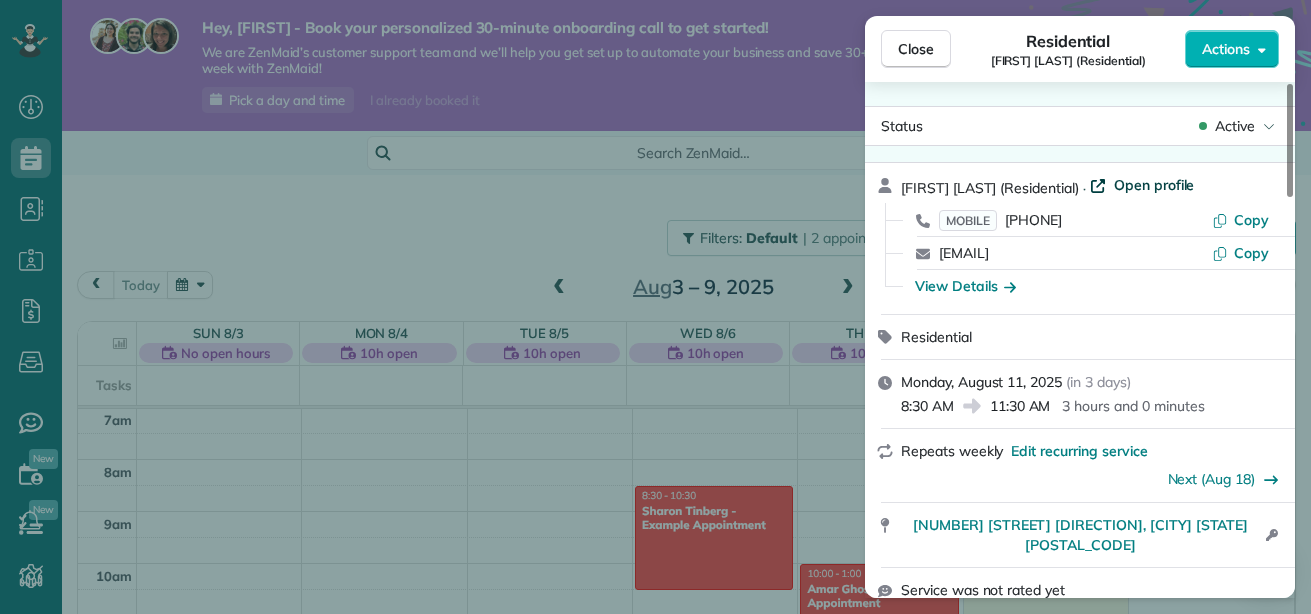 click on "Open profile" at bounding box center [1154, 185] 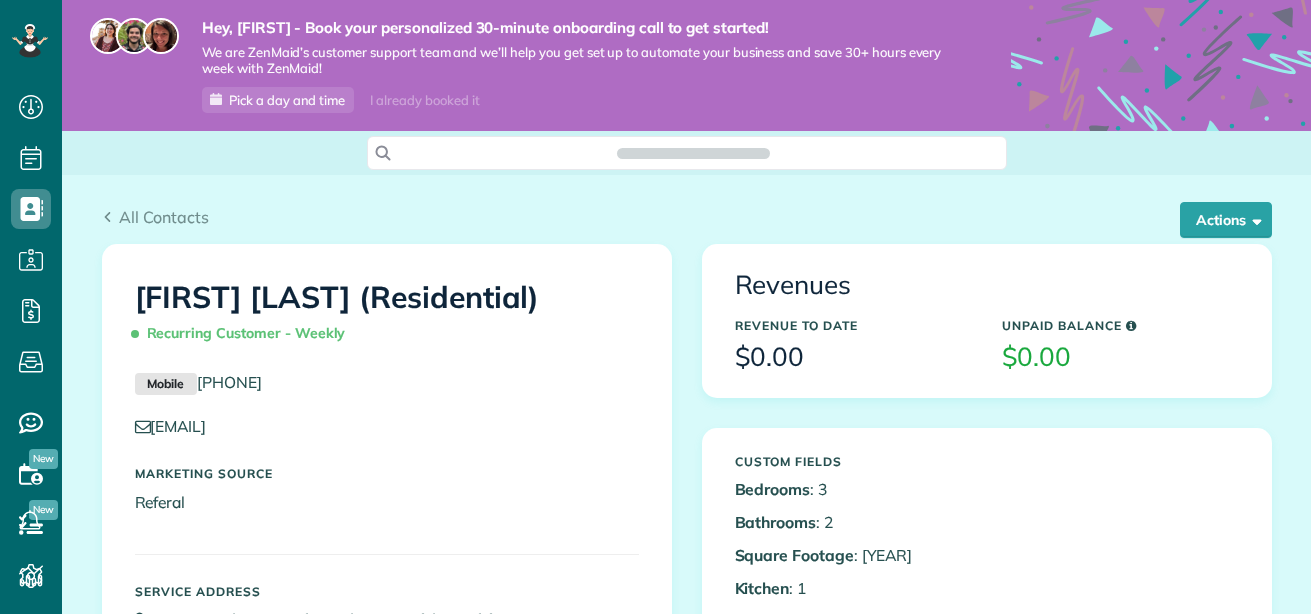 scroll, scrollTop: 0, scrollLeft: 0, axis: both 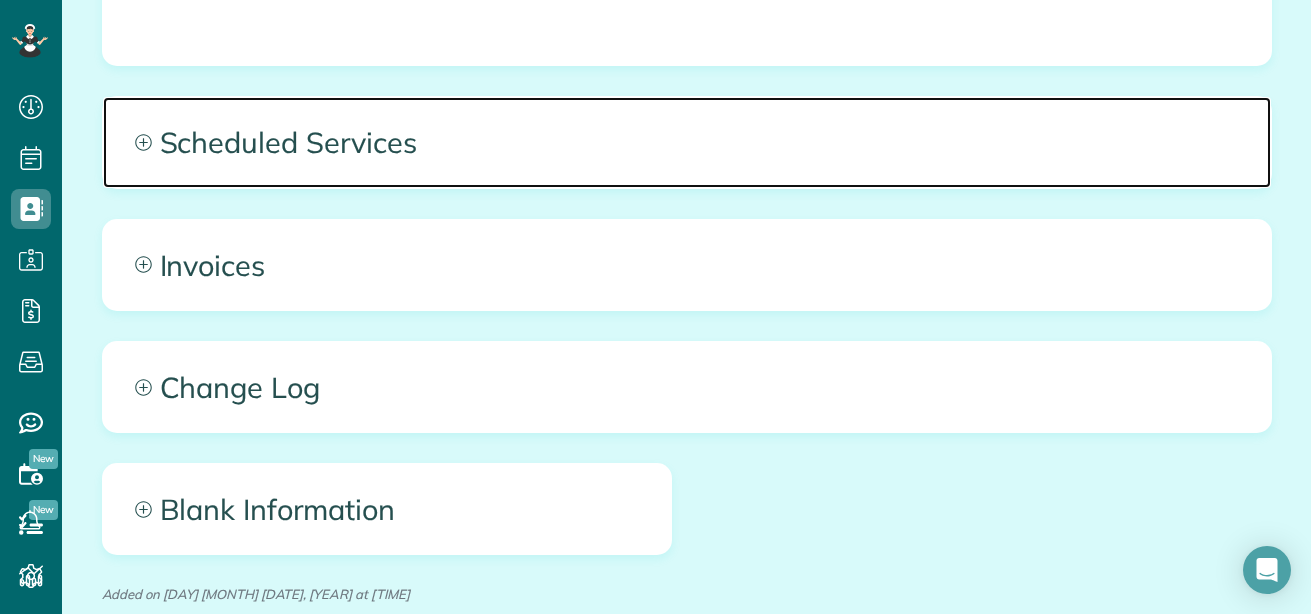 click on "Scheduled Services" at bounding box center (687, 142) 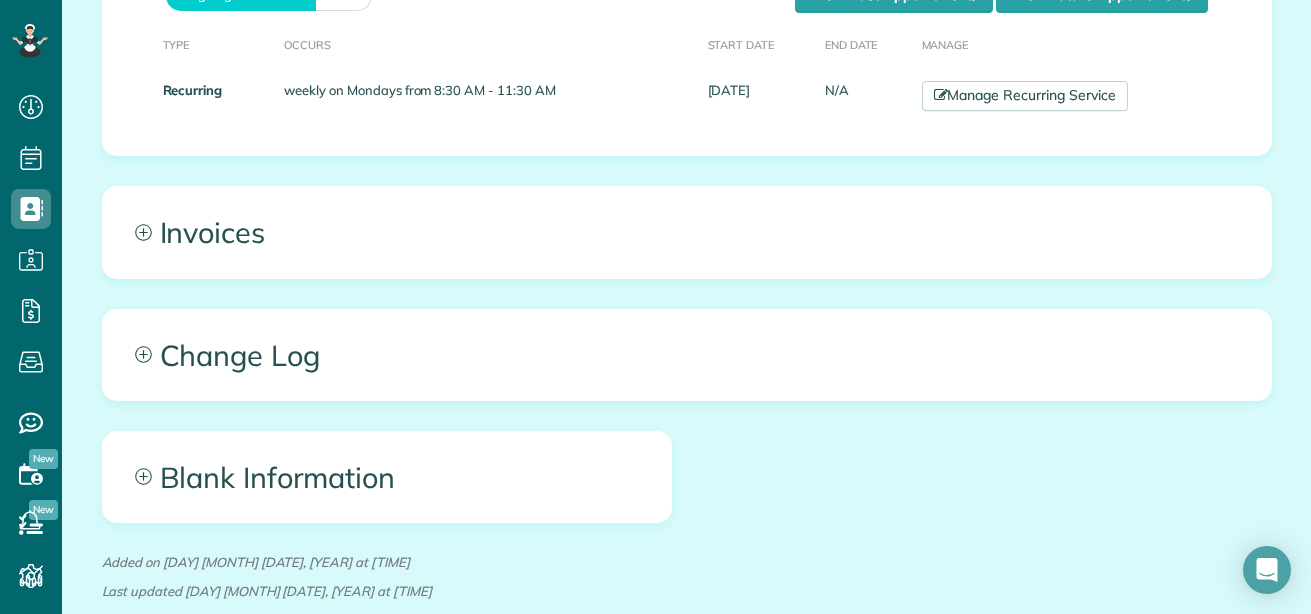 scroll, scrollTop: 1238, scrollLeft: 0, axis: vertical 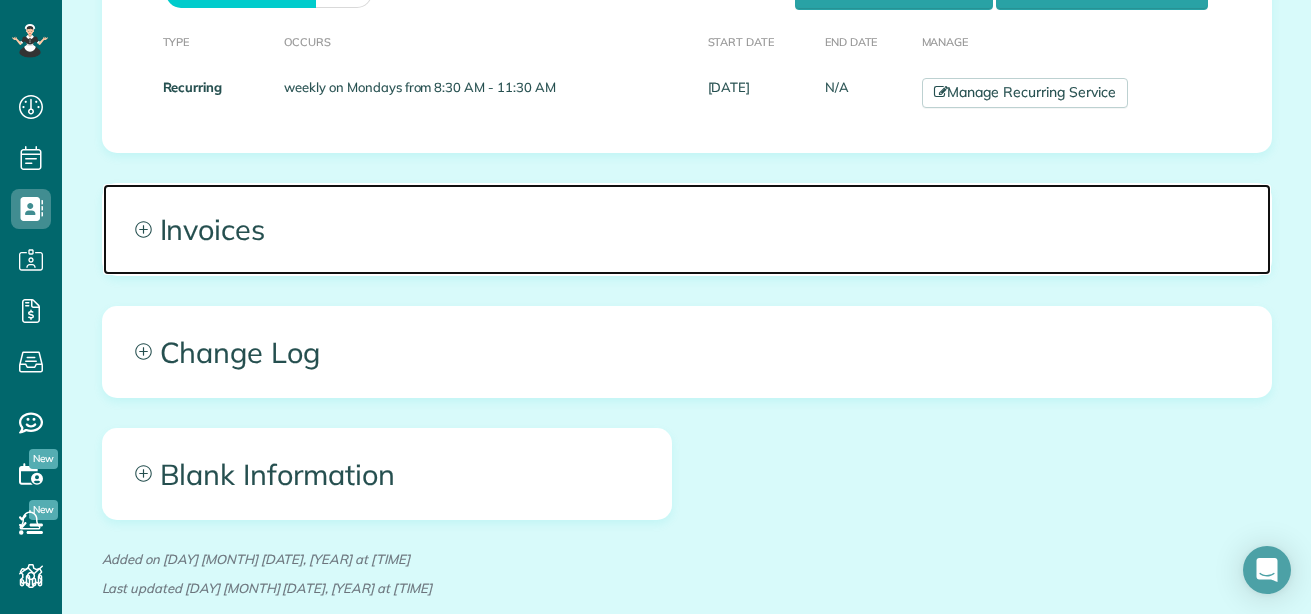 click 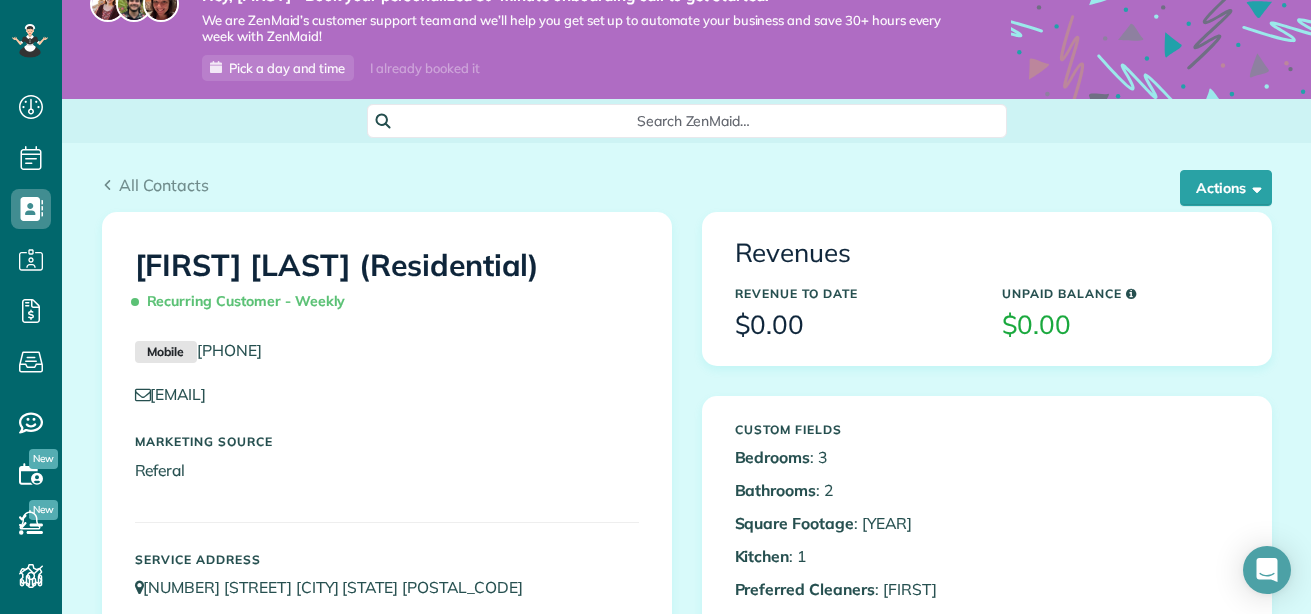 scroll, scrollTop: 0, scrollLeft: 0, axis: both 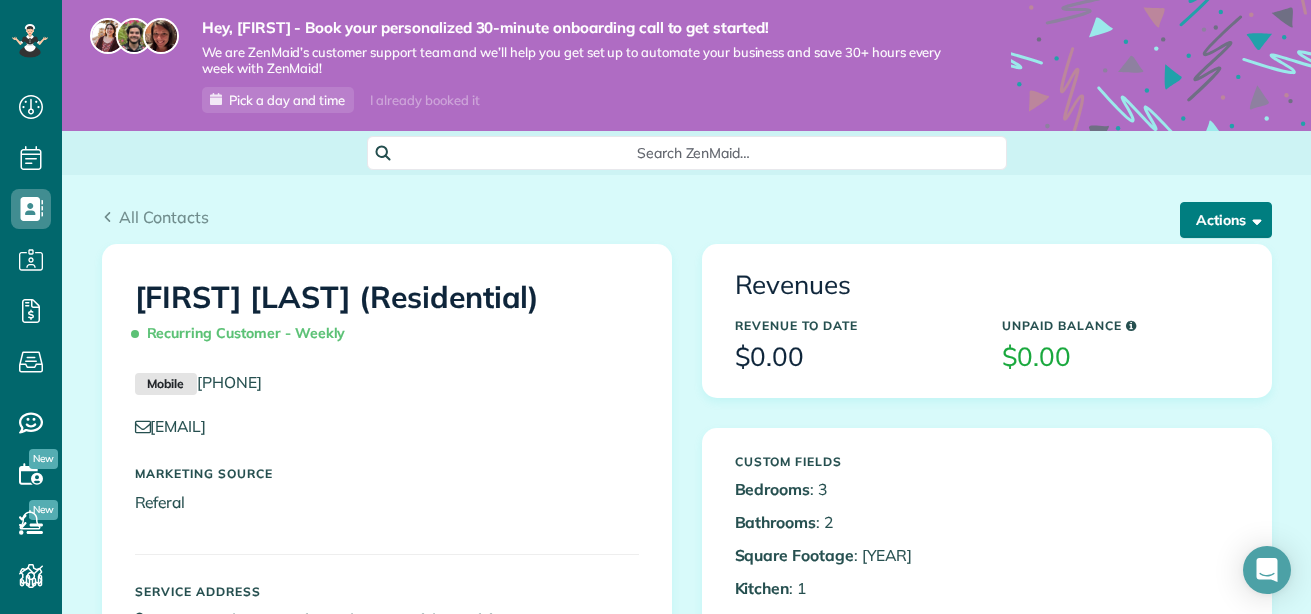 click on "Actions" at bounding box center [1226, 220] 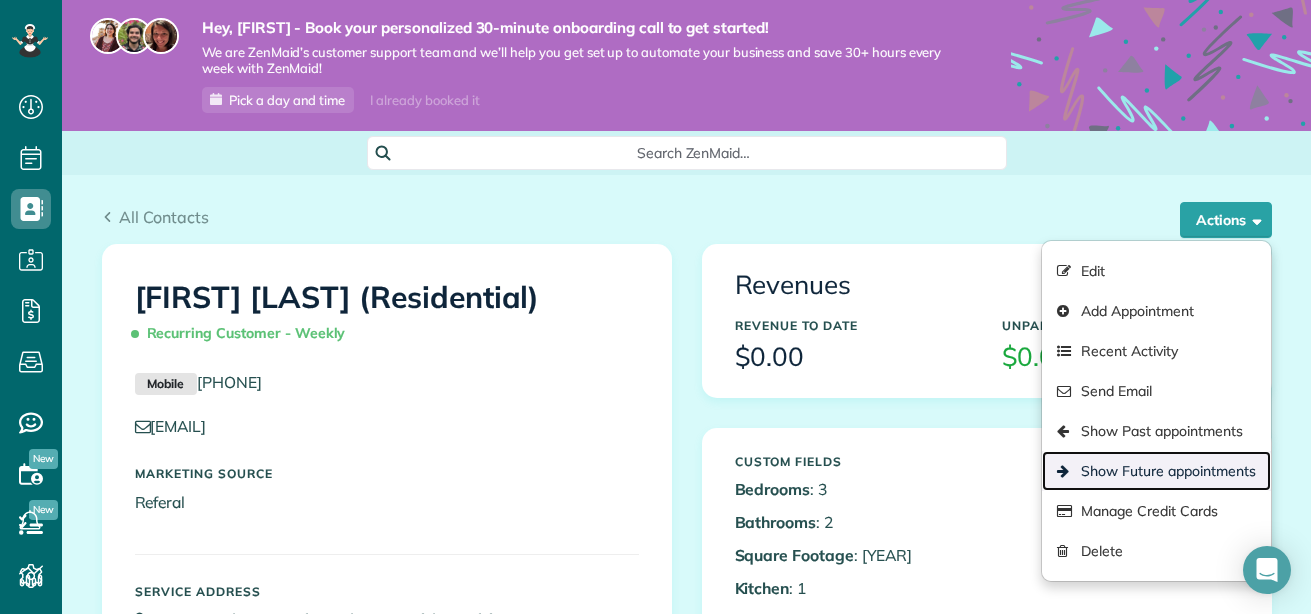 click on "Show Future appointments" at bounding box center [1156, 471] 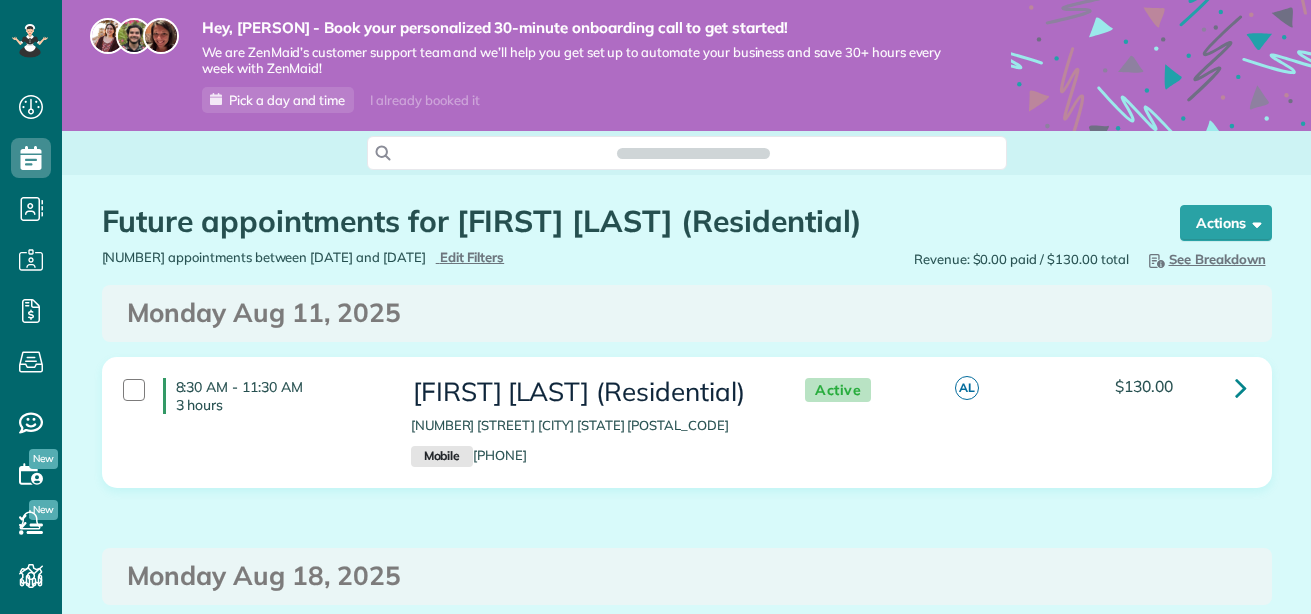 scroll, scrollTop: 0, scrollLeft: 0, axis: both 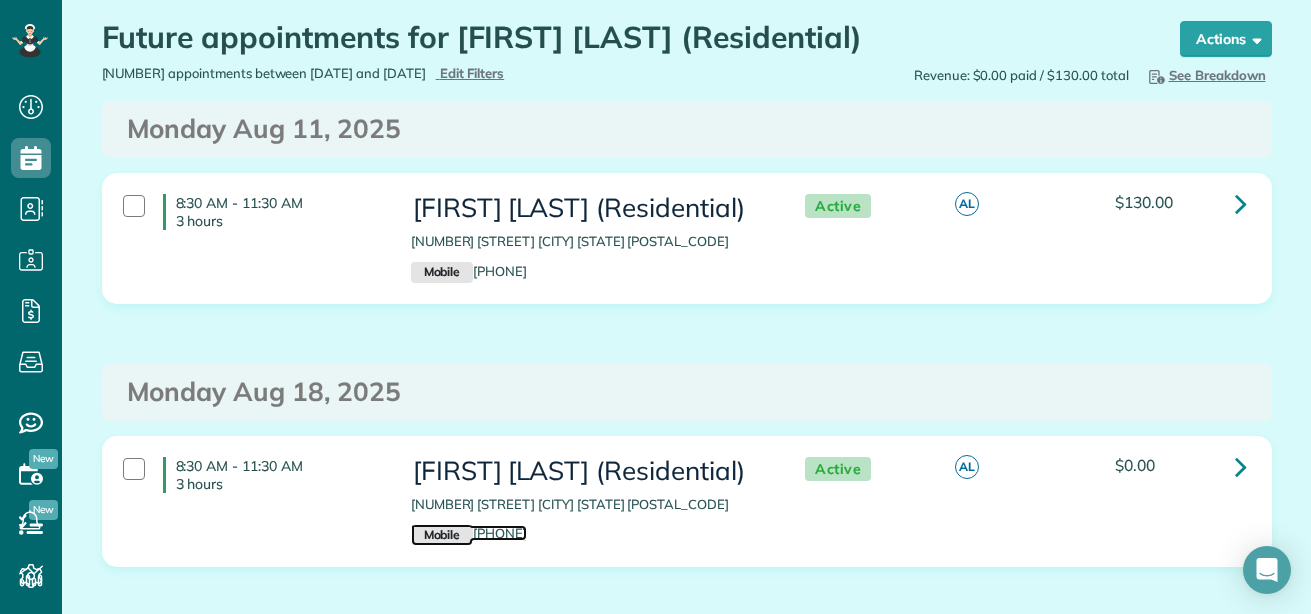 click on "Mobile
(954) 328-7952" at bounding box center (469, 533) 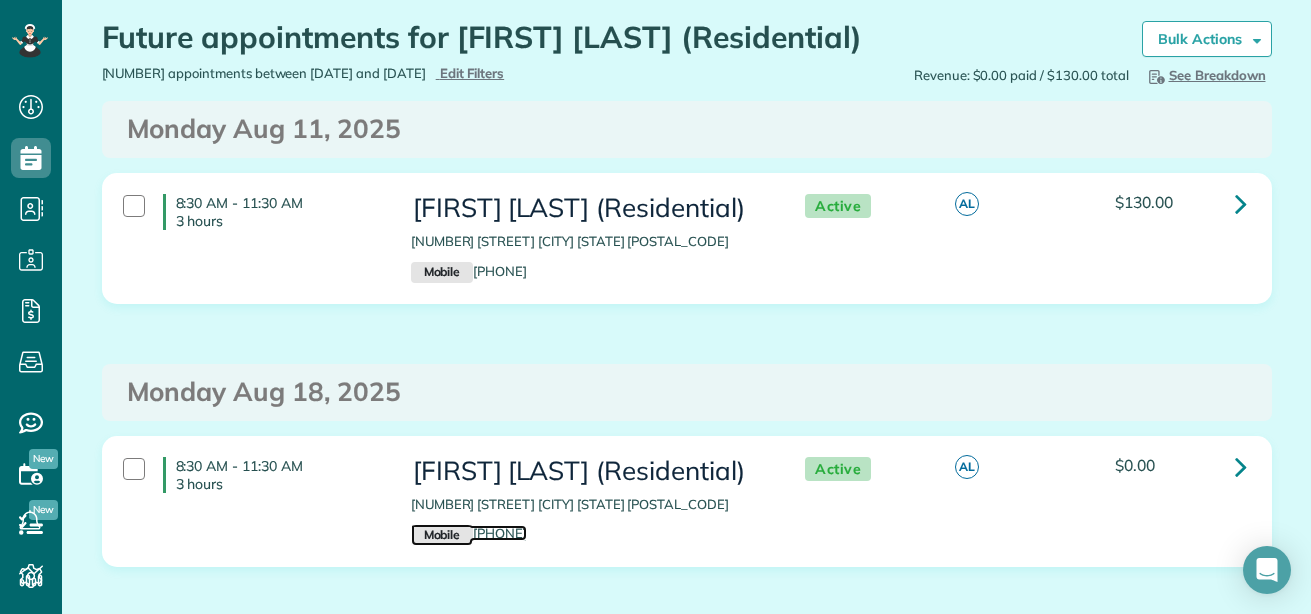 click on "Mobile" at bounding box center (442, 535) 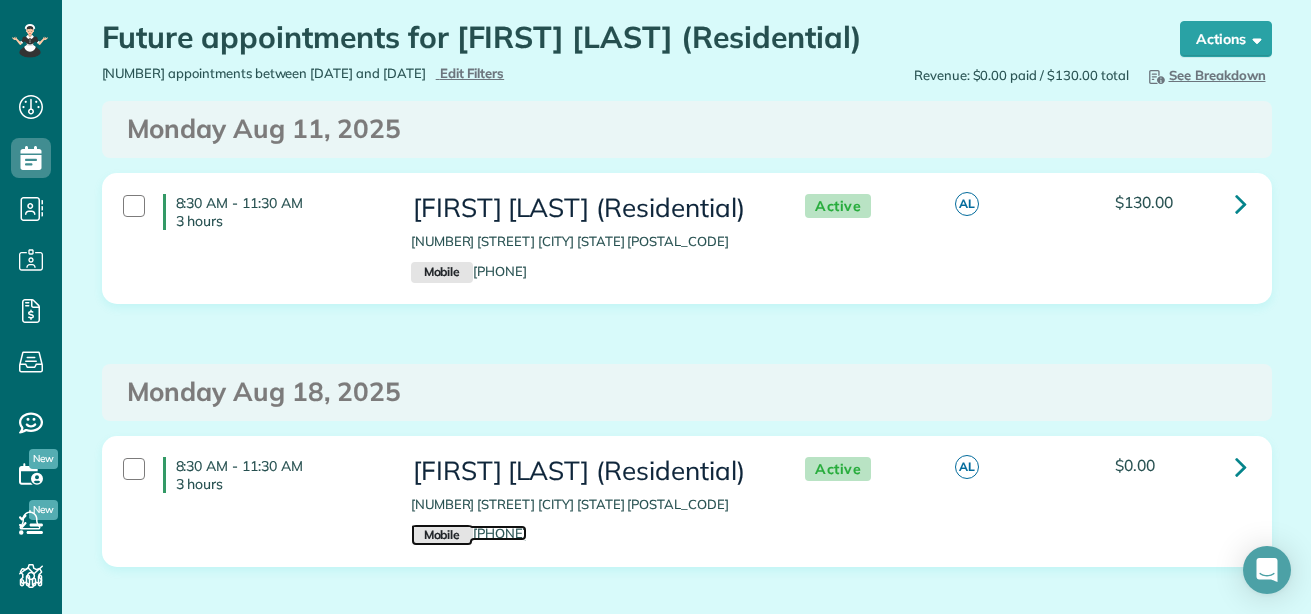 click on "Mobile" at bounding box center [442, 535] 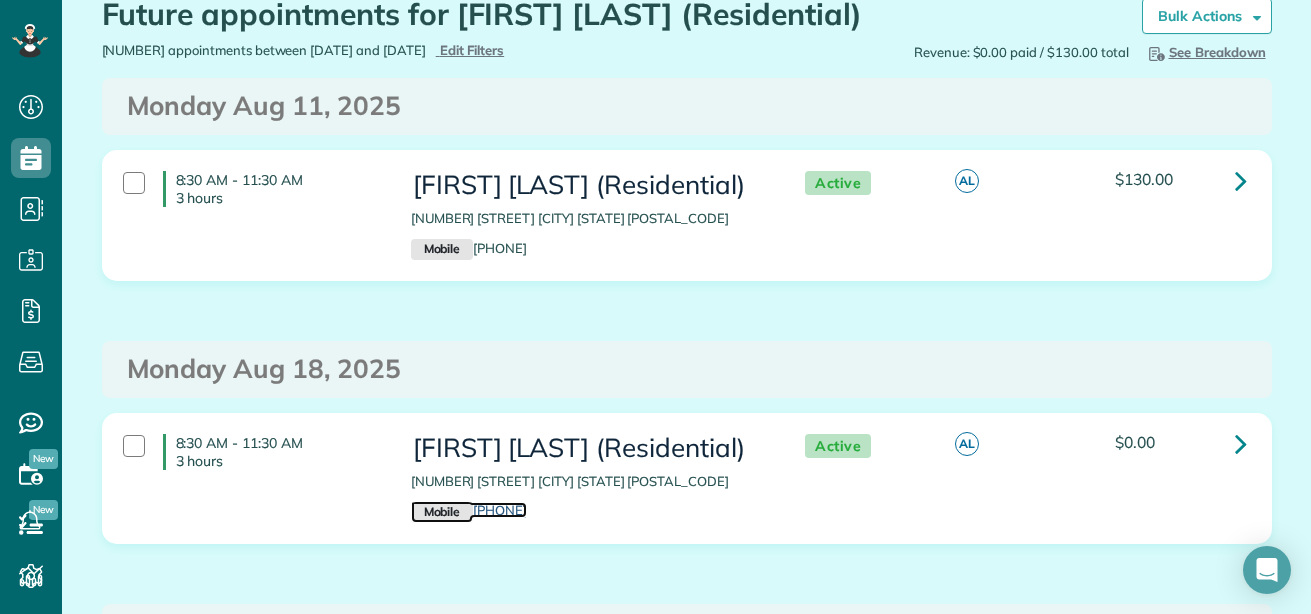 scroll, scrollTop: 175, scrollLeft: 0, axis: vertical 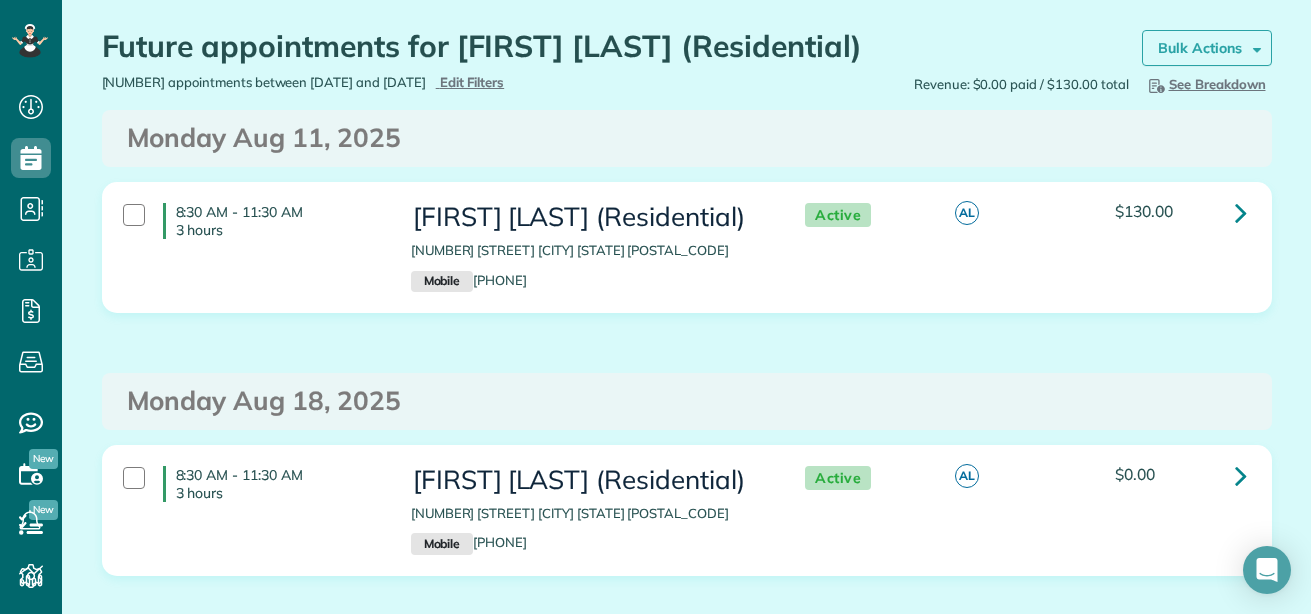 click on "Bulk Actions" at bounding box center [1207, 48] 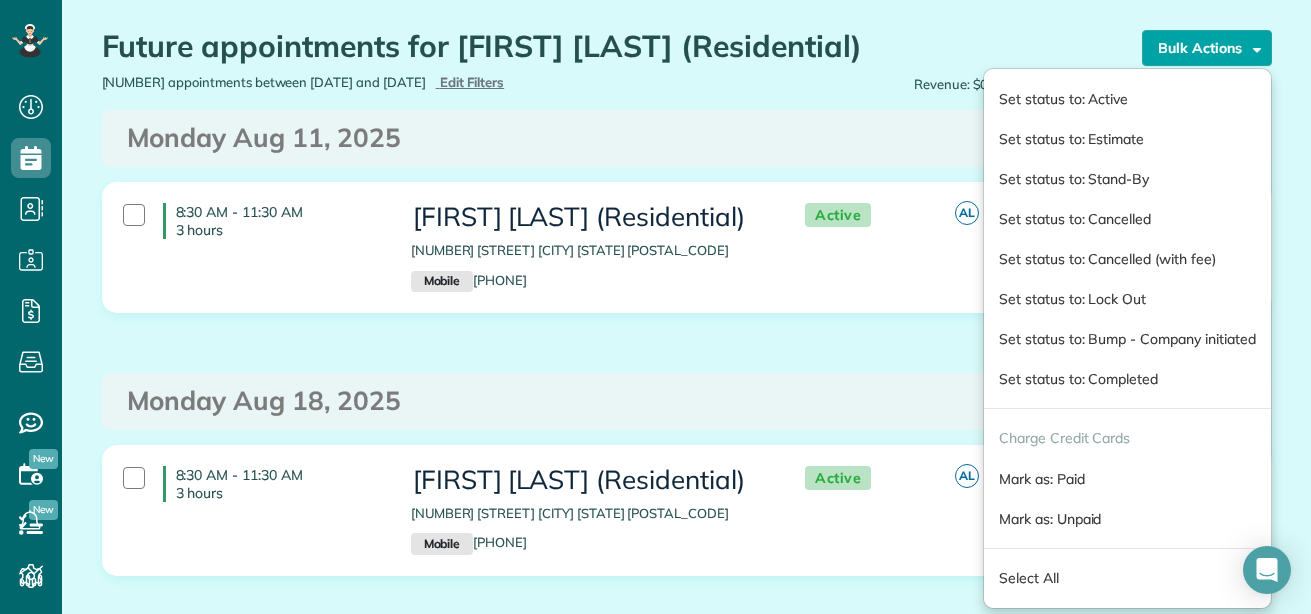 click on "Bulk Actions" at bounding box center [1207, 48] 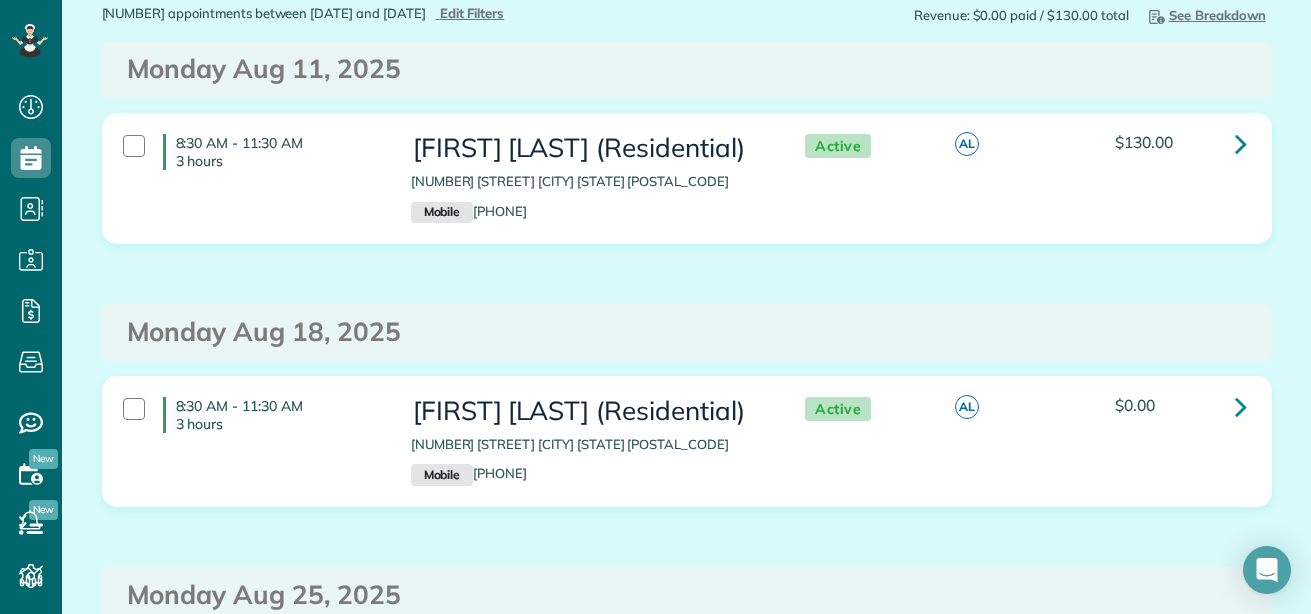 scroll, scrollTop: 245, scrollLeft: 0, axis: vertical 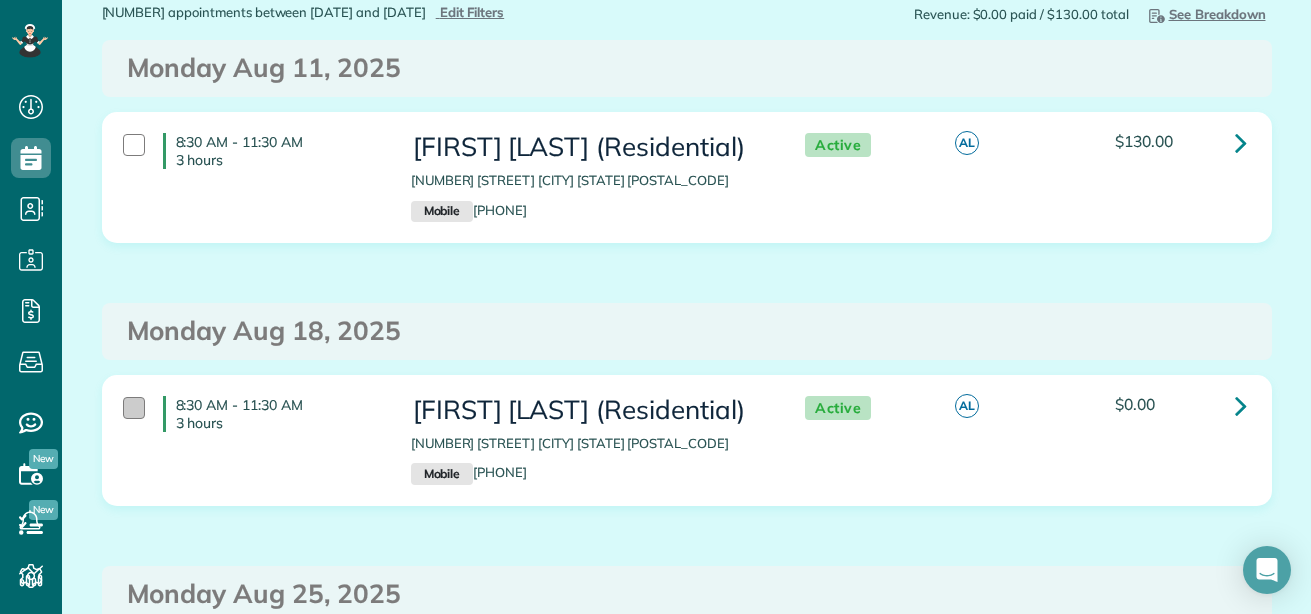 click at bounding box center [134, 408] 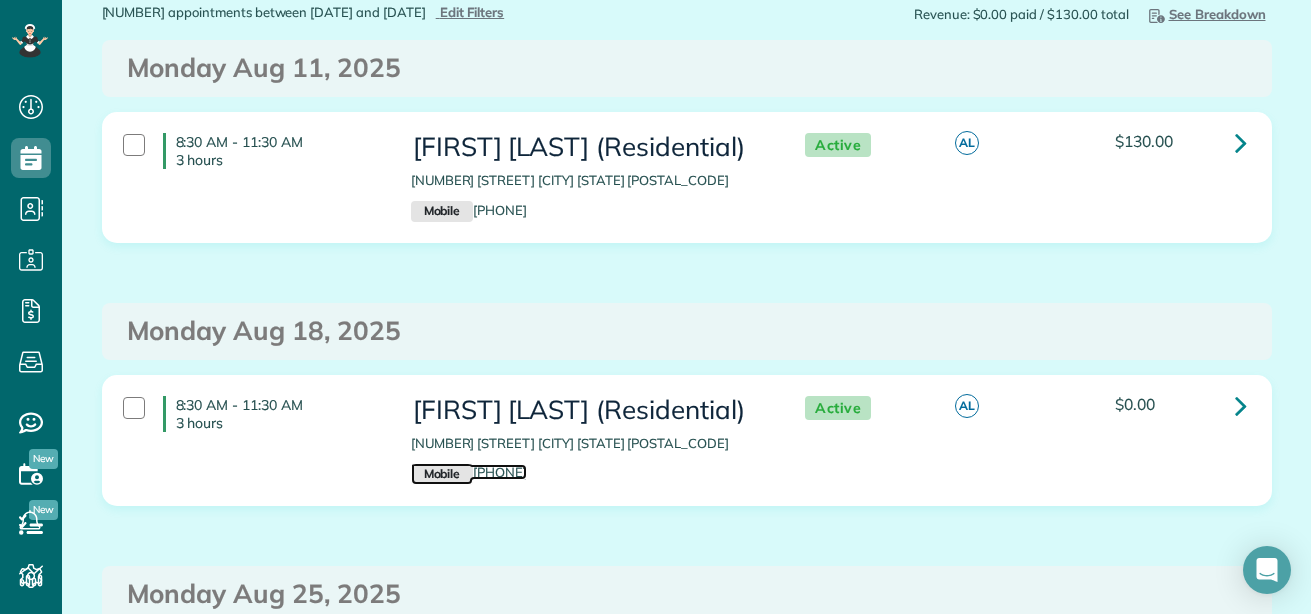 click on "Mobile" at bounding box center [442, 474] 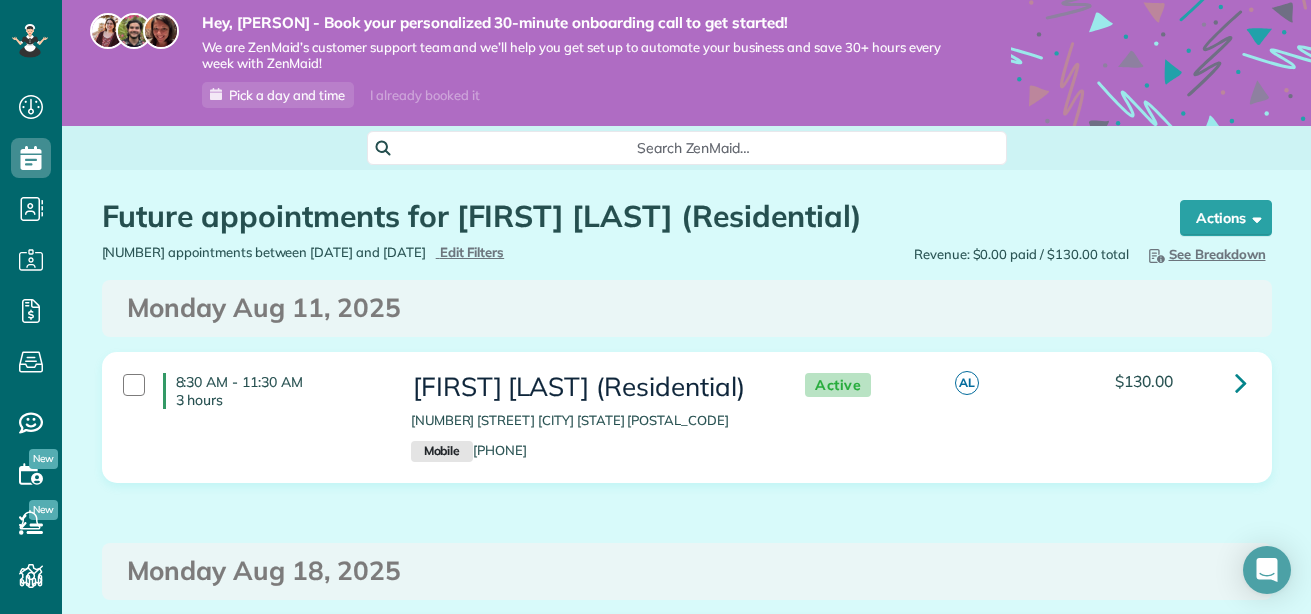 scroll, scrollTop: 5, scrollLeft: 0, axis: vertical 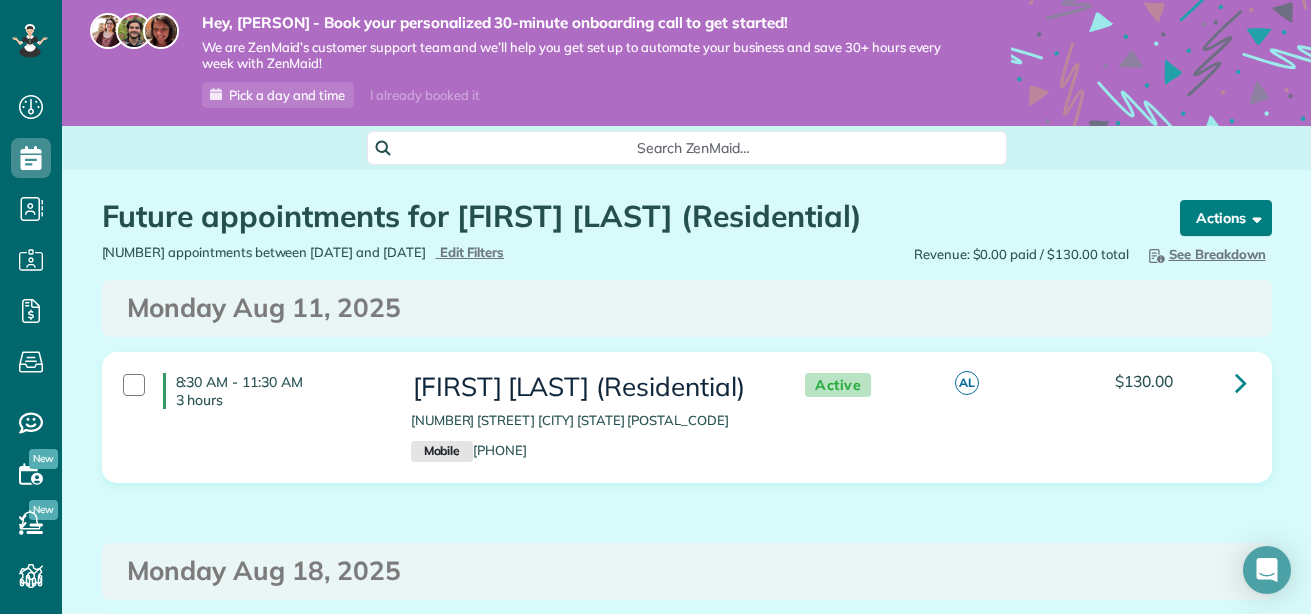 click on "Actions" at bounding box center [1226, 218] 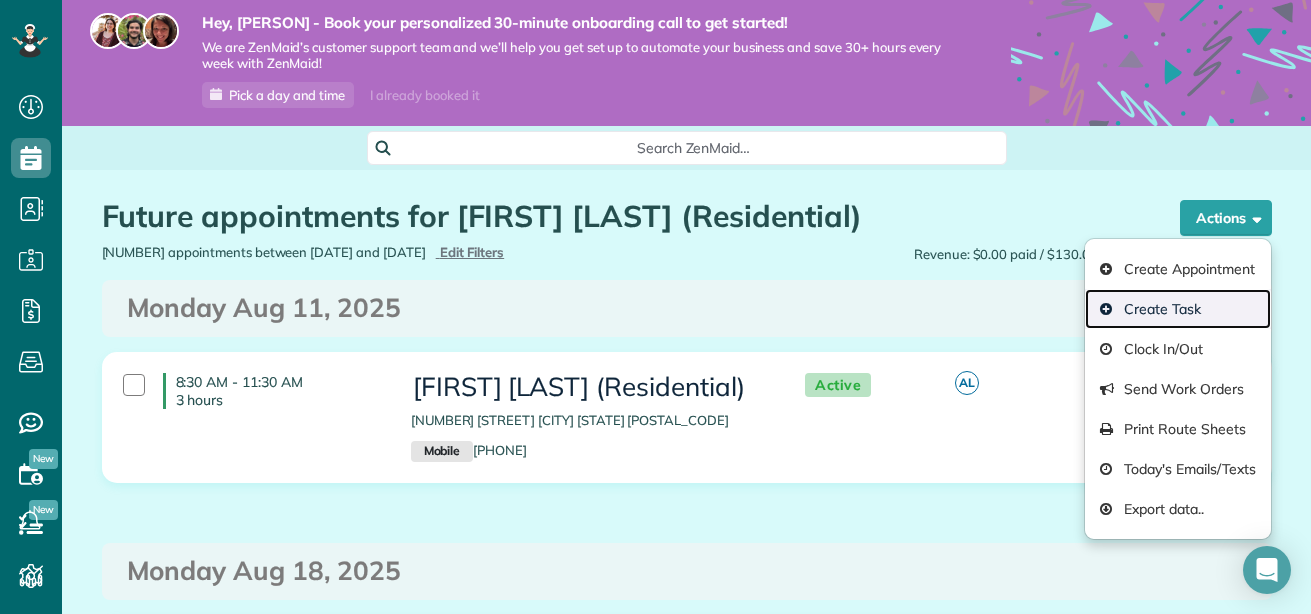 click on "Create Task" at bounding box center [1177, 309] 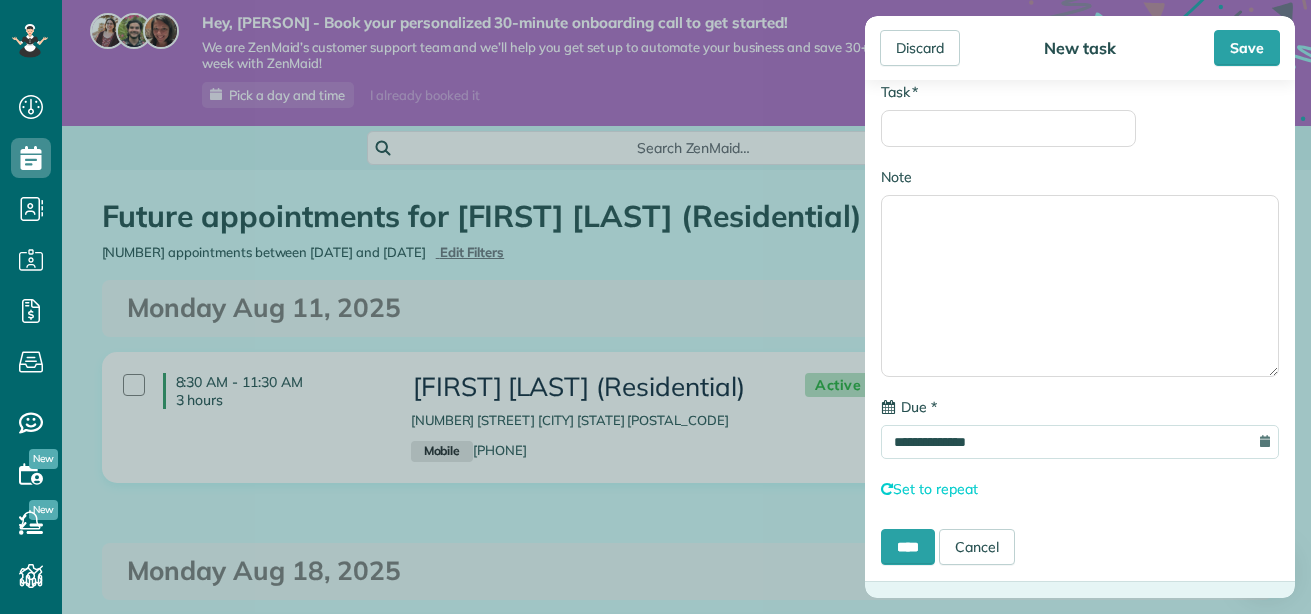 scroll, scrollTop: 0, scrollLeft: 0, axis: both 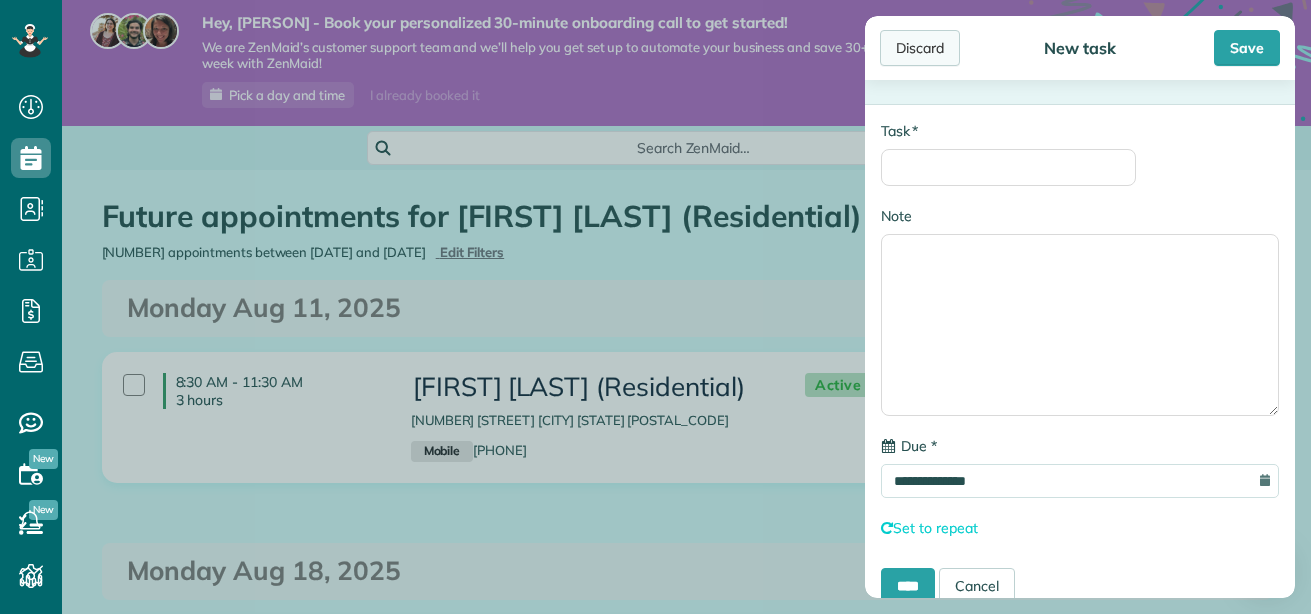 click on "Discard" at bounding box center [920, 48] 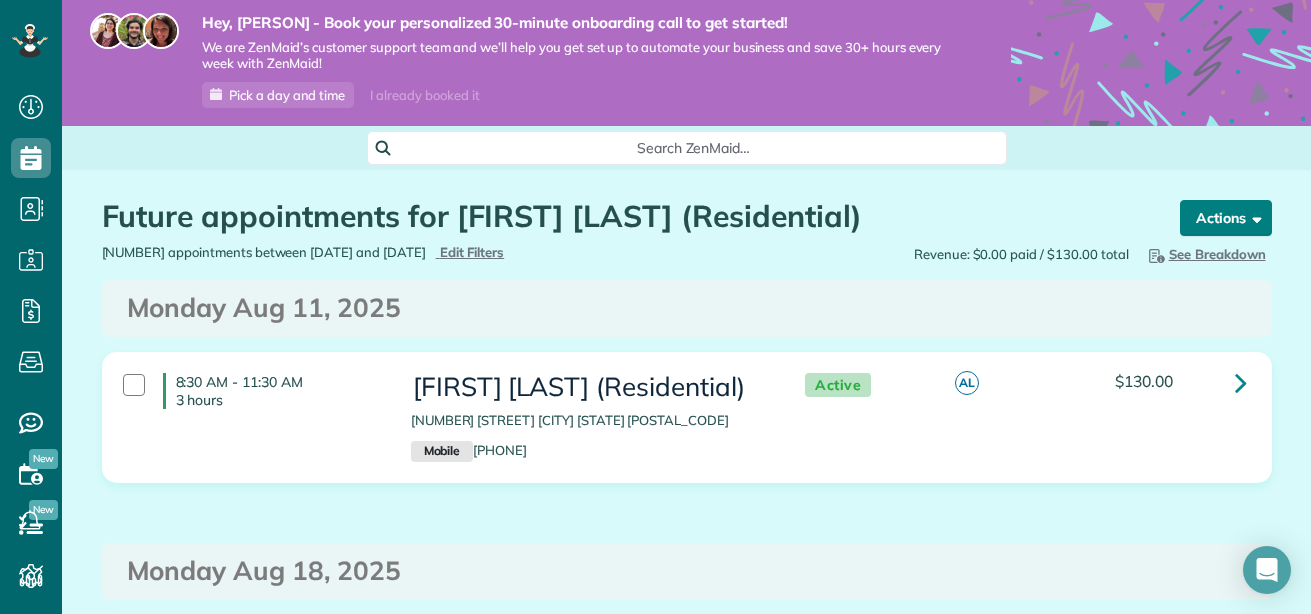 click at bounding box center [1253, 217] 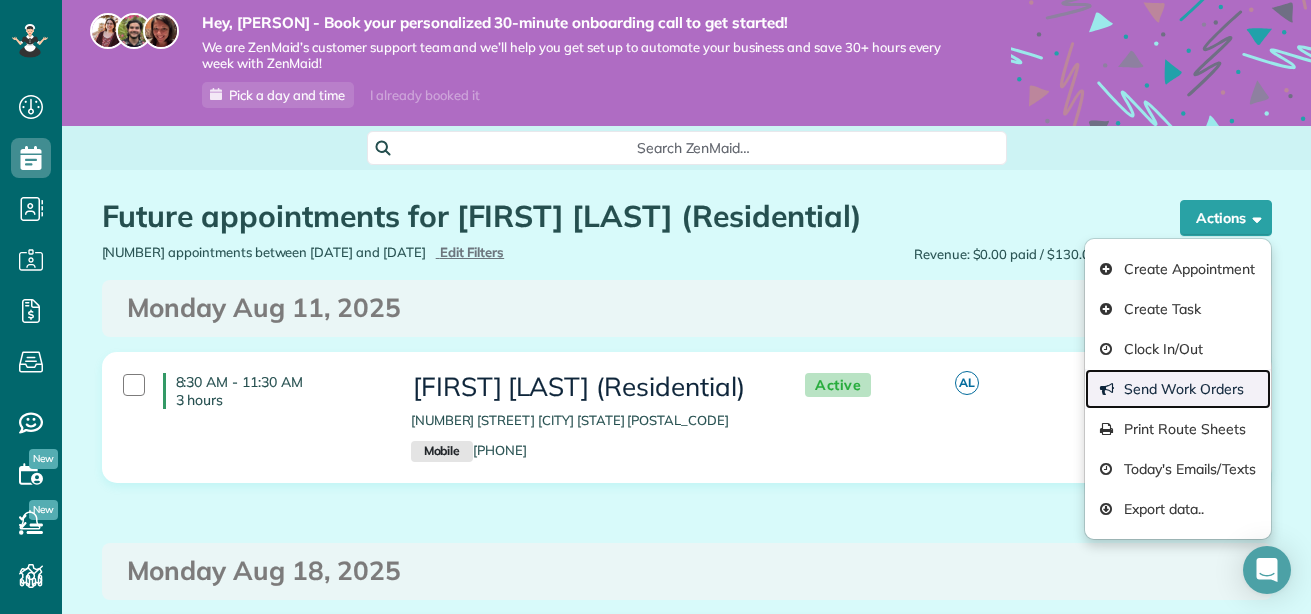 click on "Send Work Orders" at bounding box center (1177, 389) 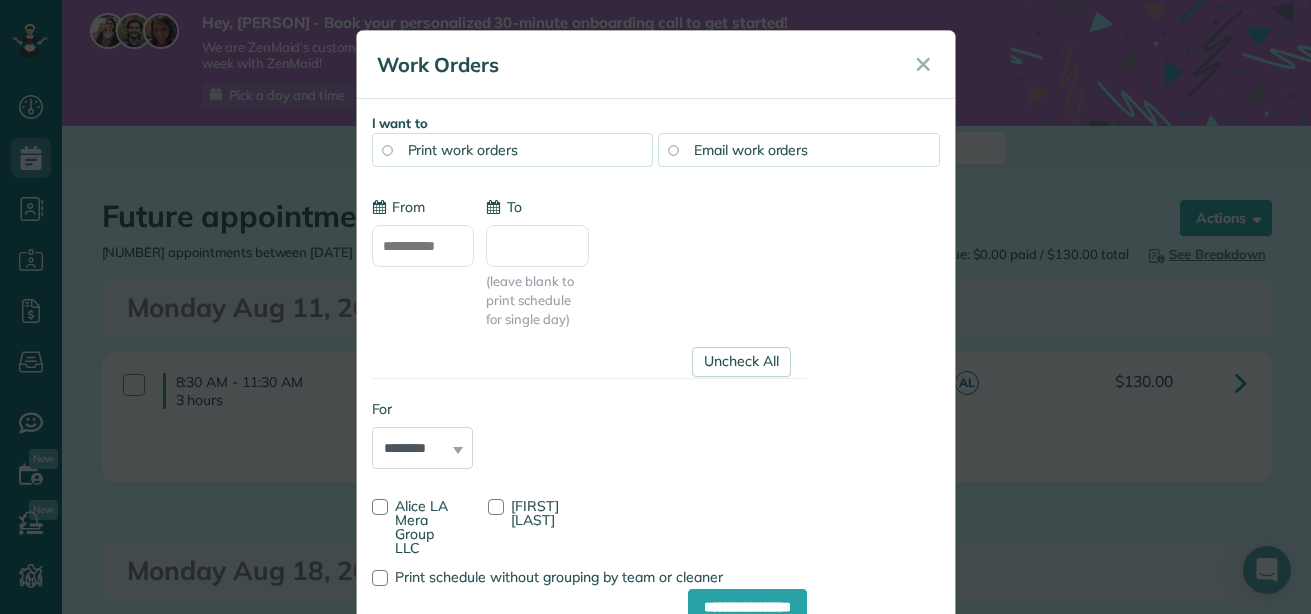 type on "**********" 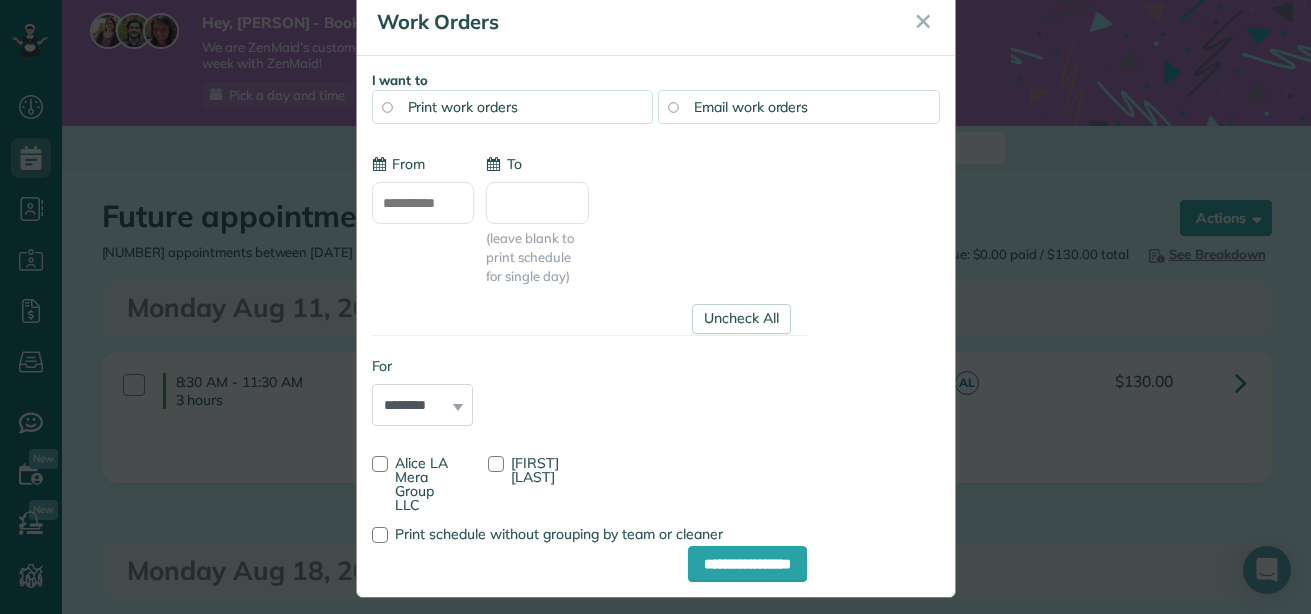 scroll, scrollTop: 0, scrollLeft: 0, axis: both 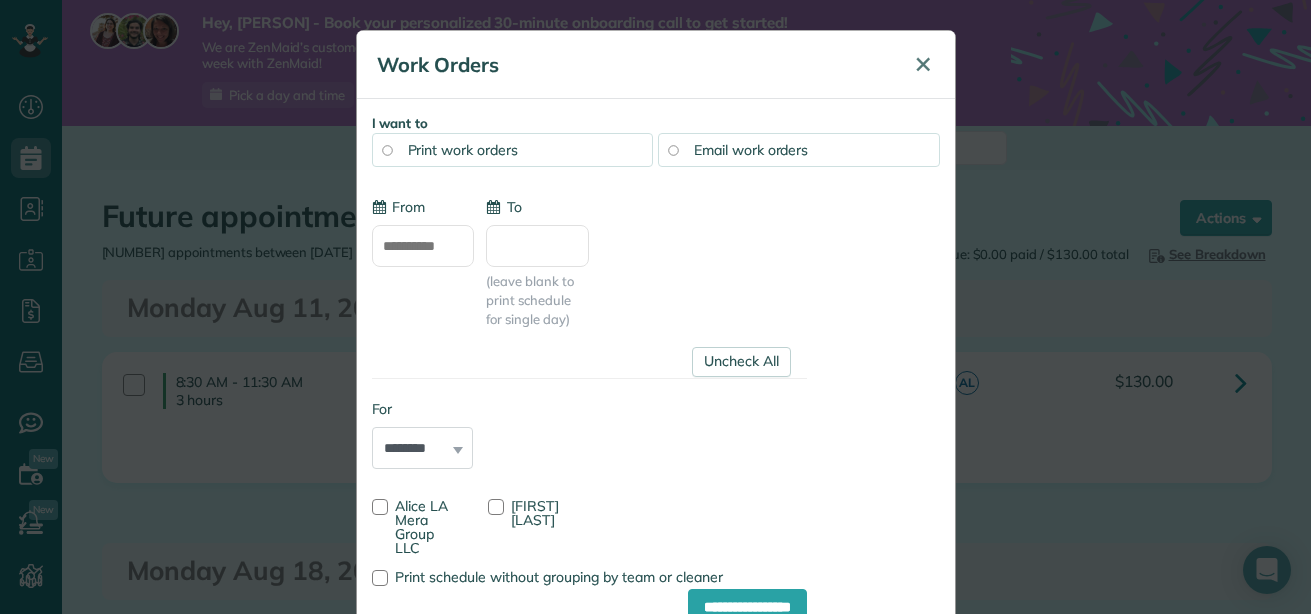 click on "✕" at bounding box center (923, 64) 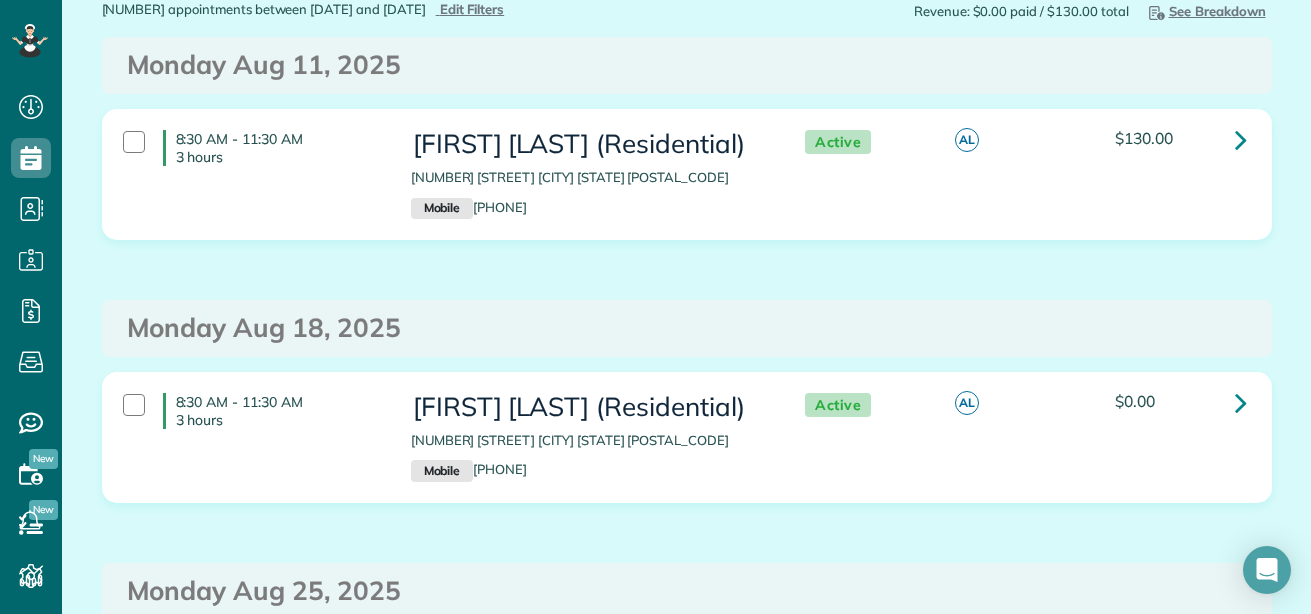scroll, scrollTop: 249, scrollLeft: 0, axis: vertical 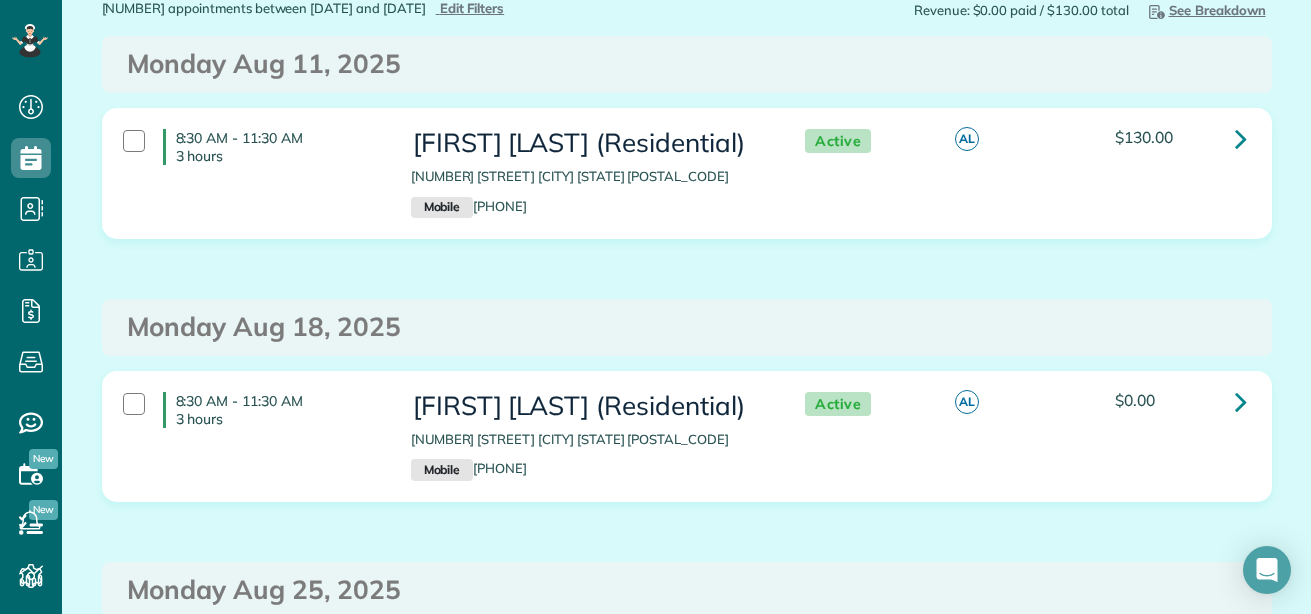 click on "8:30 AM - 11:30 AM
3 hours
Grant Stiff (Residential)
1075 Cromey Road Northeast Palm Bay FL 32905
Mobile
(954) 328-7952
Active
AL
$0.00" at bounding box center [684, 436] 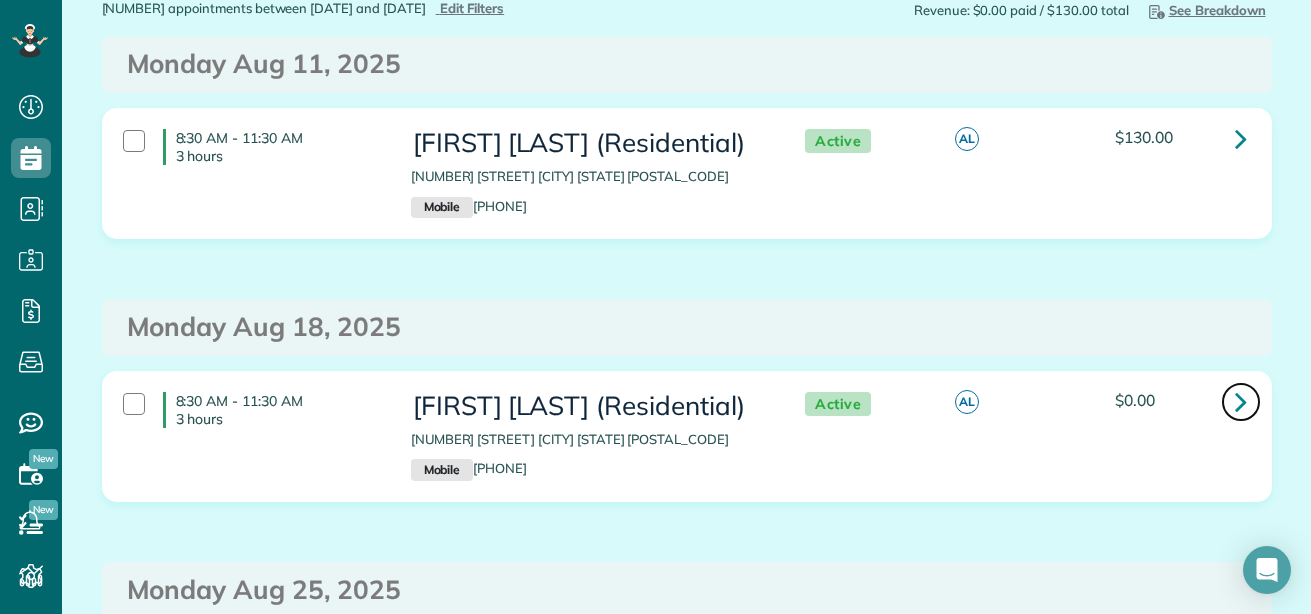 click at bounding box center [1241, 401] 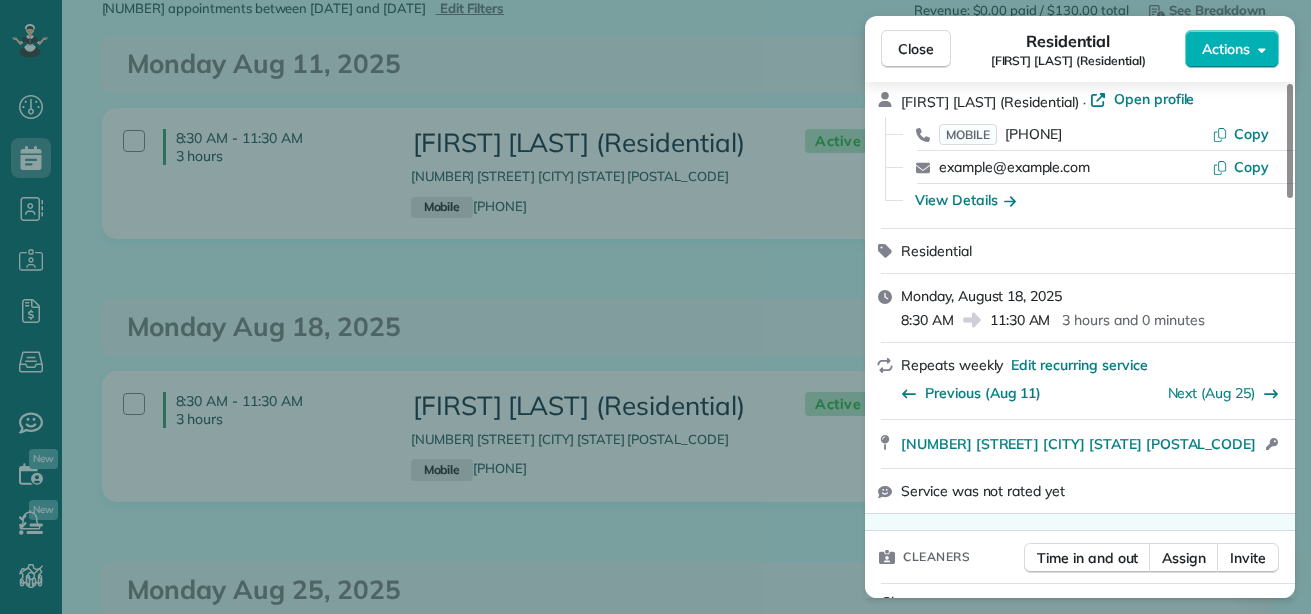 scroll, scrollTop: 88, scrollLeft: 0, axis: vertical 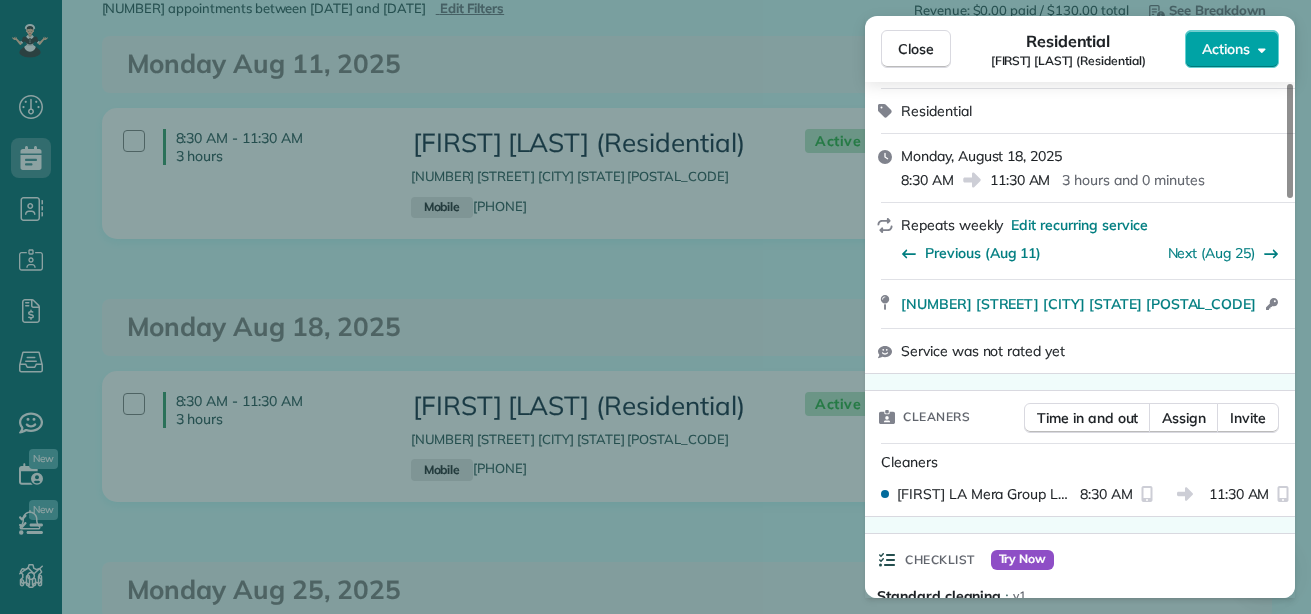 click on "Actions" at bounding box center [1226, 49] 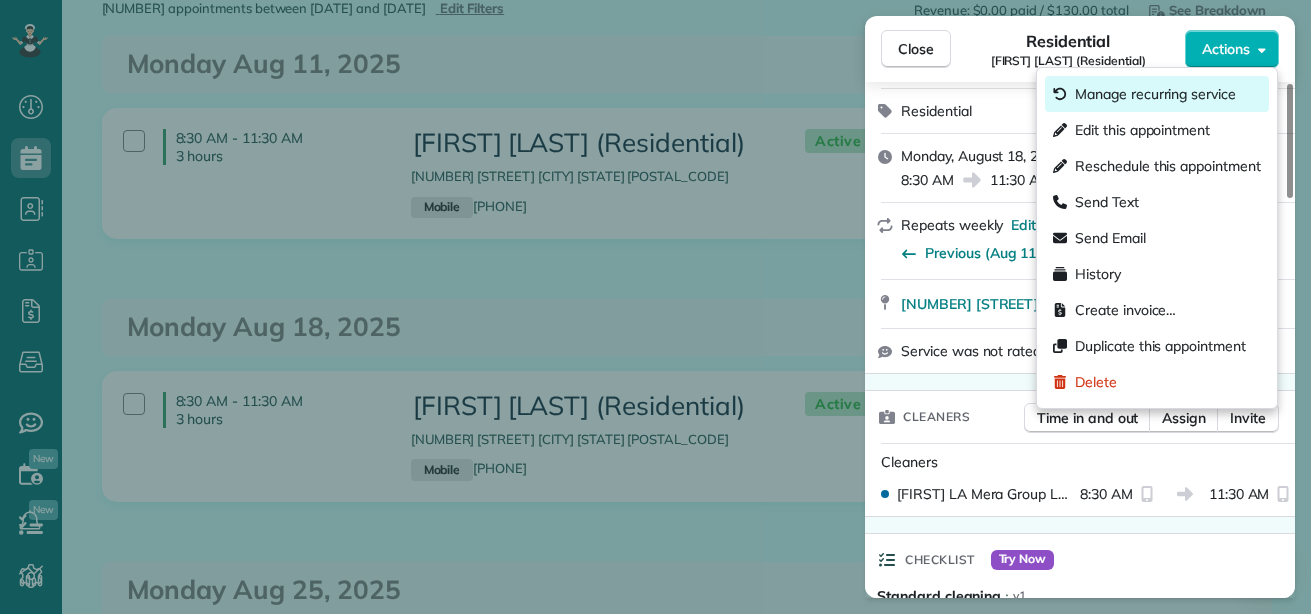 click on "Manage recurring service" at bounding box center (1155, 94) 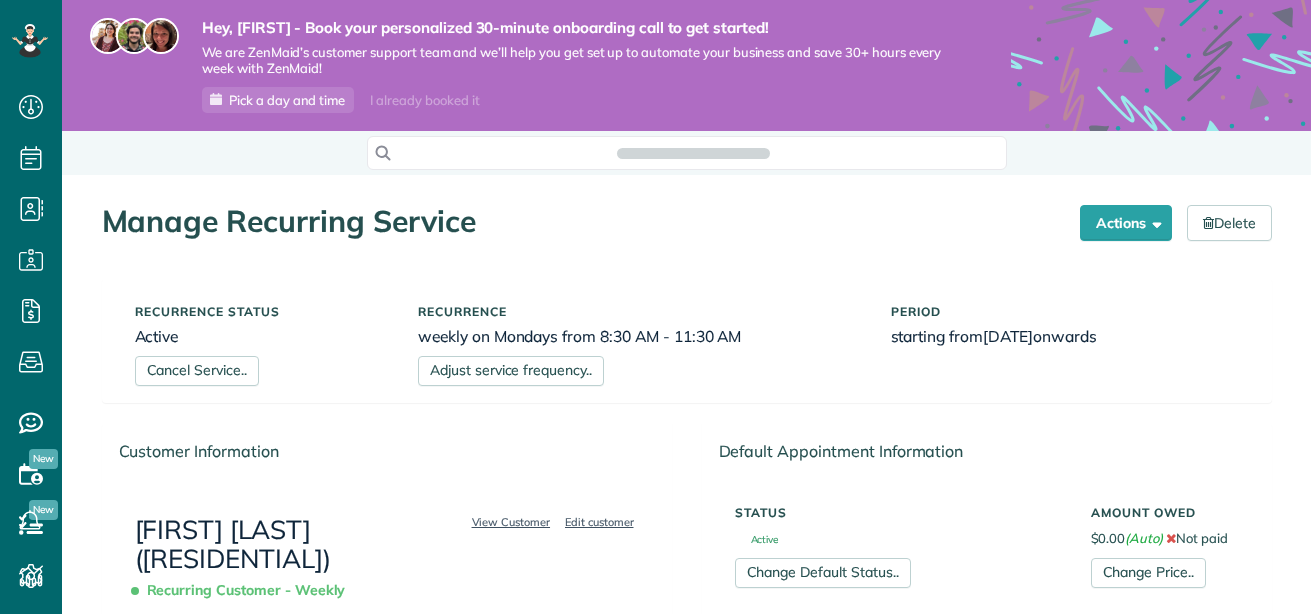 scroll, scrollTop: 0, scrollLeft: 0, axis: both 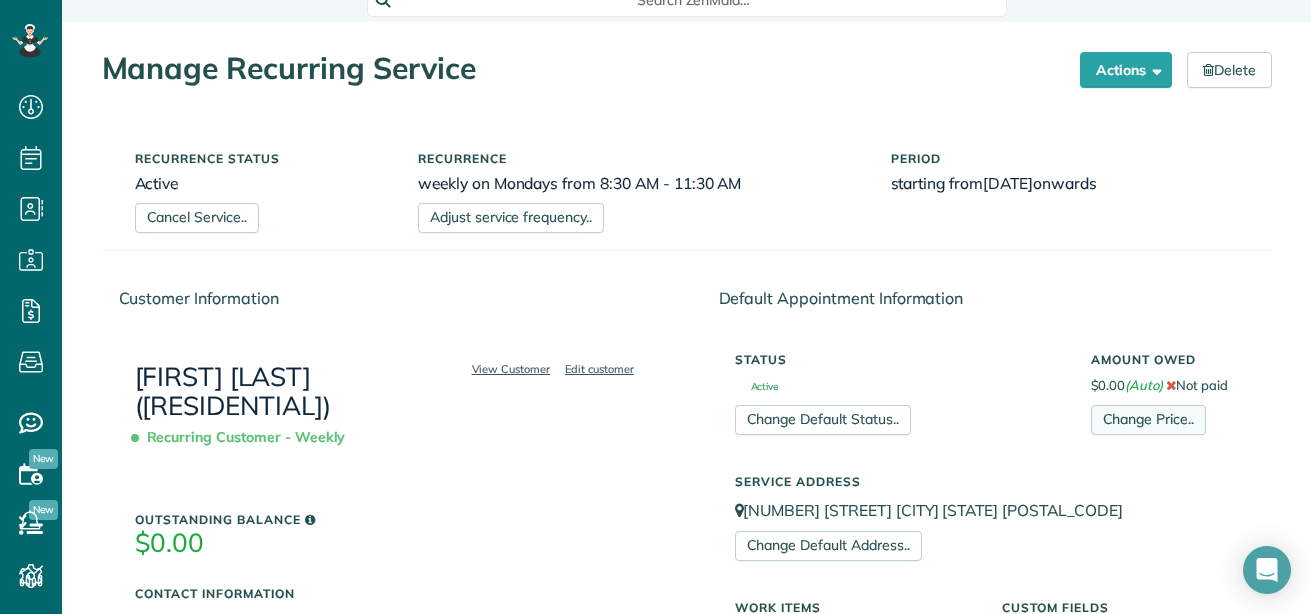 click on "Change Price.." at bounding box center [1148, 420] 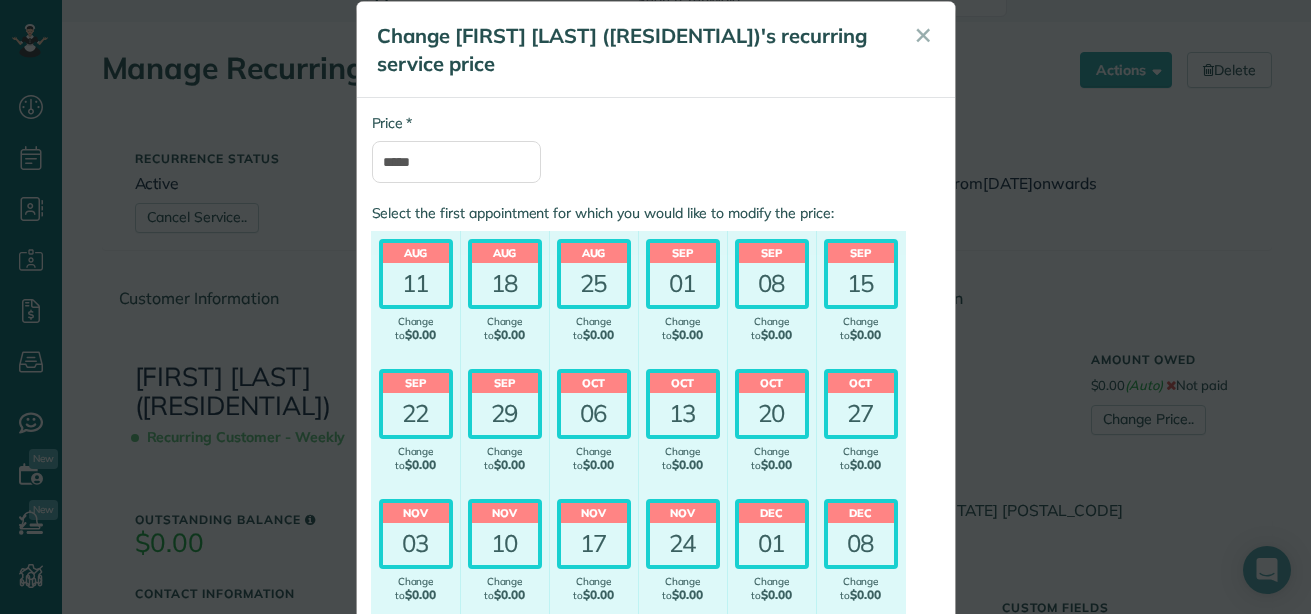 scroll, scrollTop: 30, scrollLeft: 0, axis: vertical 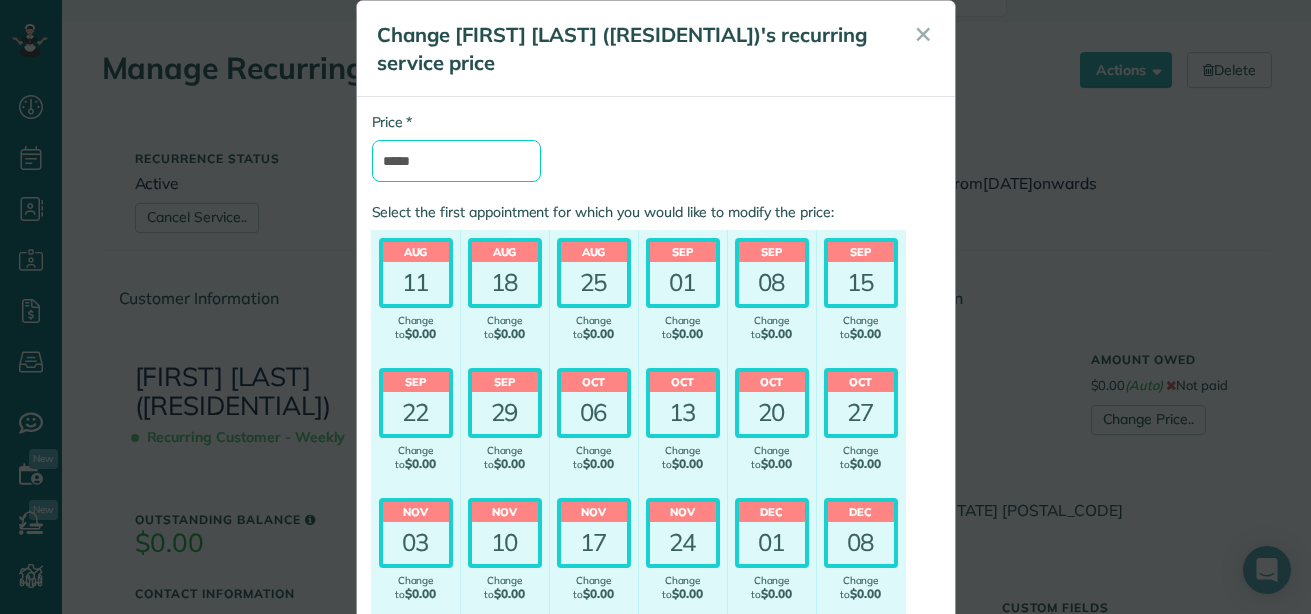click on "*****" at bounding box center (456, 161) 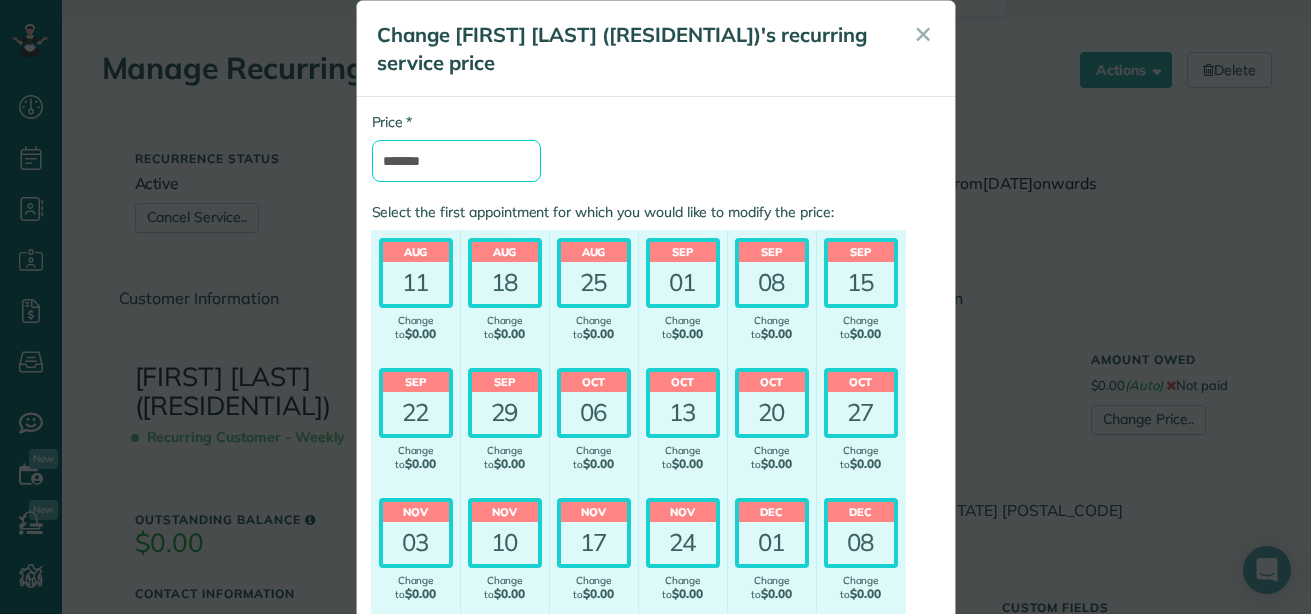 type on "*******" 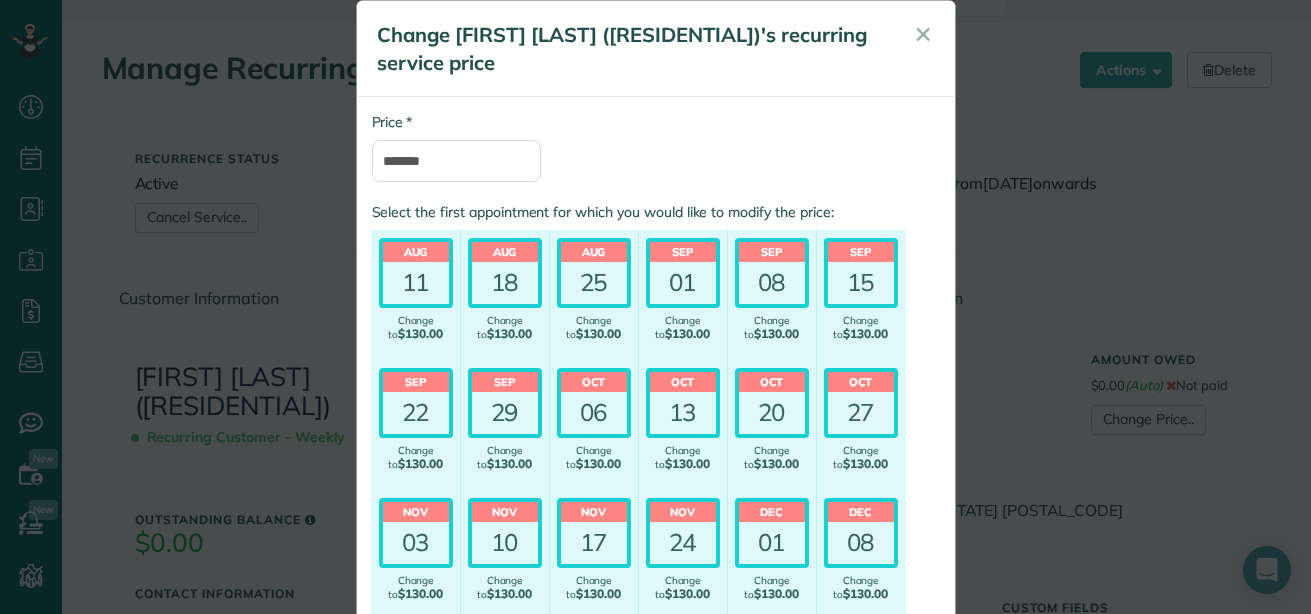 click on "*  Price *******
Select the first appointment for which you would like to modify the price:
Aug
11
No change ($[PRICE])
Change to  $[PRICE]
Aug
18
No change ($[PRICE])
Change to  $[PRICE]
Aug
25
No change ($[PRICE])
Change to  $[PRICE]
Sep" at bounding box center [656, 496] 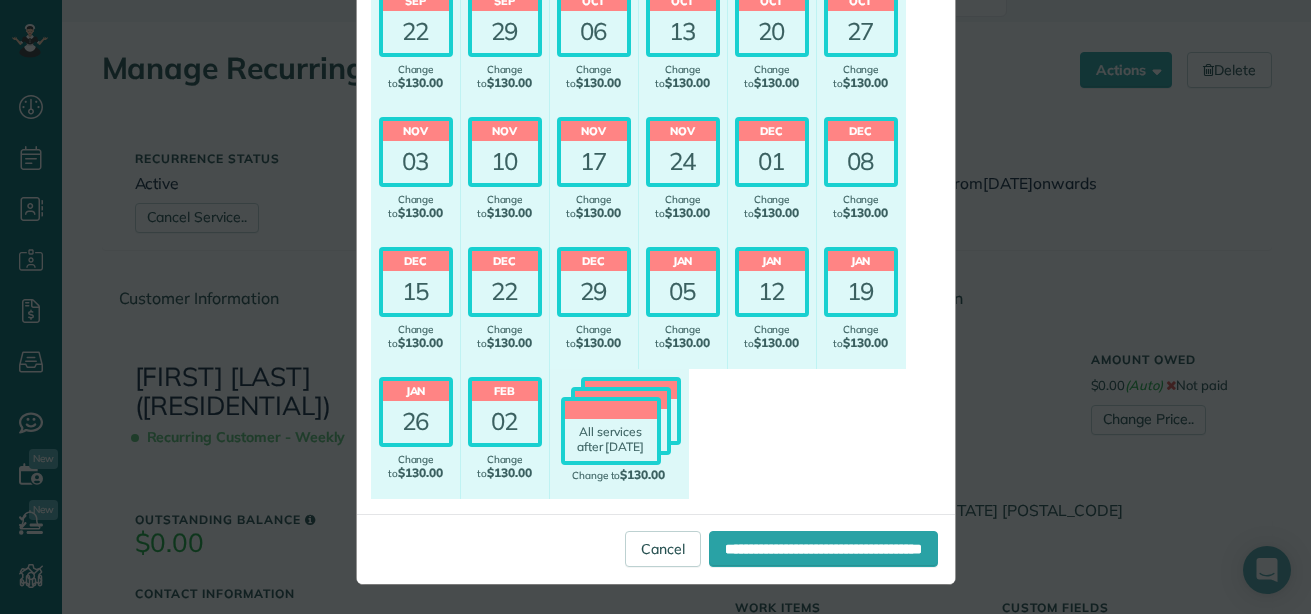 scroll, scrollTop: 412, scrollLeft: 0, axis: vertical 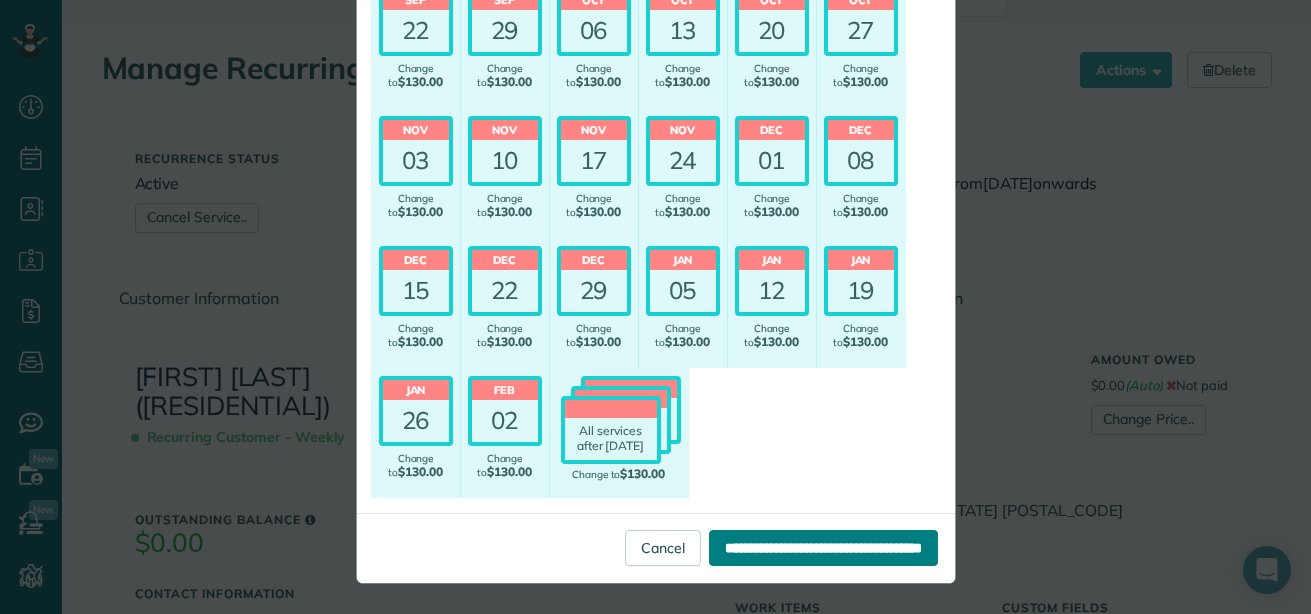click on "**********" at bounding box center [823, 548] 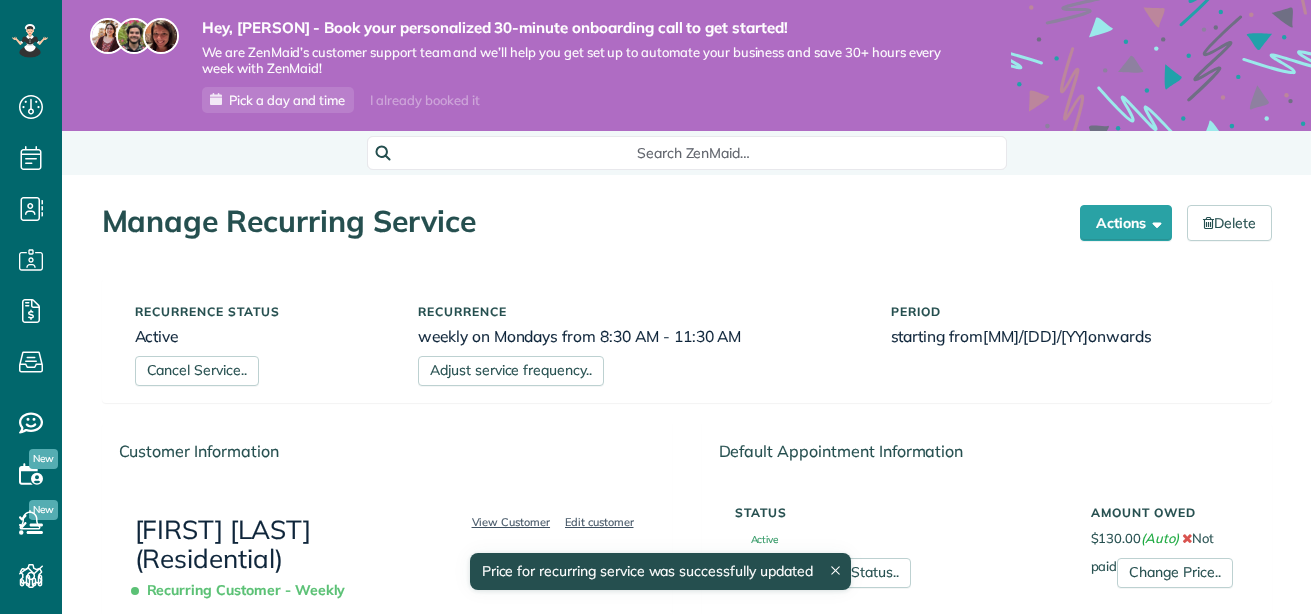 scroll, scrollTop: 0, scrollLeft: 0, axis: both 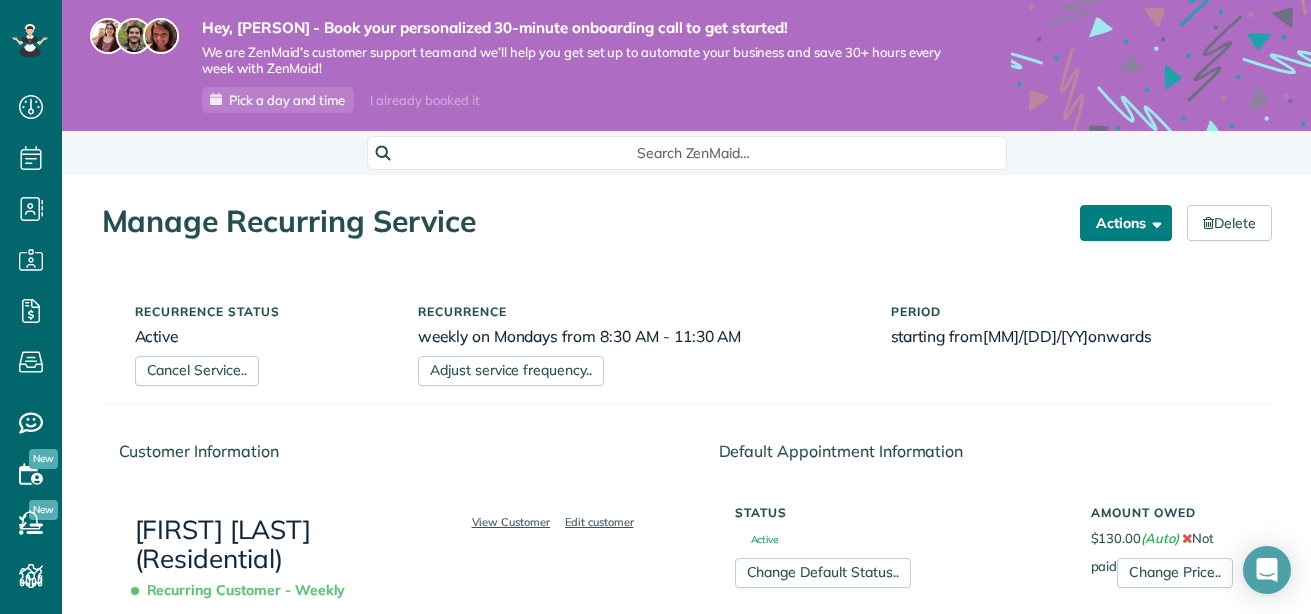 click at bounding box center (1153, 222) 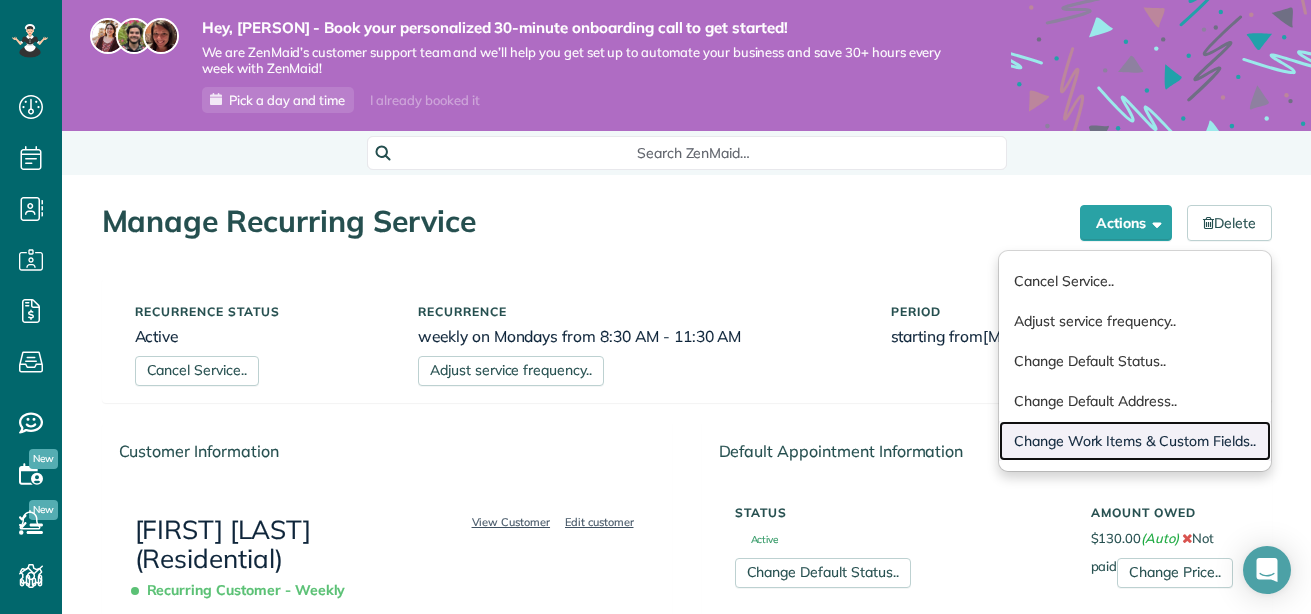 click on "Change Work Items & Custom Fields.." at bounding box center (1135, 441) 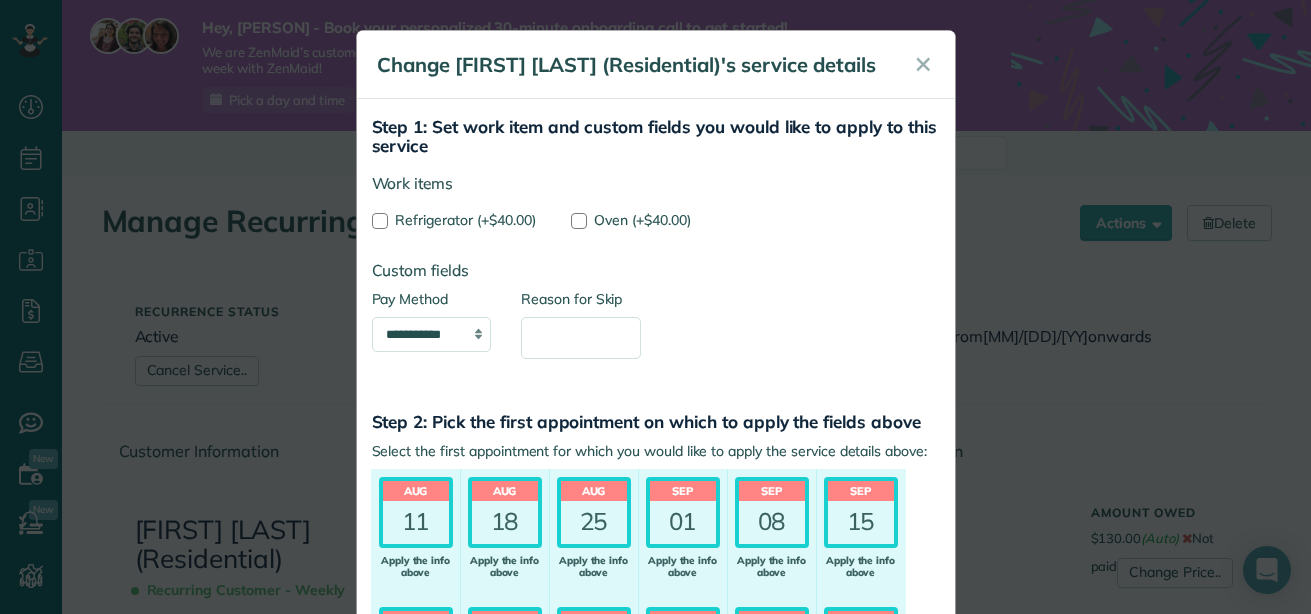 scroll, scrollTop: 1, scrollLeft: 0, axis: vertical 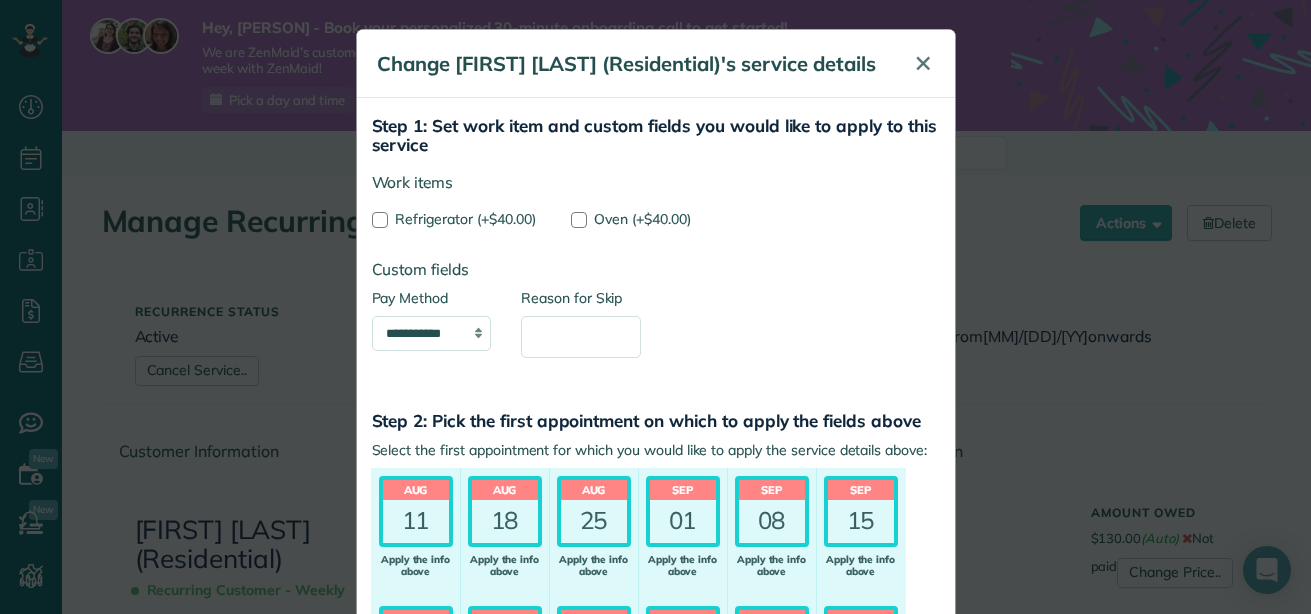 click on "✕" at bounding box center [923, 63] 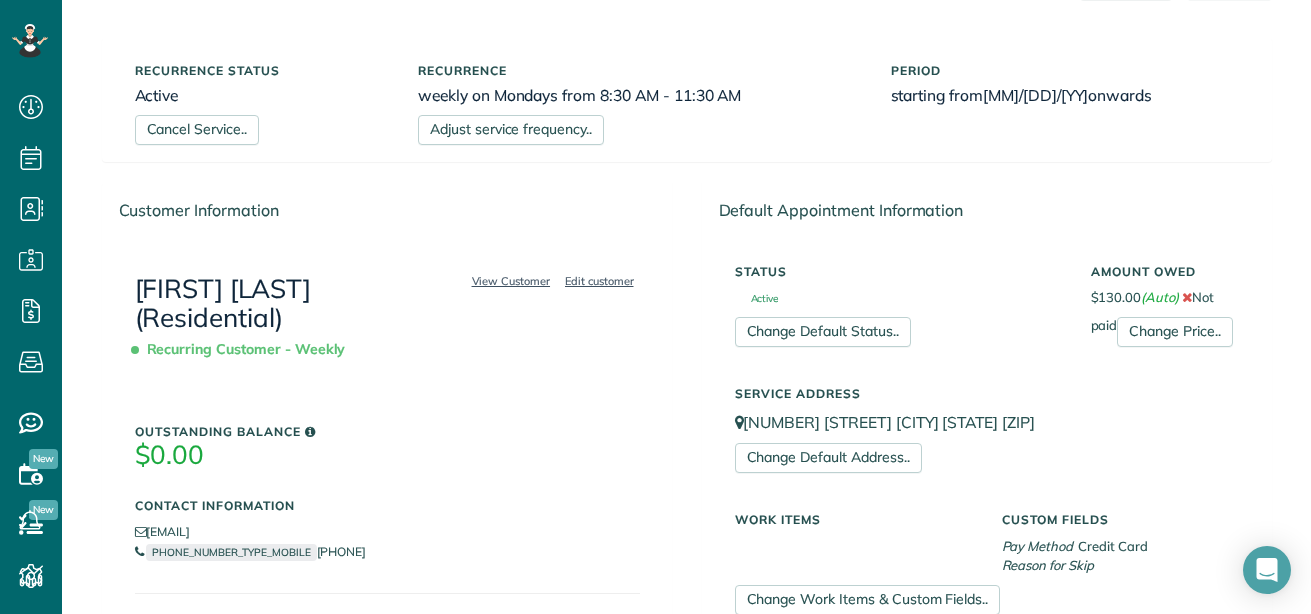 scroll, scrollTop: 0, scrollLeft: 0, axis: both 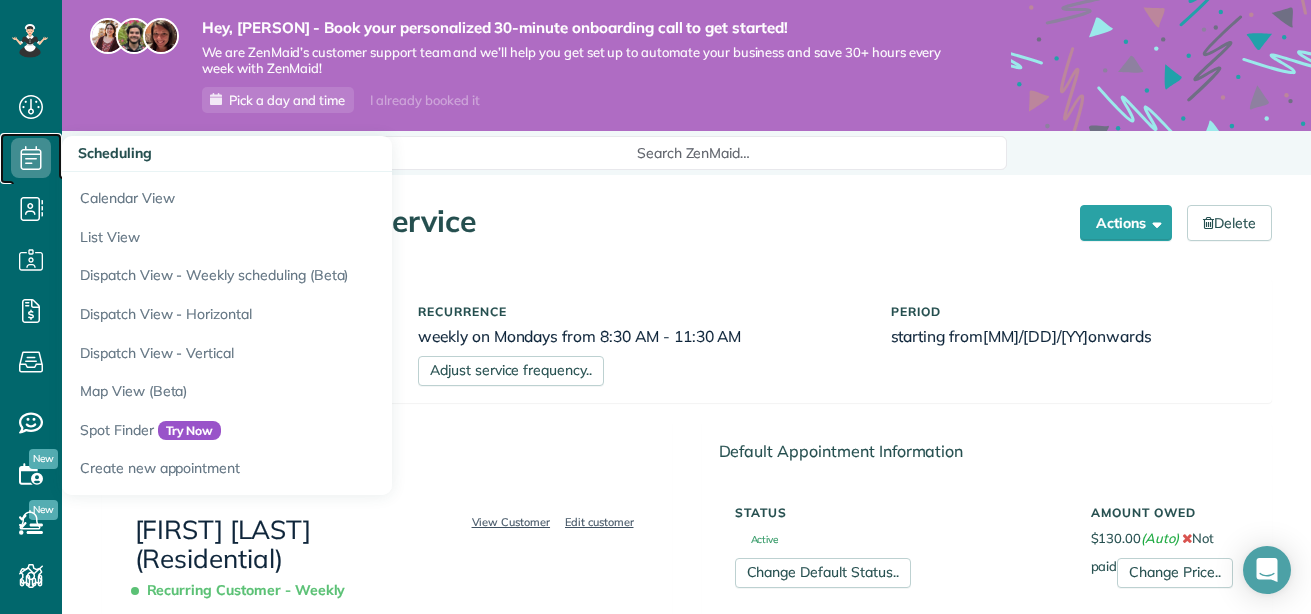 click 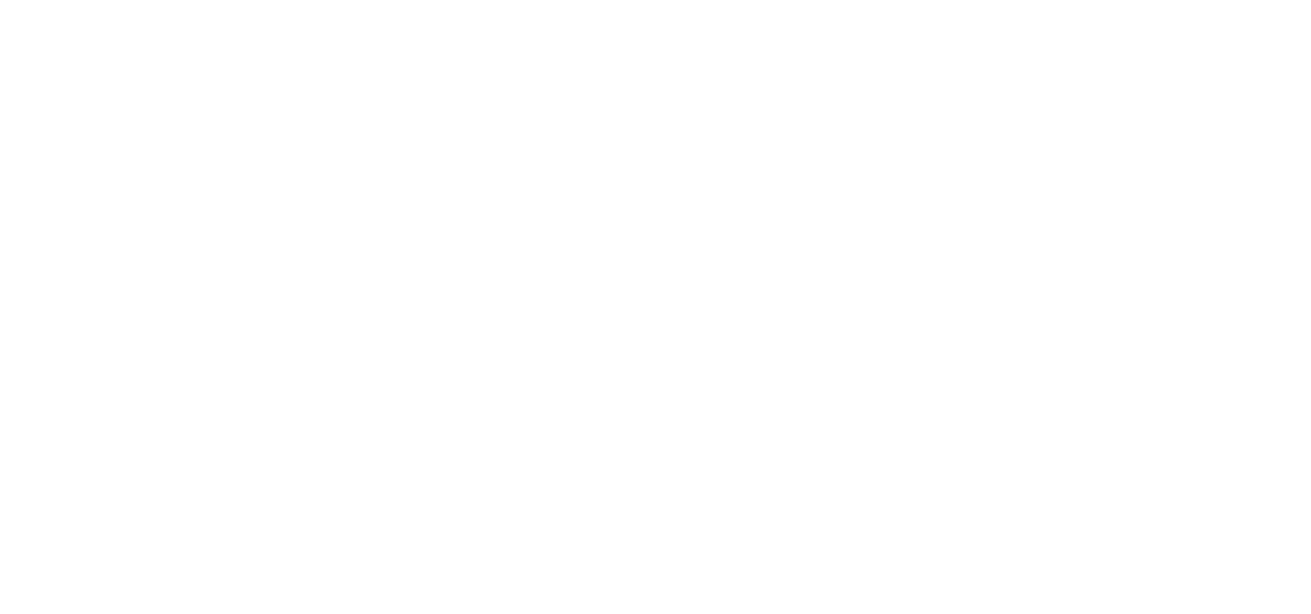 scroll, scrollTop: 0, scrollLeft: 0, axis: both 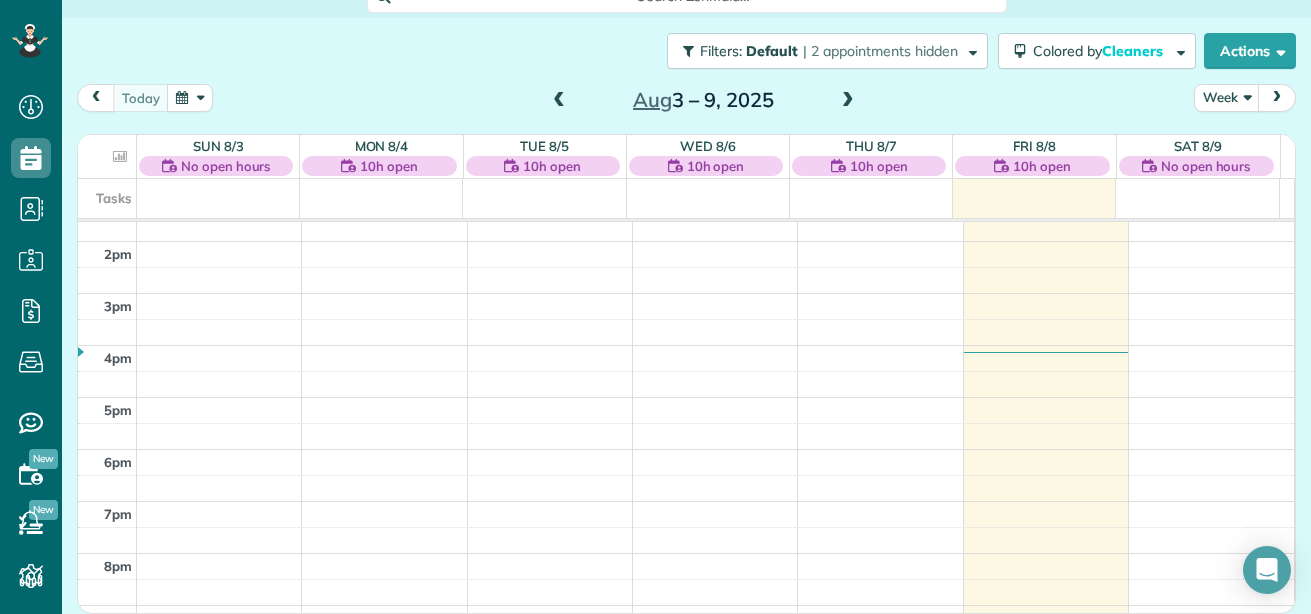 click at bounding box center (848, 101) 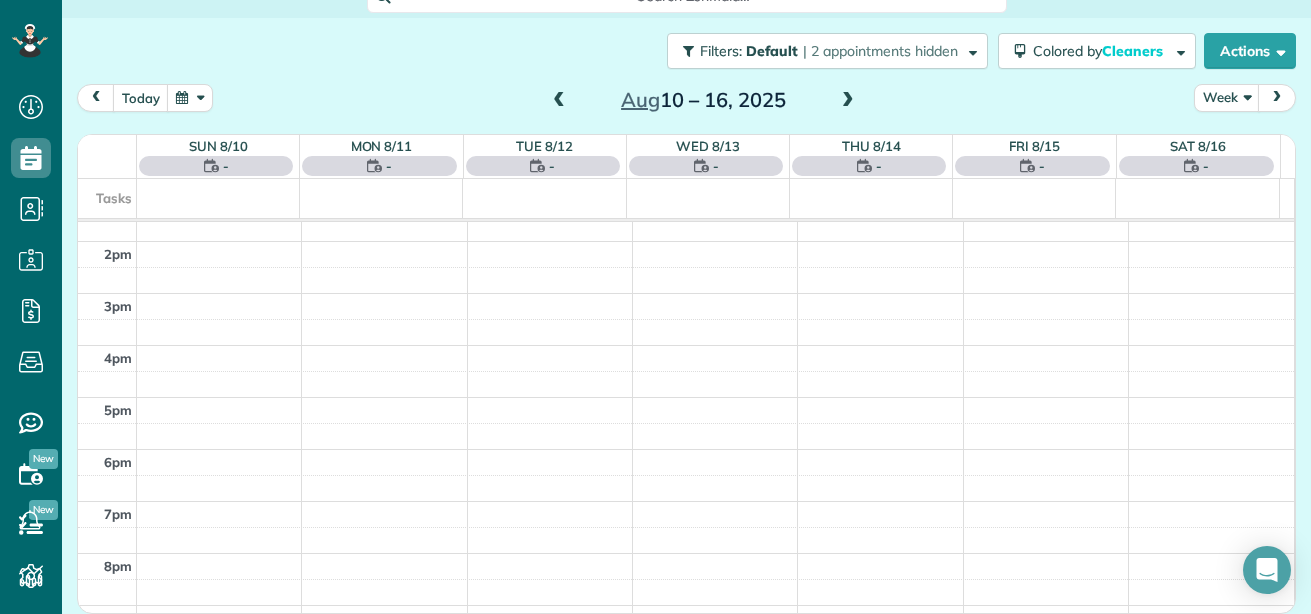 scroll, scrollTop: 365, scrollLeft: 0, axis: vertical 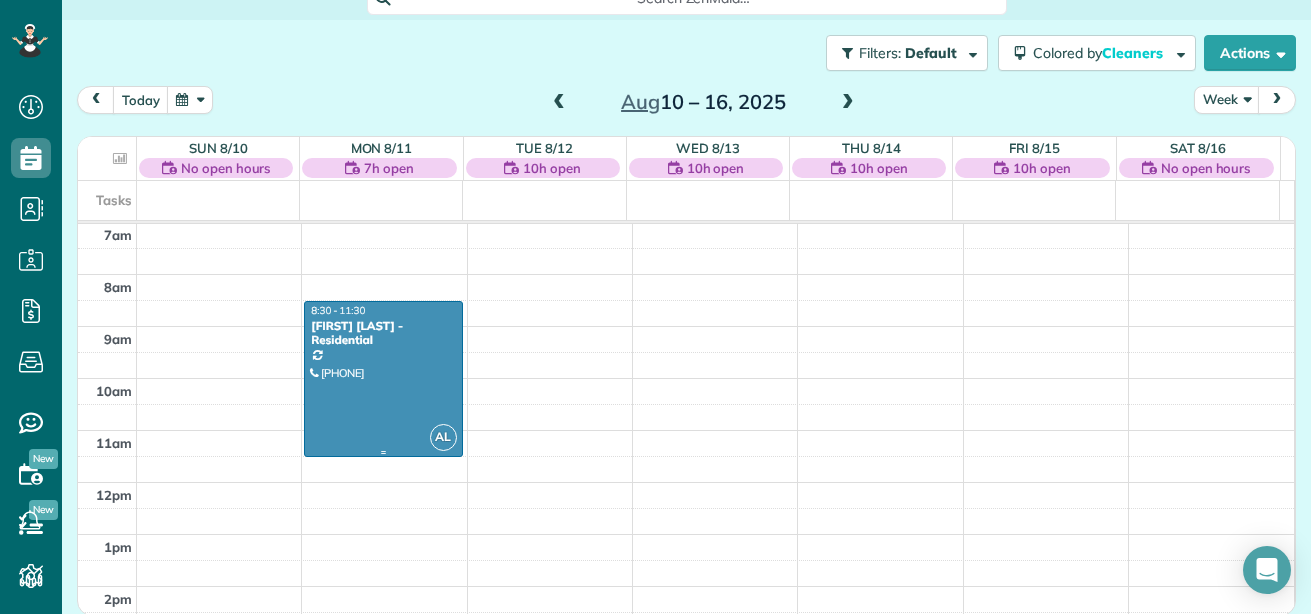click at bounding box center (383, 379) 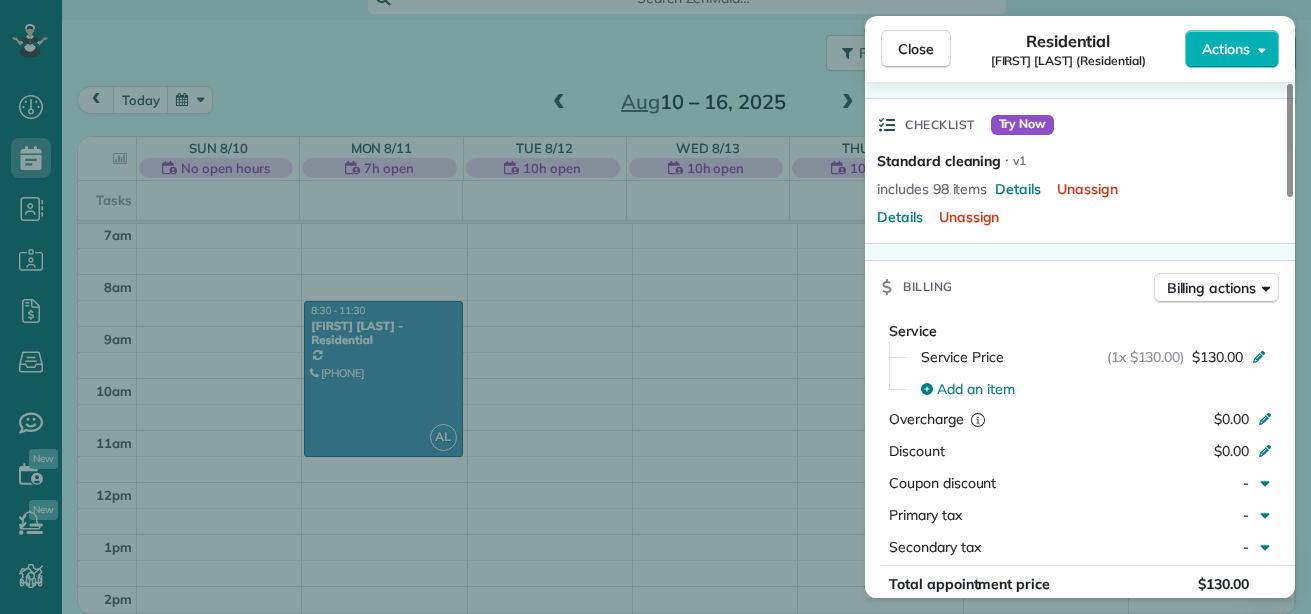 scroll, scrollTop: 660, scrollLeft: 0, axis: vertical 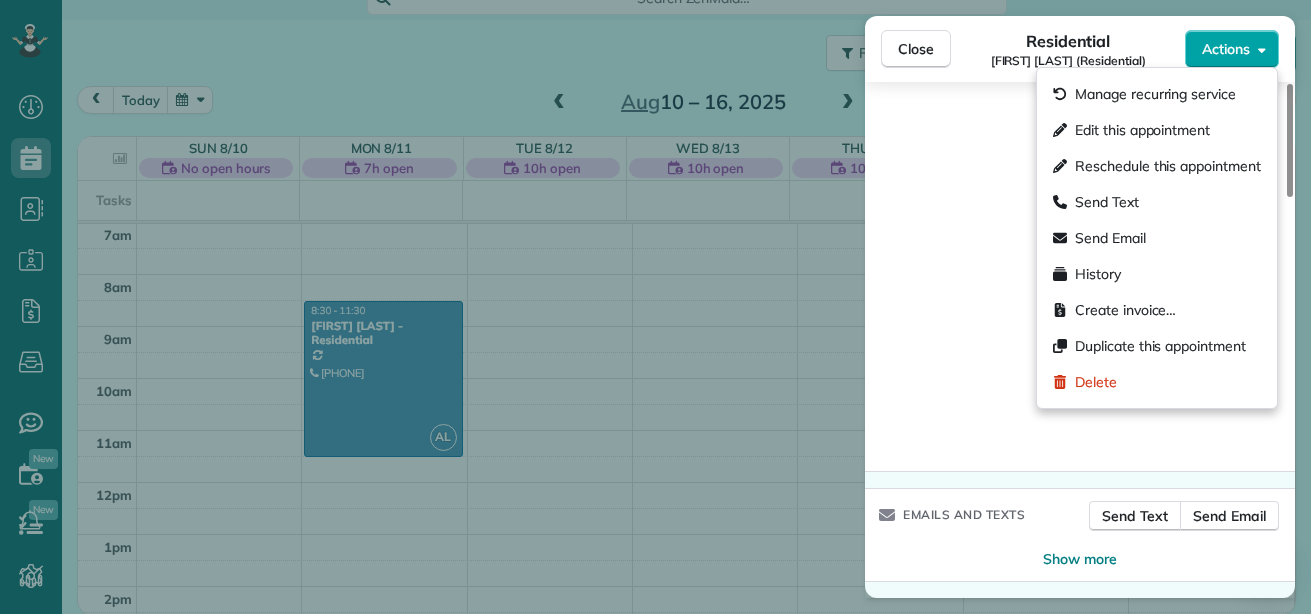 click 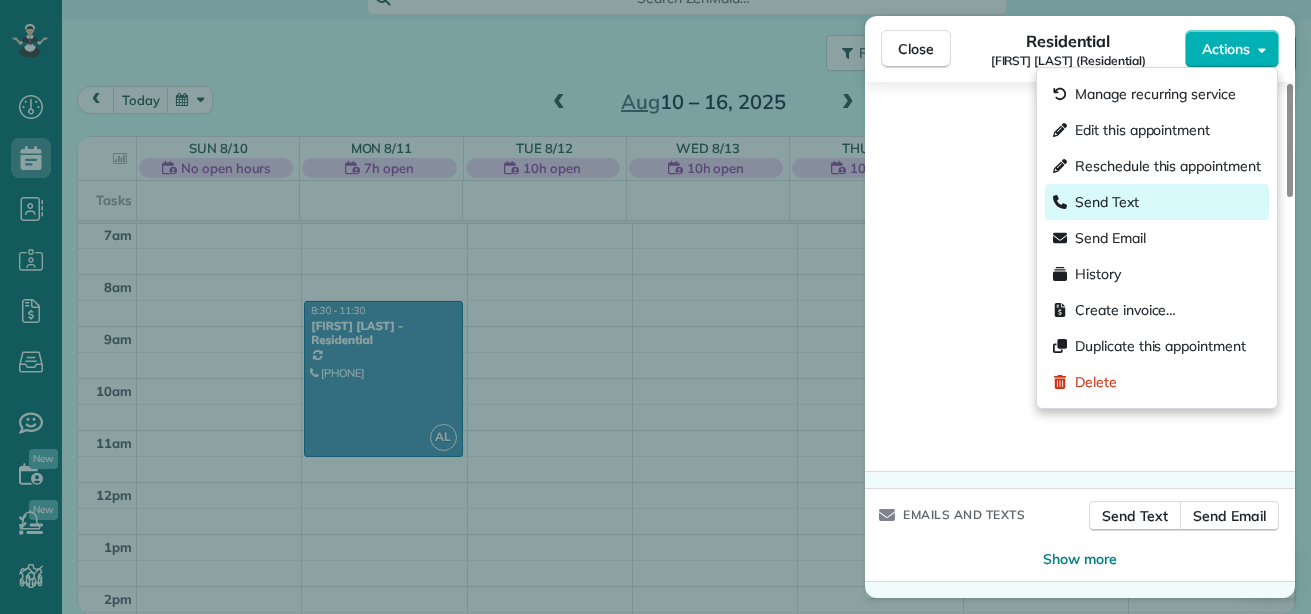click on "Send Text" at bounding box center [1107, 202] 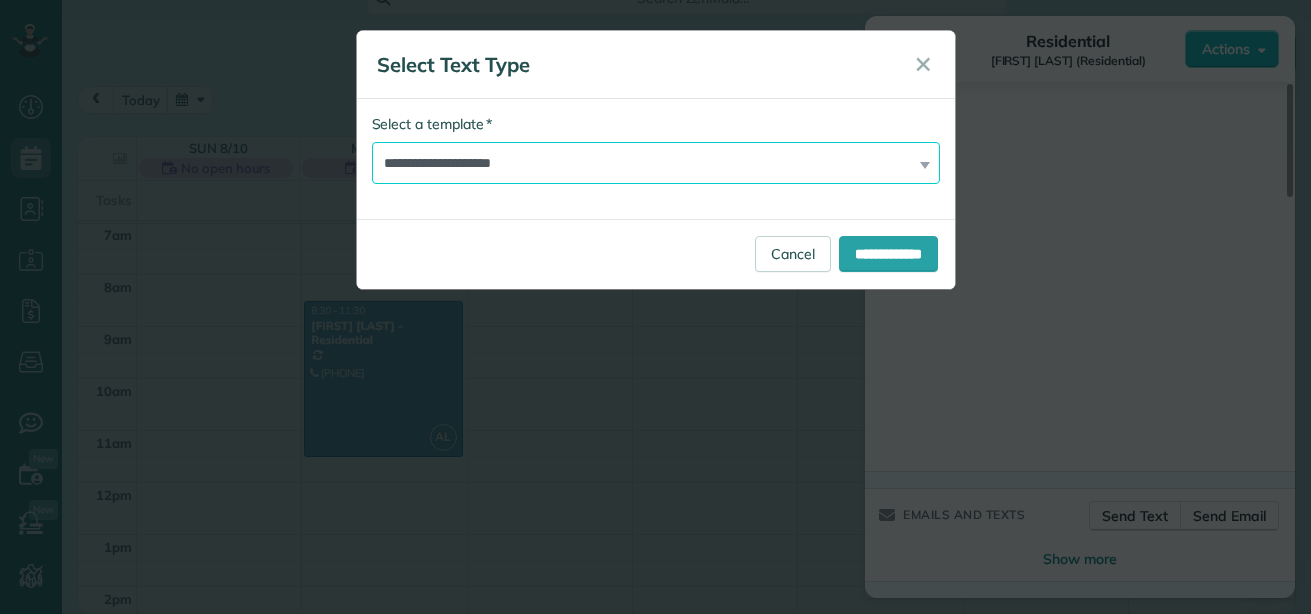 click on "**********" at bounding box center (656, 163) 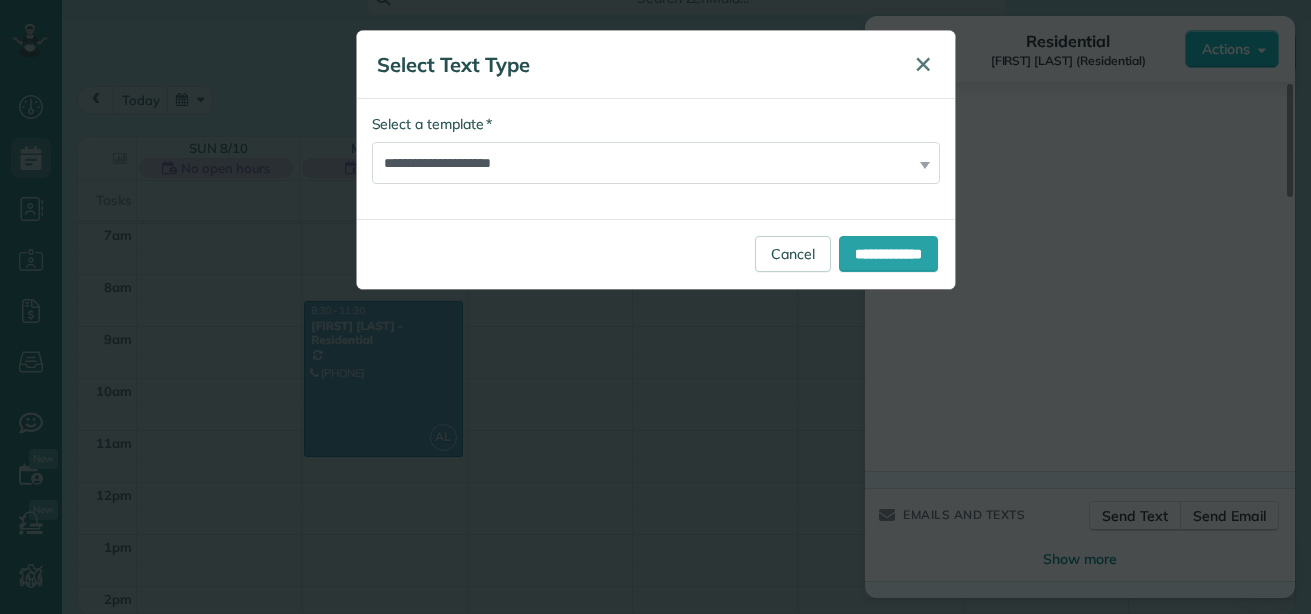 click on "✕" at bounding box center [923, 64] 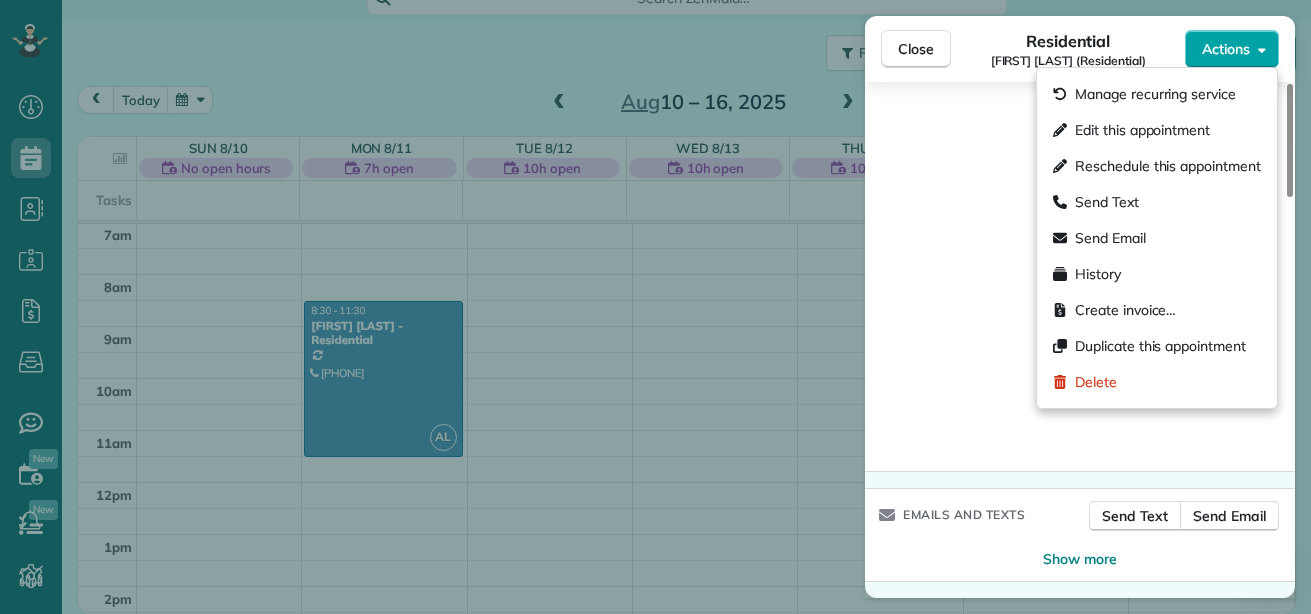 click on "Actions" at bounding box center (1232, 49) 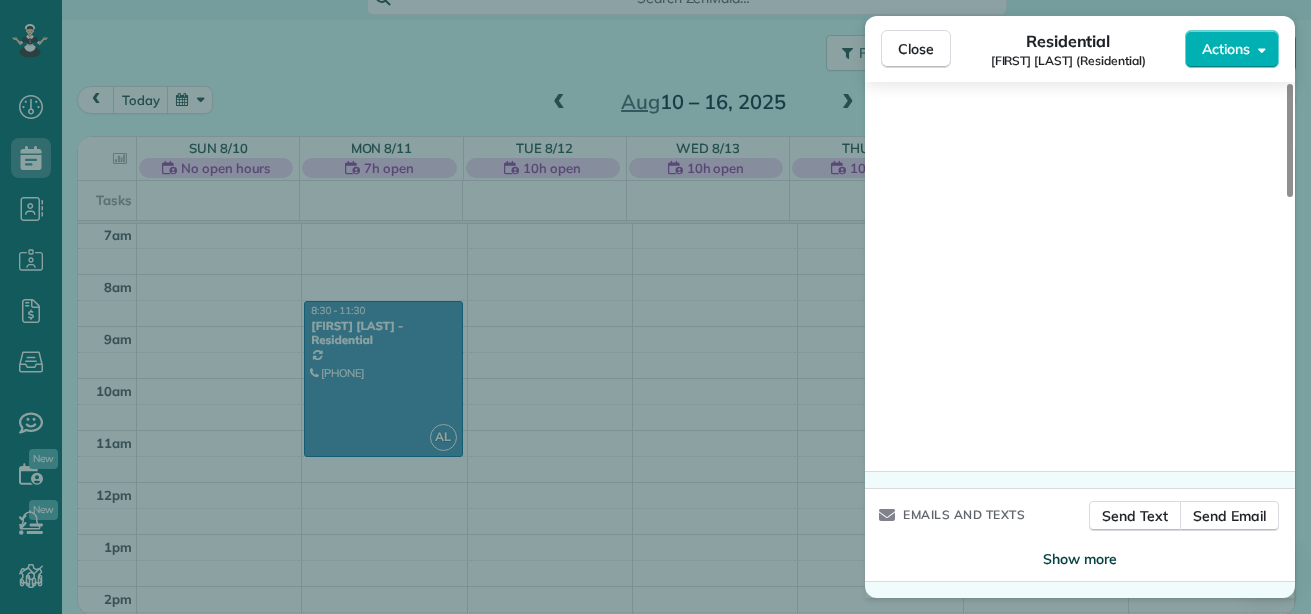 click on "Show more" at bounding box center [1080, 559] 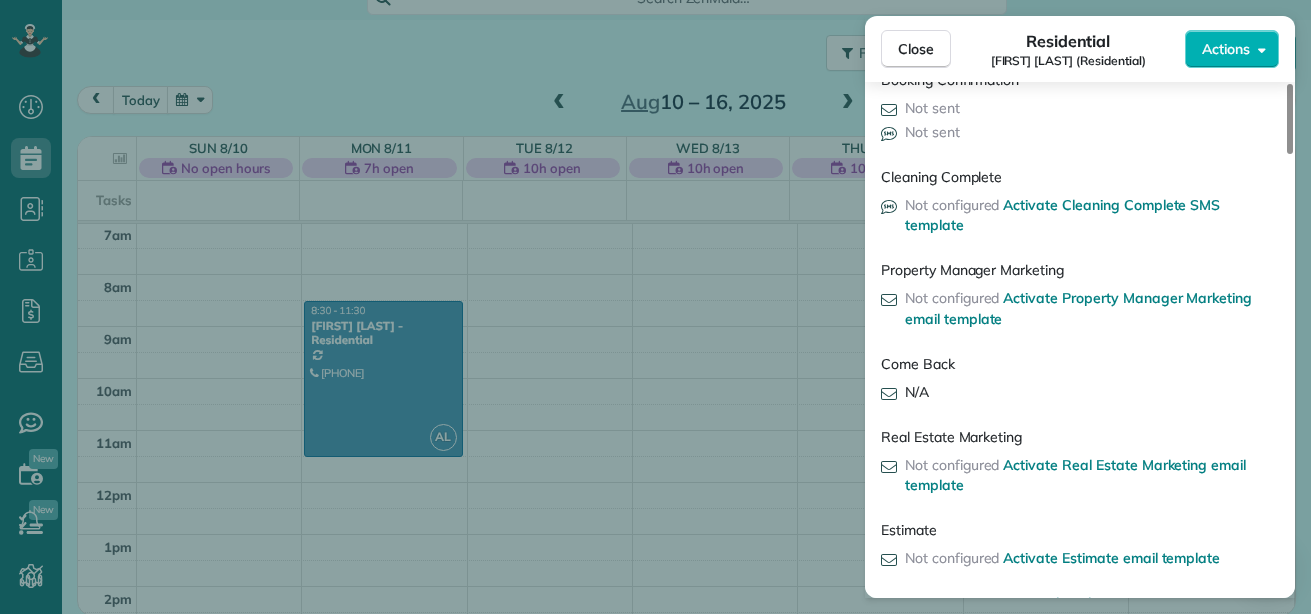 scroll, scrollTop: 3239, scrollLeft: 0, axis: vertical 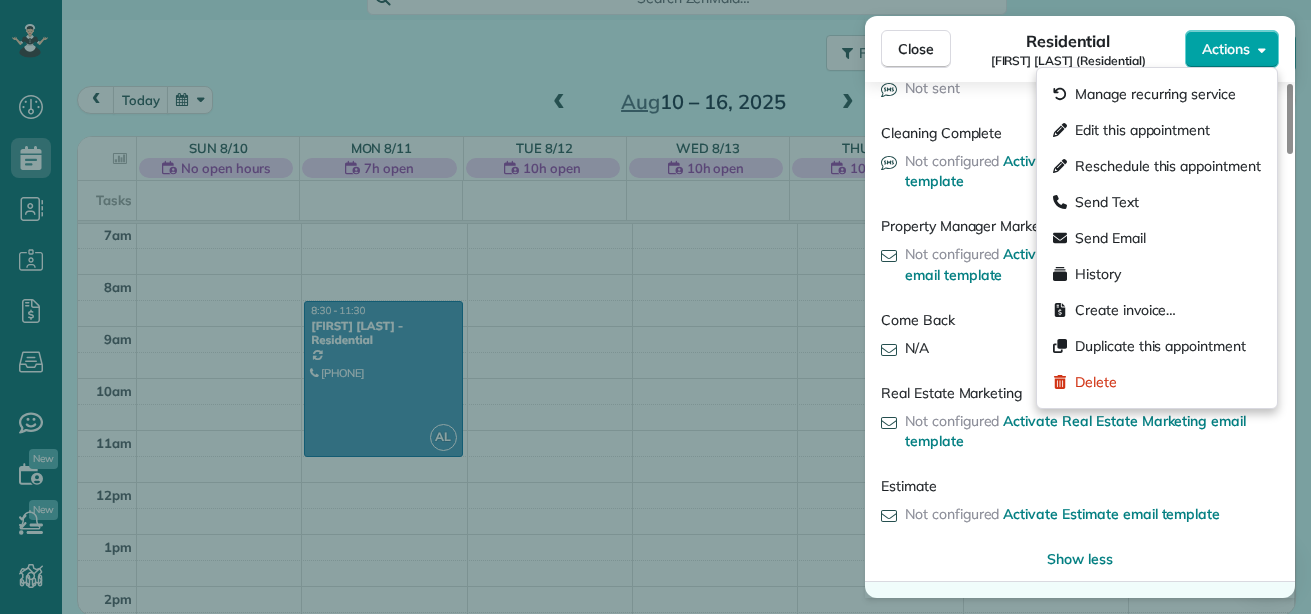 click 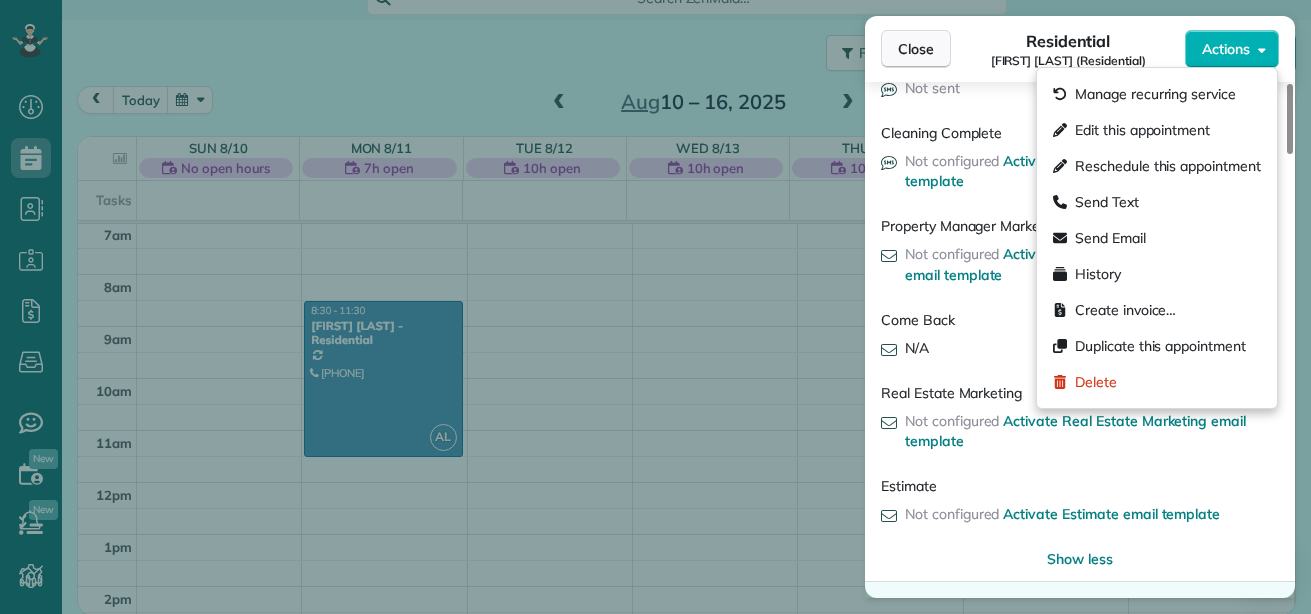 click on "Close" at bounding box center [916, 49] 